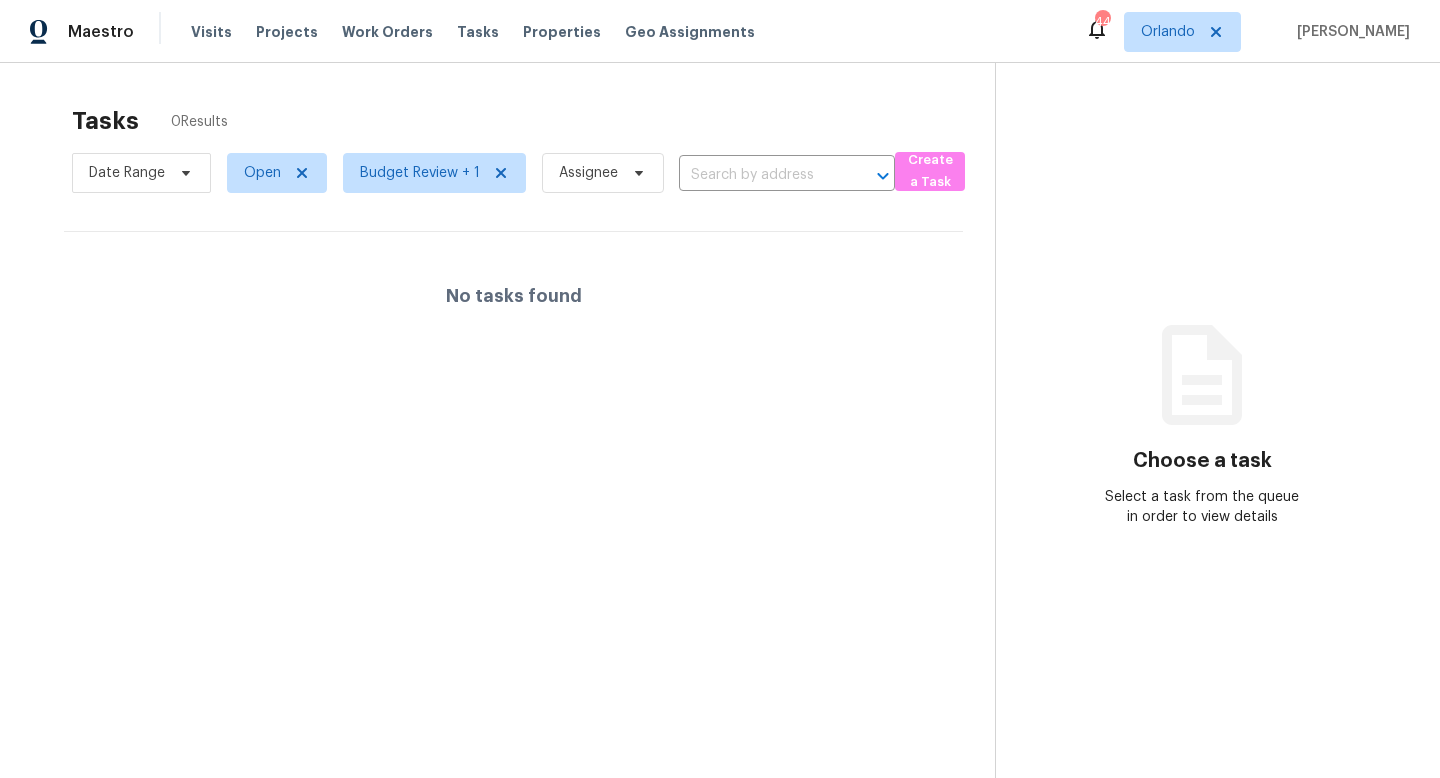 scroll, scrollTop: 0, scrollLeft: 0, axis: both 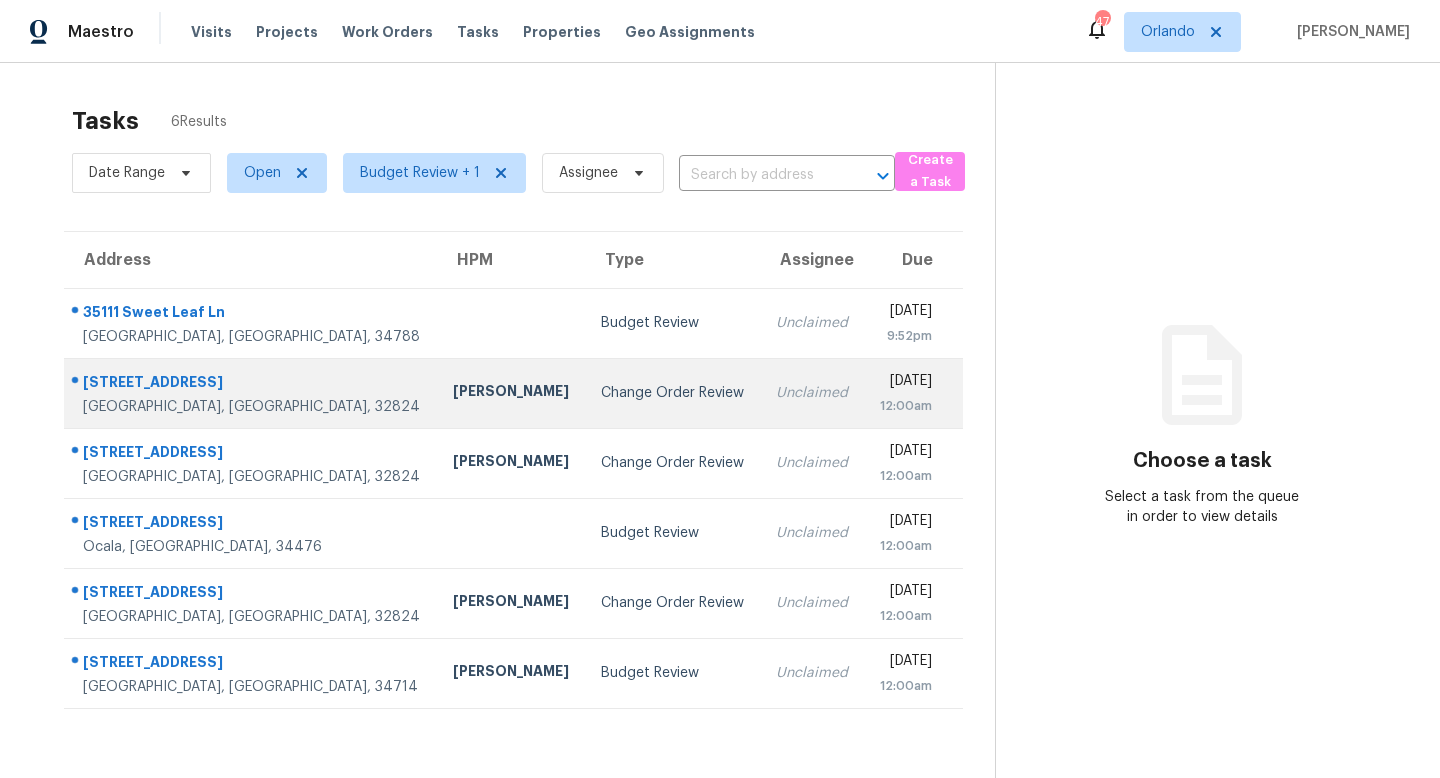click on "Change Order Review" at bounding box center (672, 393) 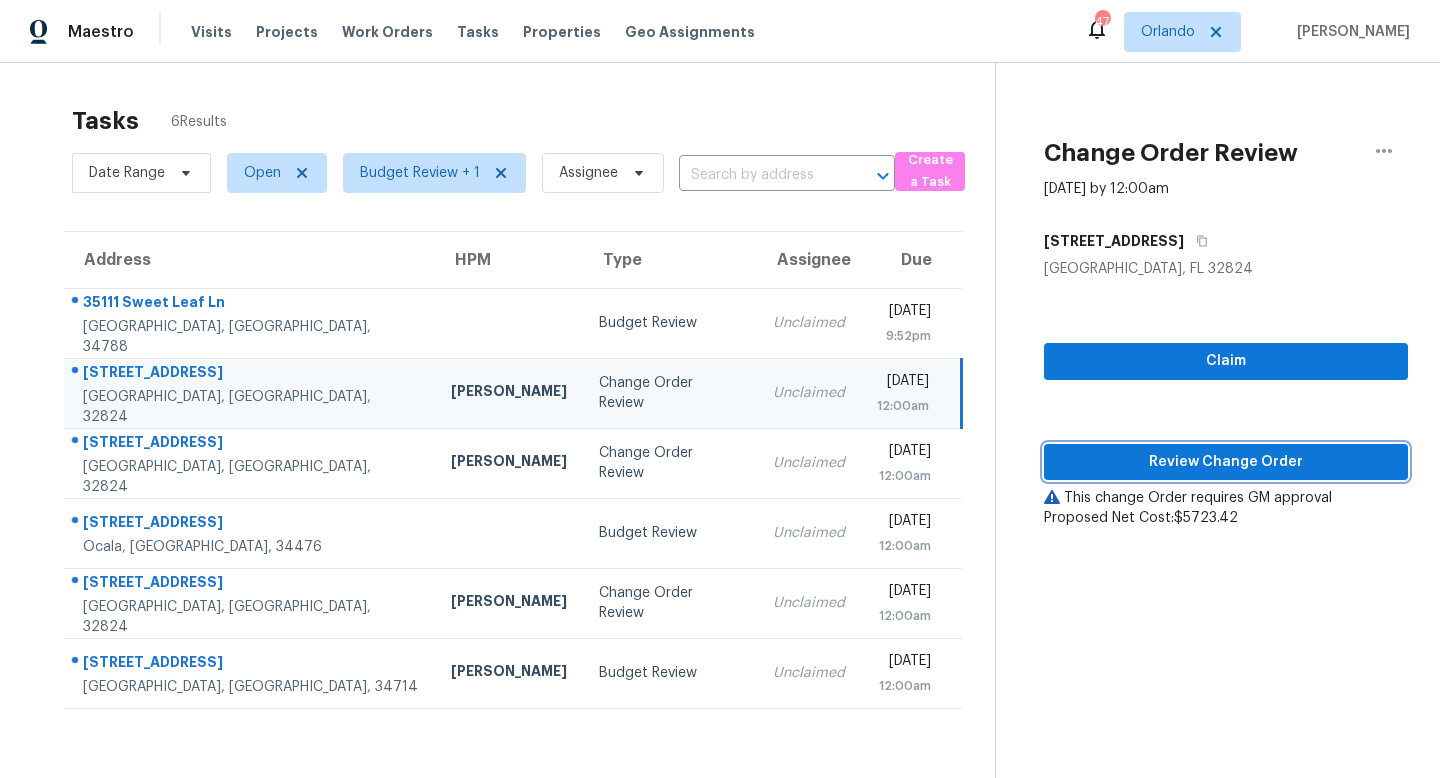 click on "Review Change Order" at bounding box center [1226, 462] 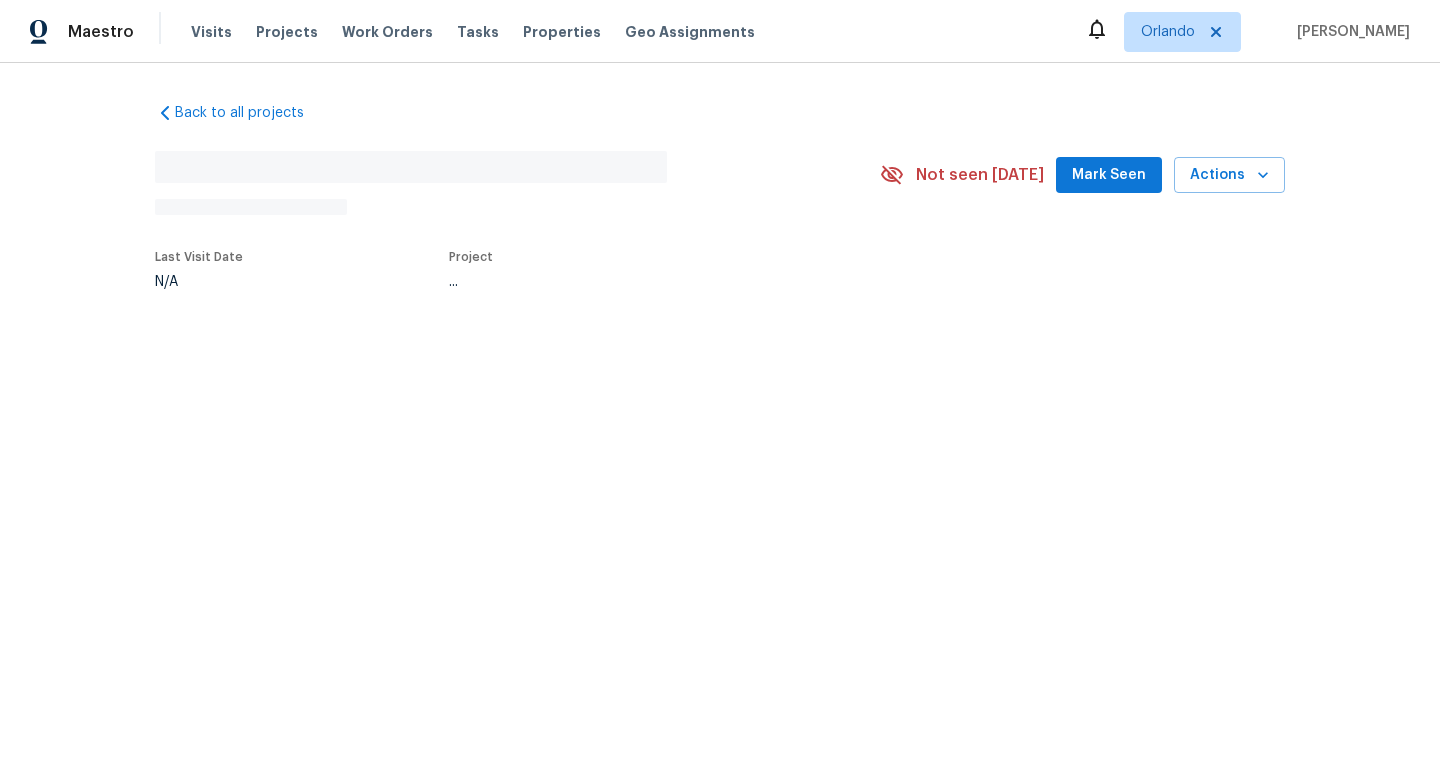 scroll, scrollTop: 0, scrollLeft: 0, axis: both 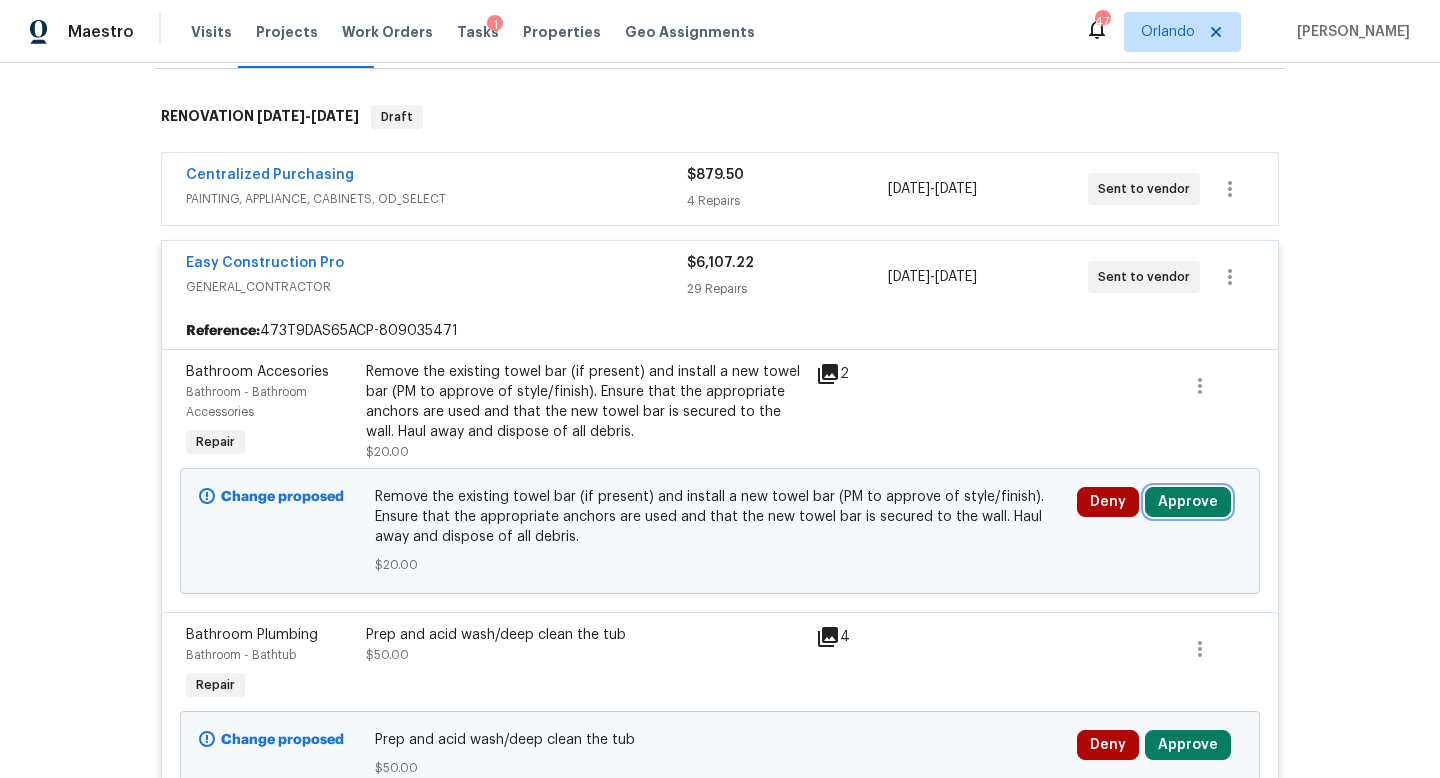 click on "Approve" at bounding box center (1188, 502) 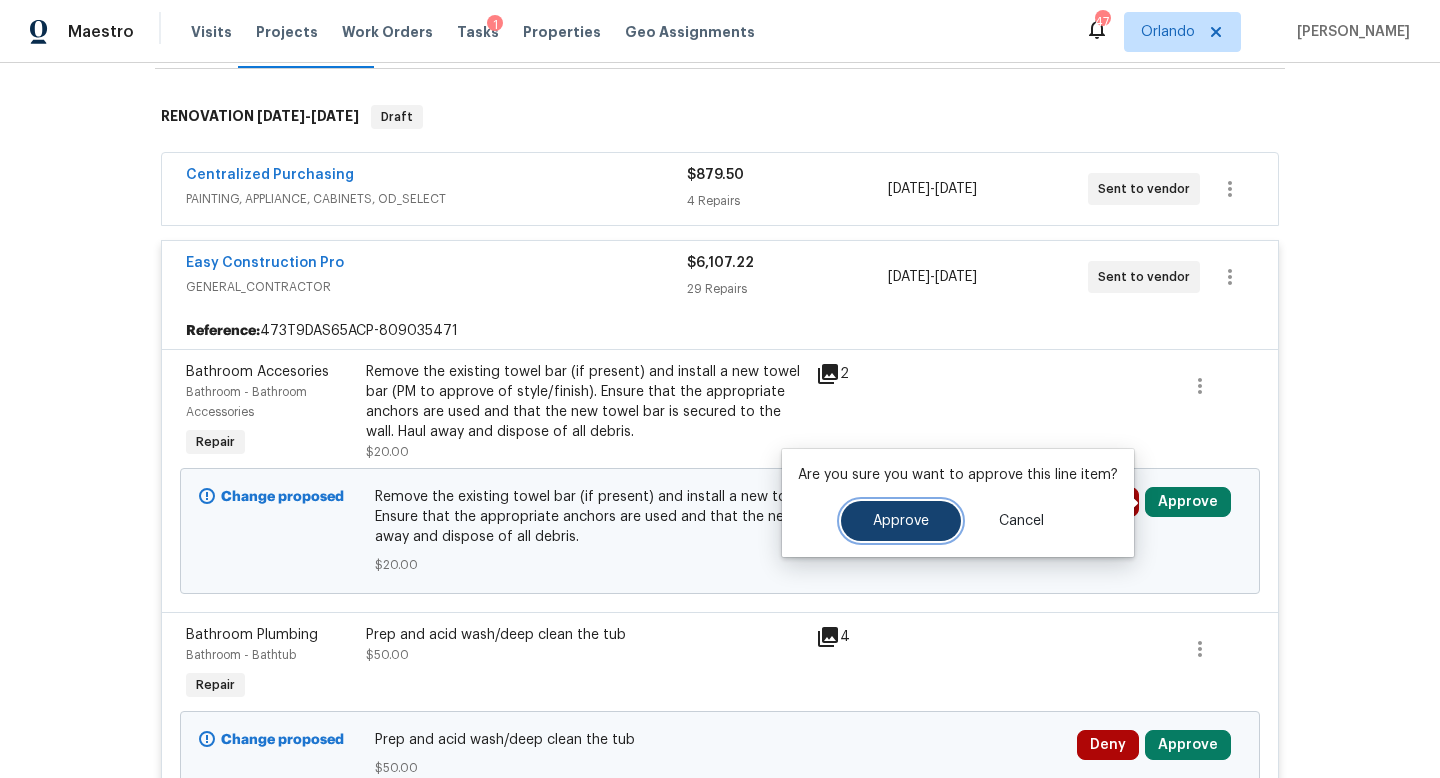 click on "Approve" at bounding box center [901, 521] 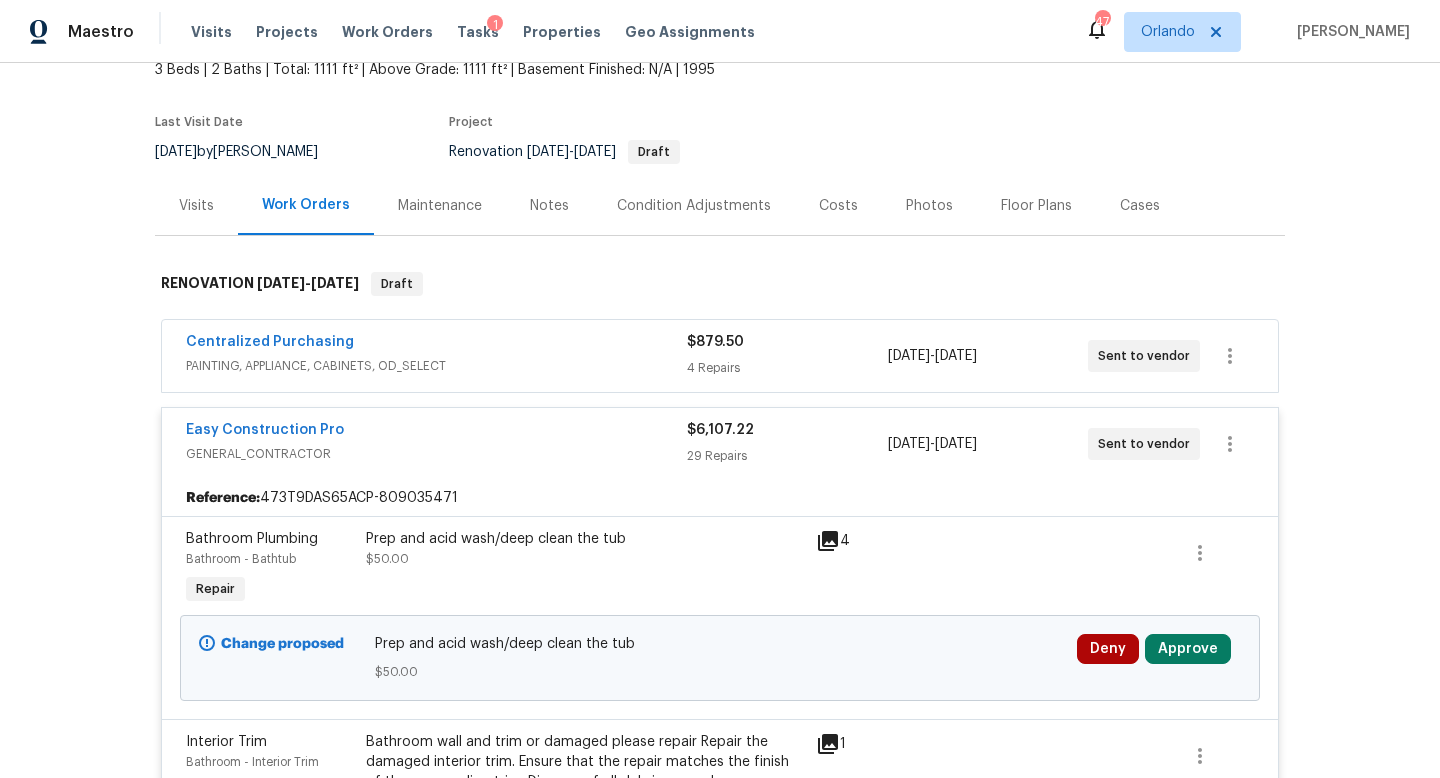 scroll, scrollTop: 154, scrollLeft: 0, axis: vertical 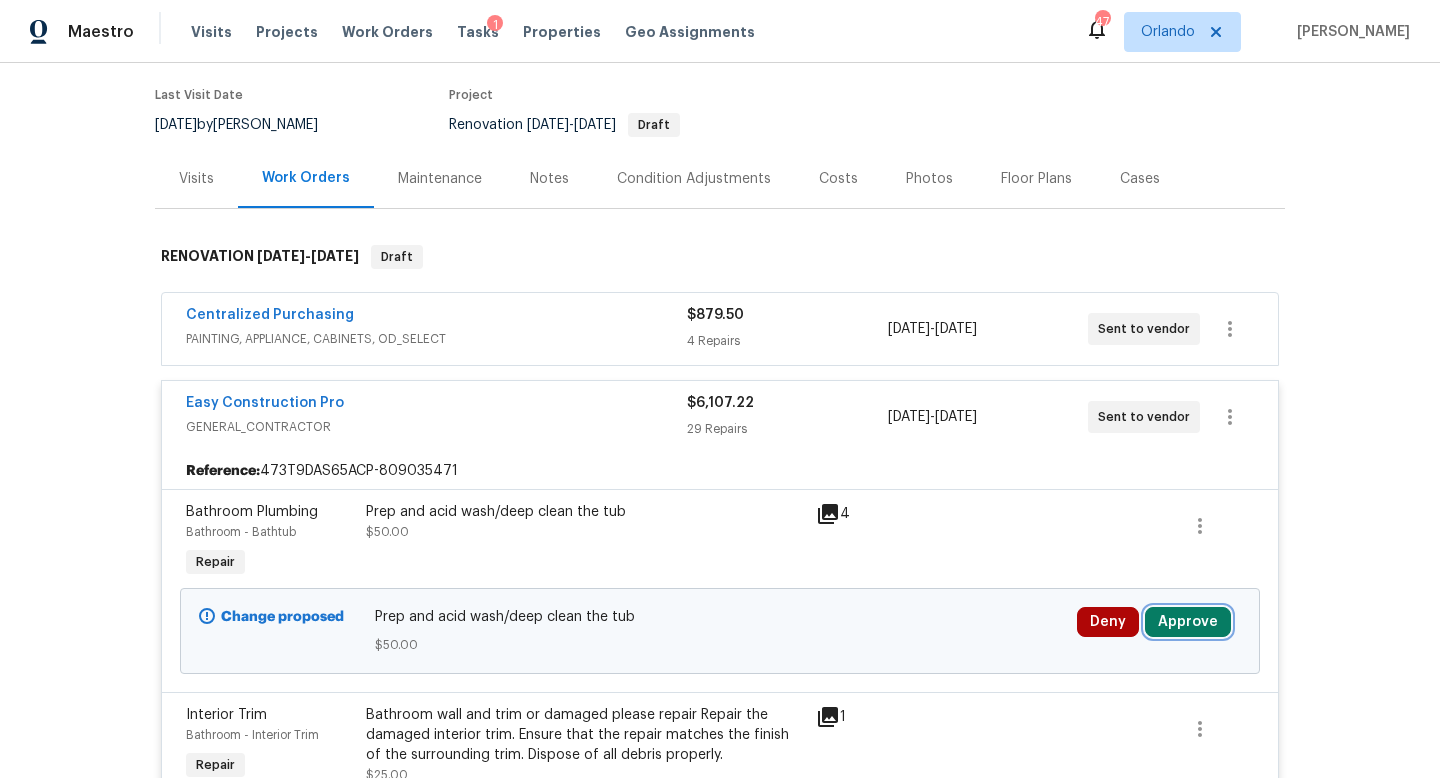 click on "Approve" at bounding box center (1188, 622) 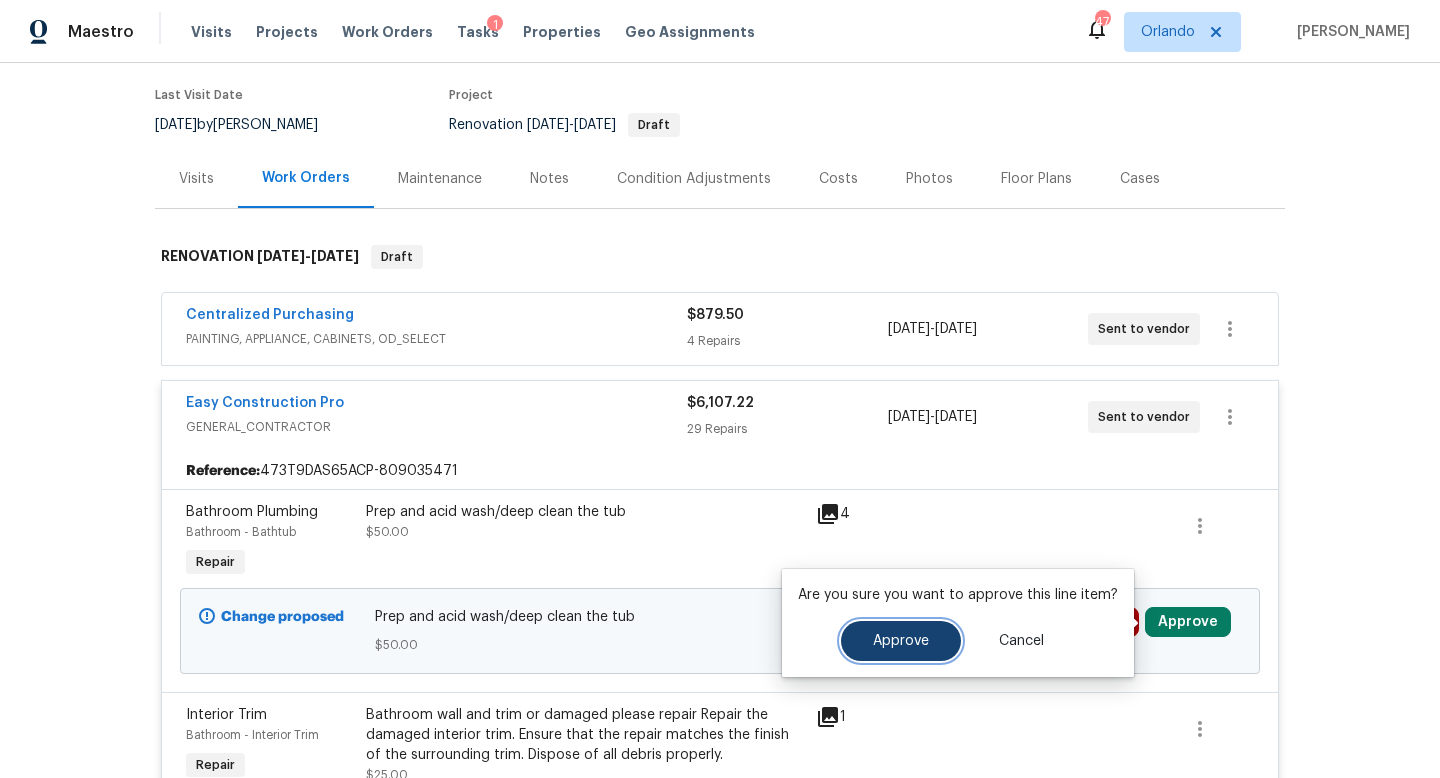 click on "Approve" at bounding box center [901, 641] 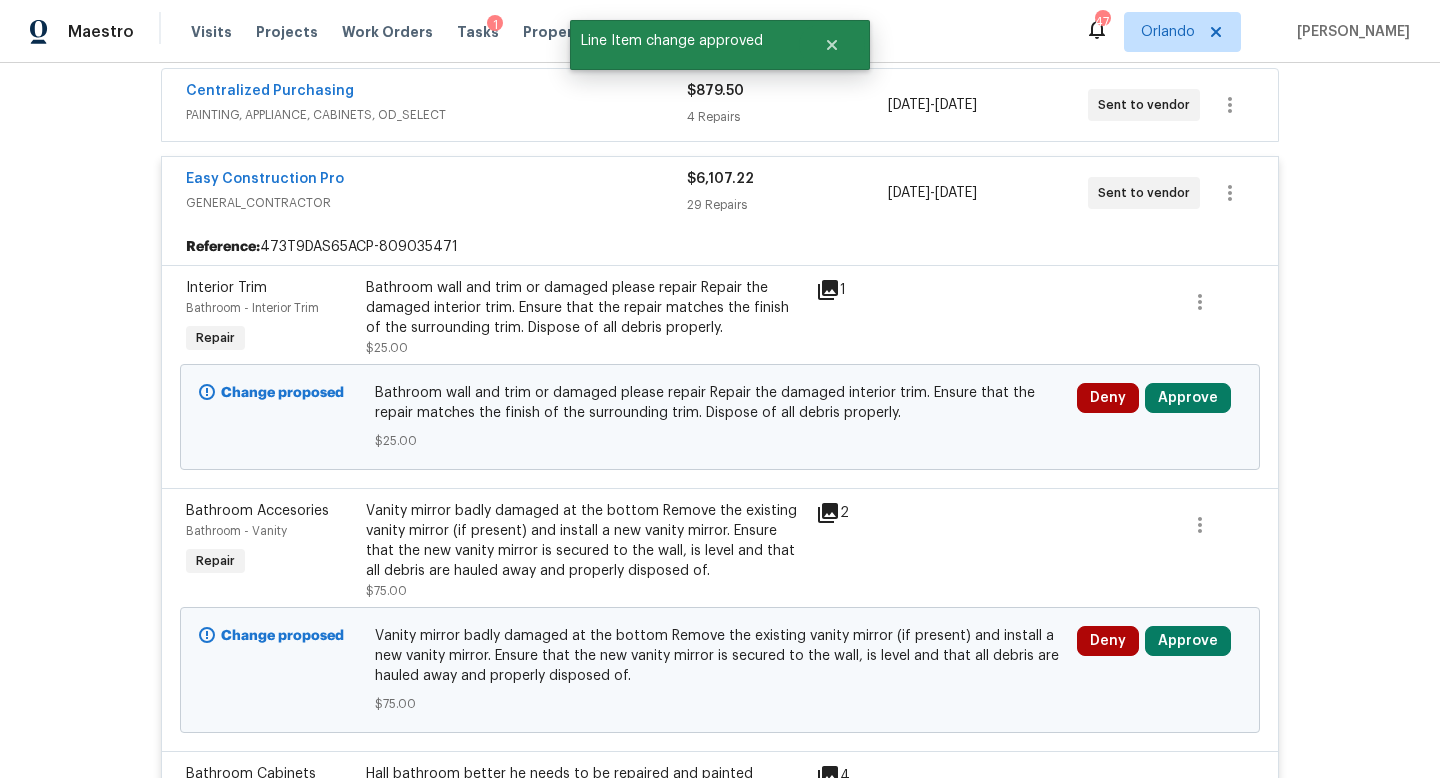 scroll, scrollTop: 442, scrollLeft: 0, axis: vertical 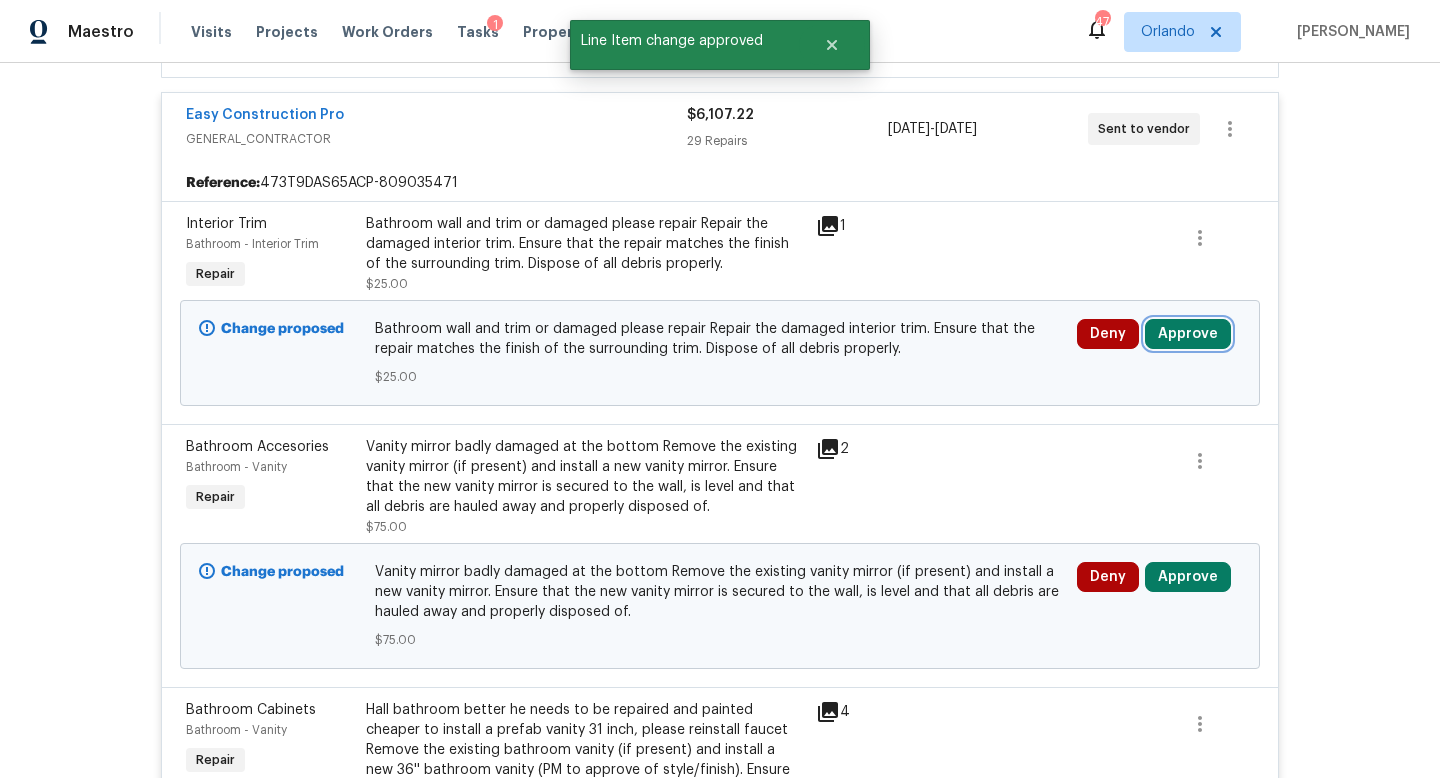 click on "Approve" at bounding box center (1188, 334) 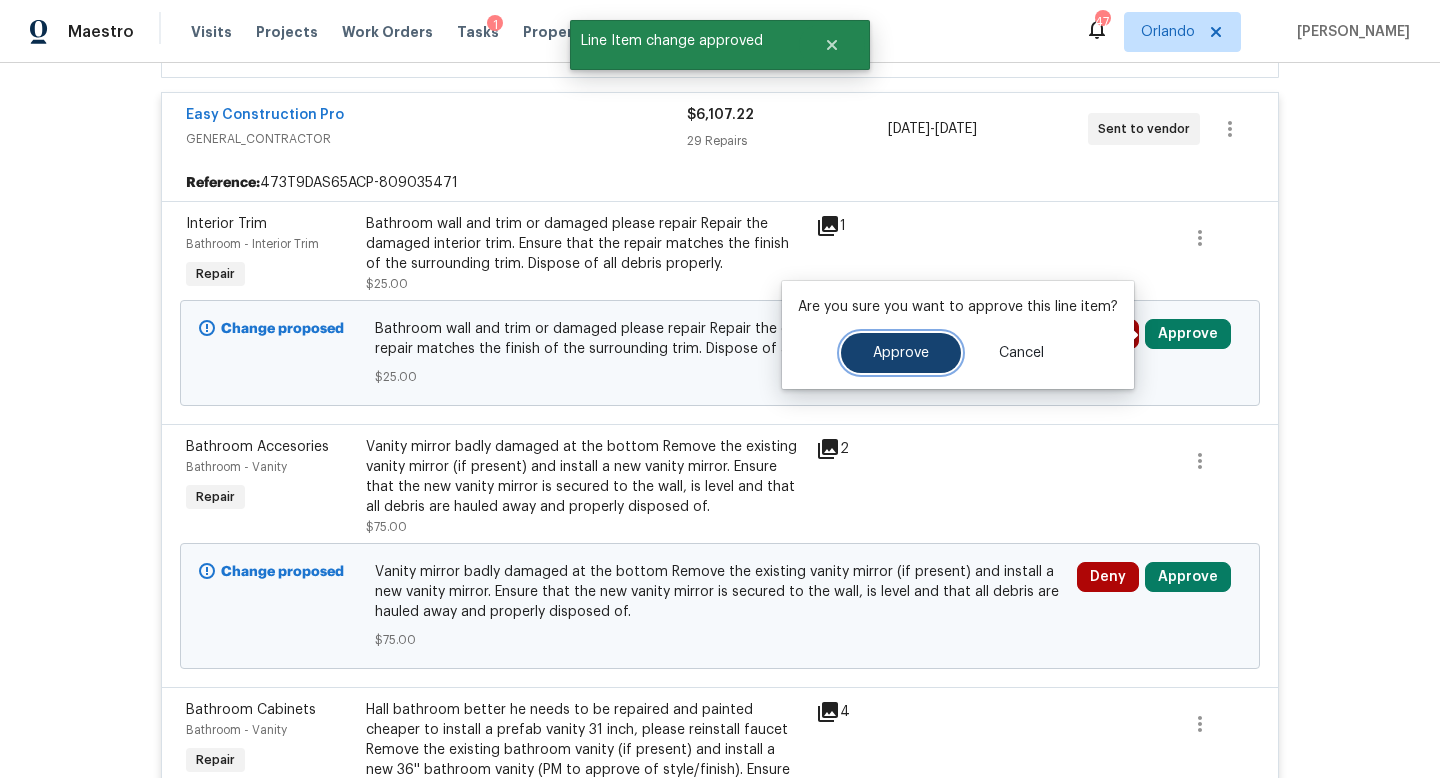 click on "Approve" at bounding box center (901, 353) 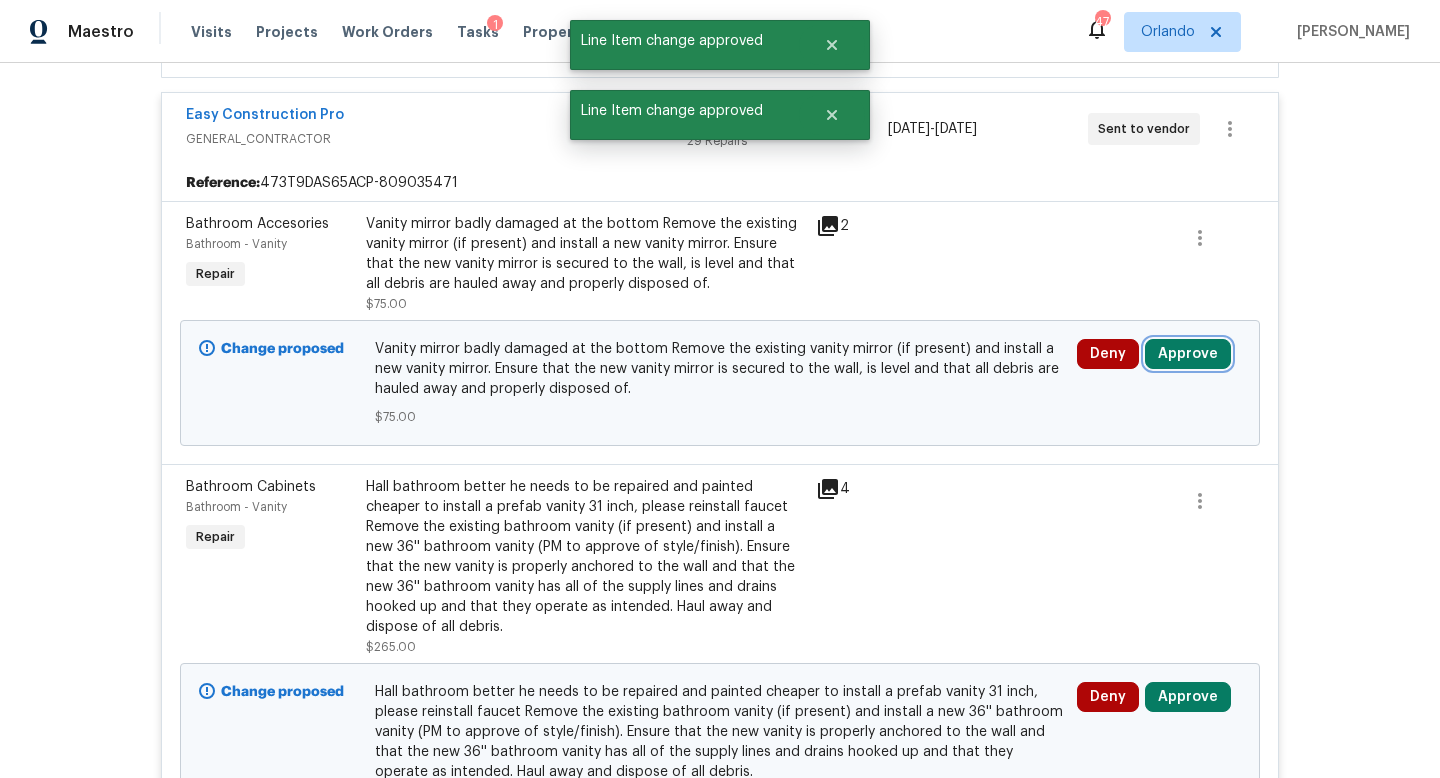 click on "Approve" at bounding box center [1188, 354] 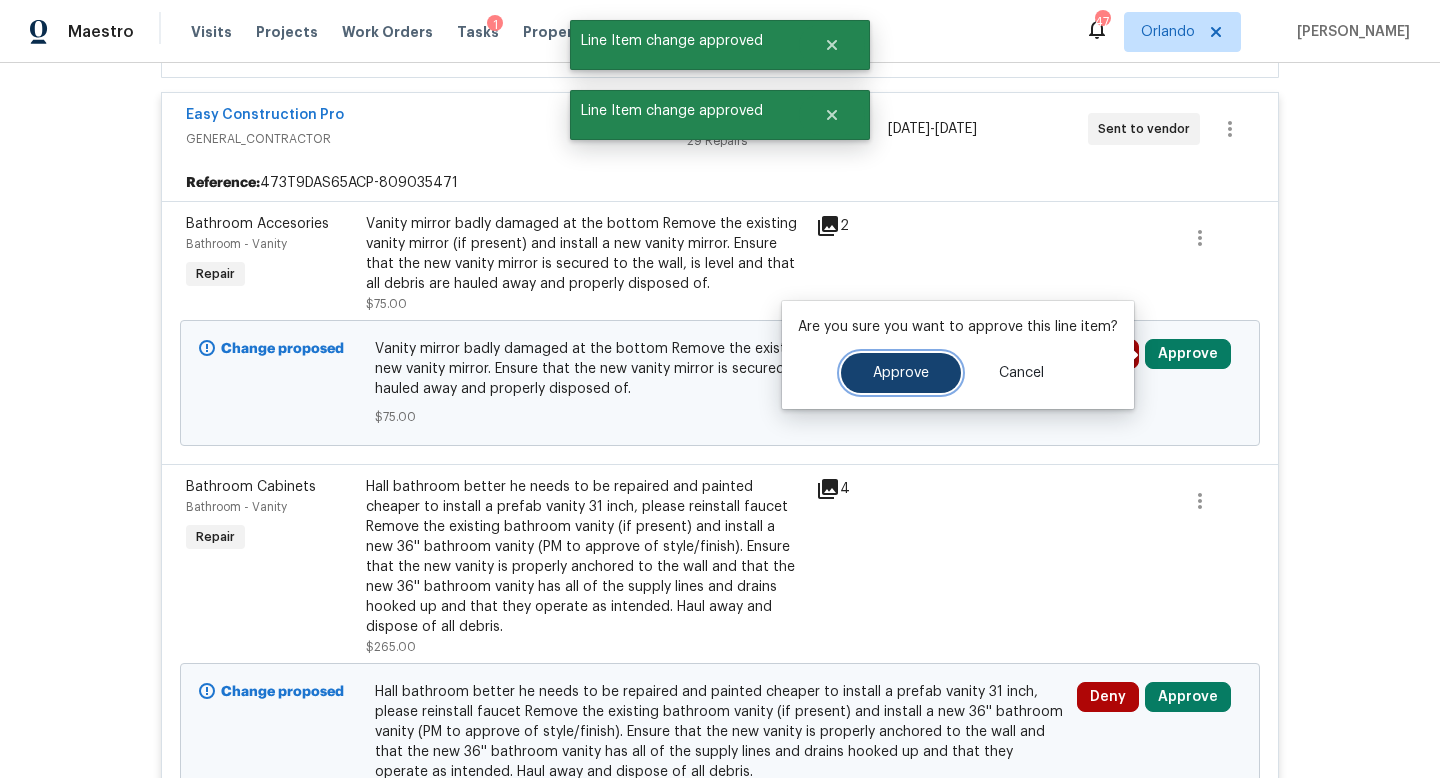 click on "Approve" at bounding box center (901, 373) 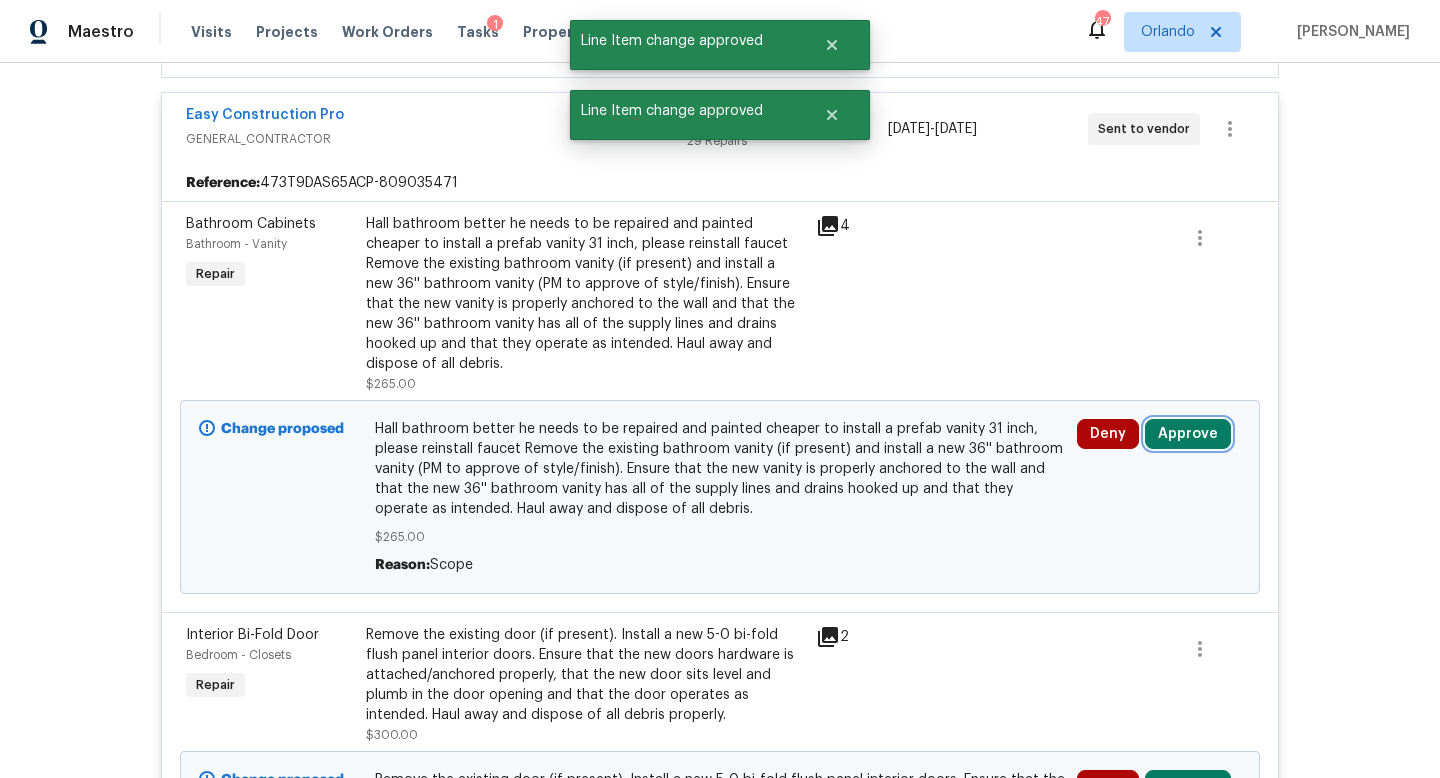 click on "Approve" at bounding box center (1188, 434) 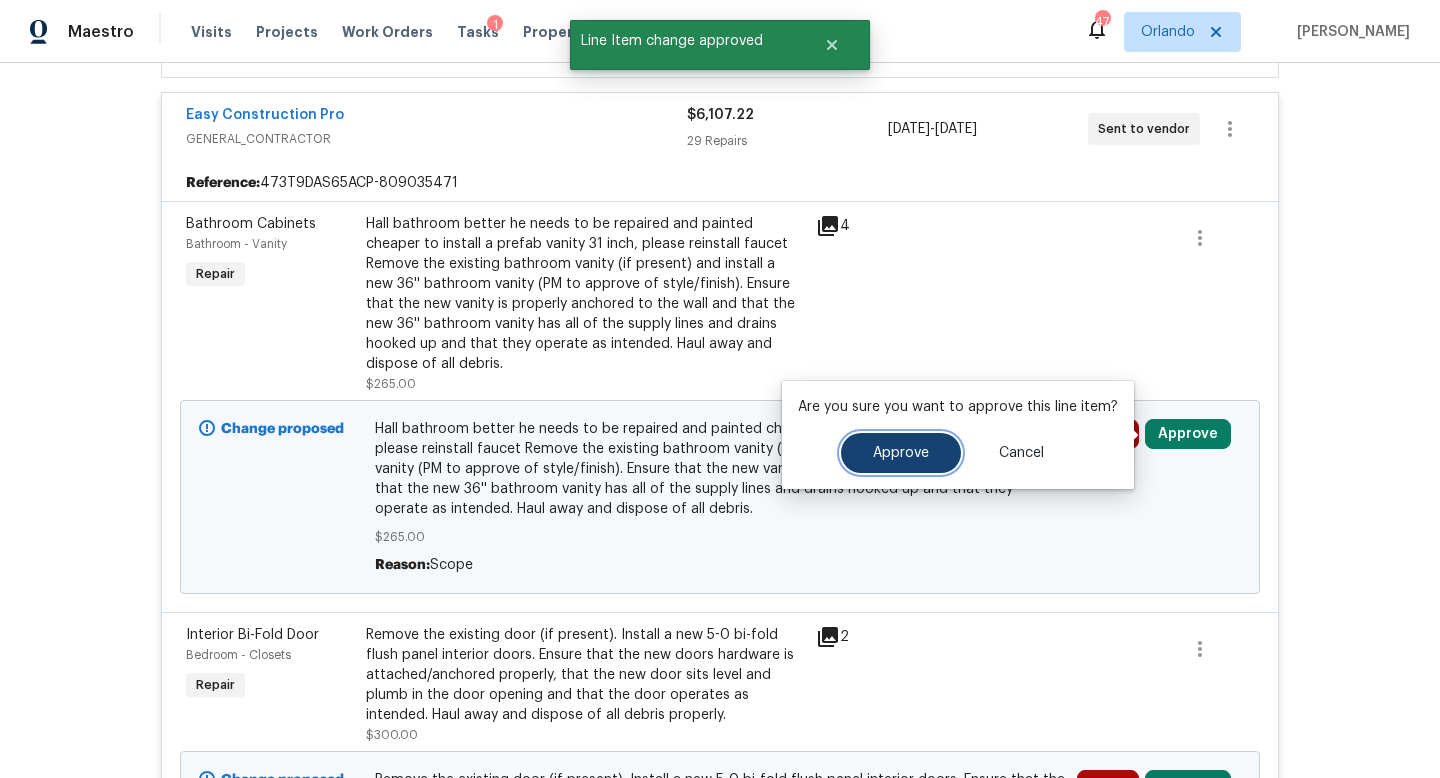 click on "Approve" at bounding box center [901, 453] 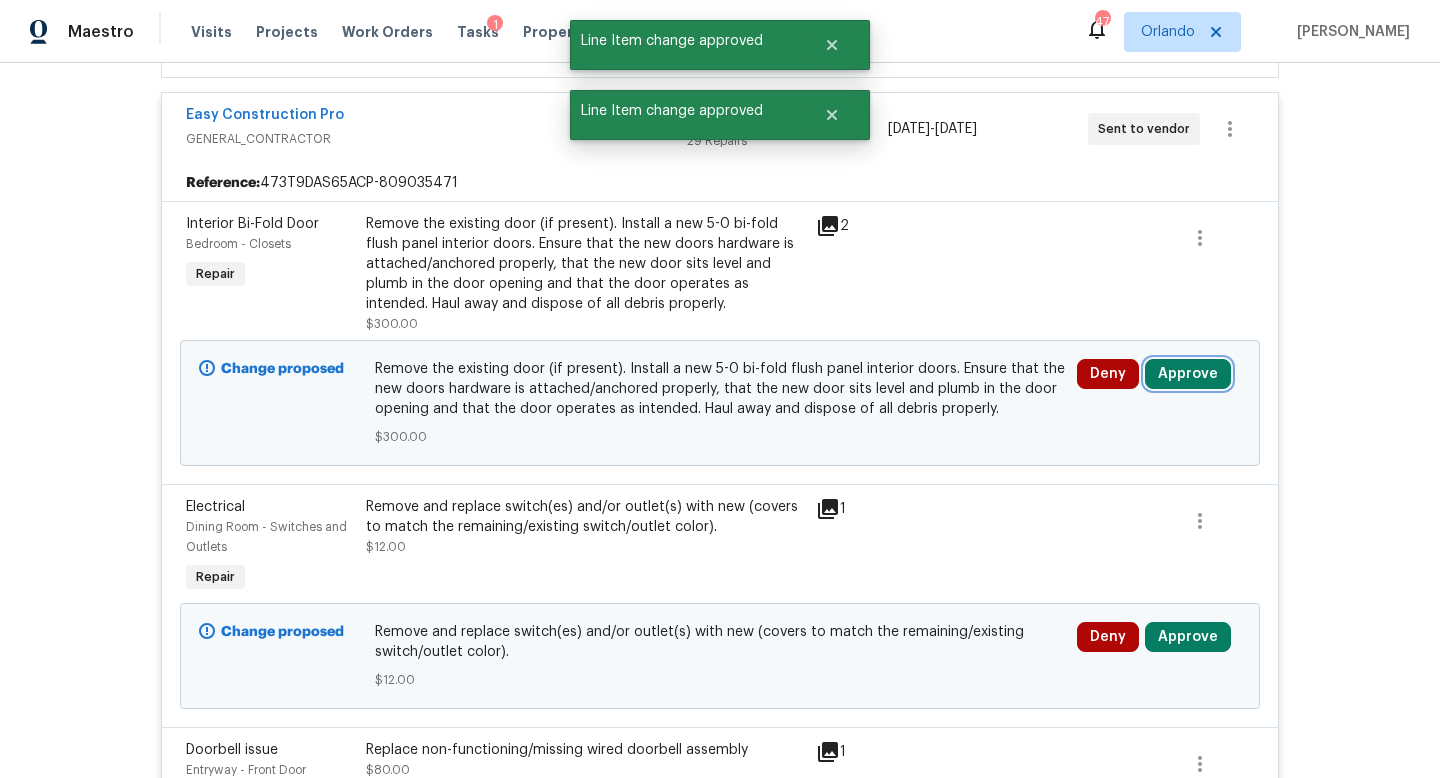 click on "Approve" at bounding box center (1188, 374) 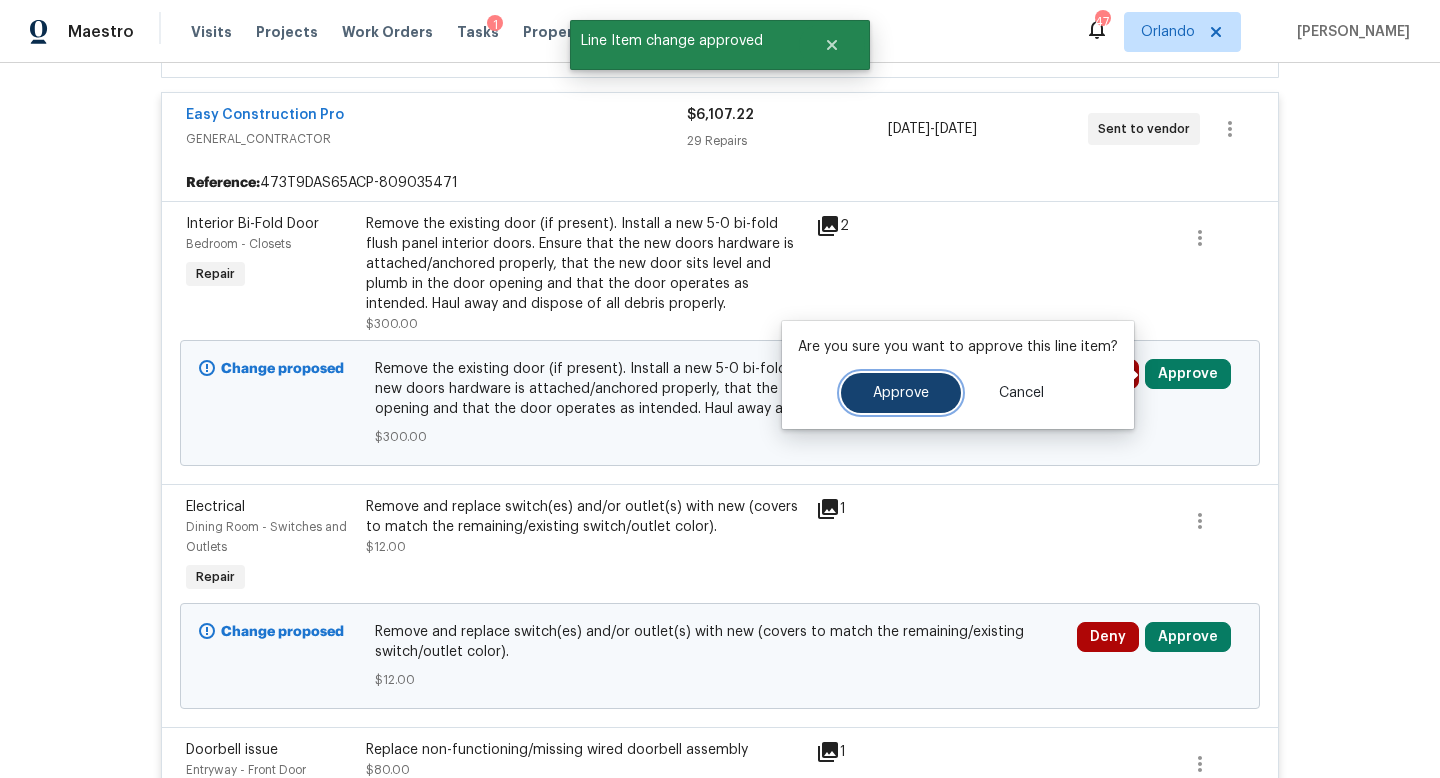 click on "Approve" at bounding box center (901, 393) 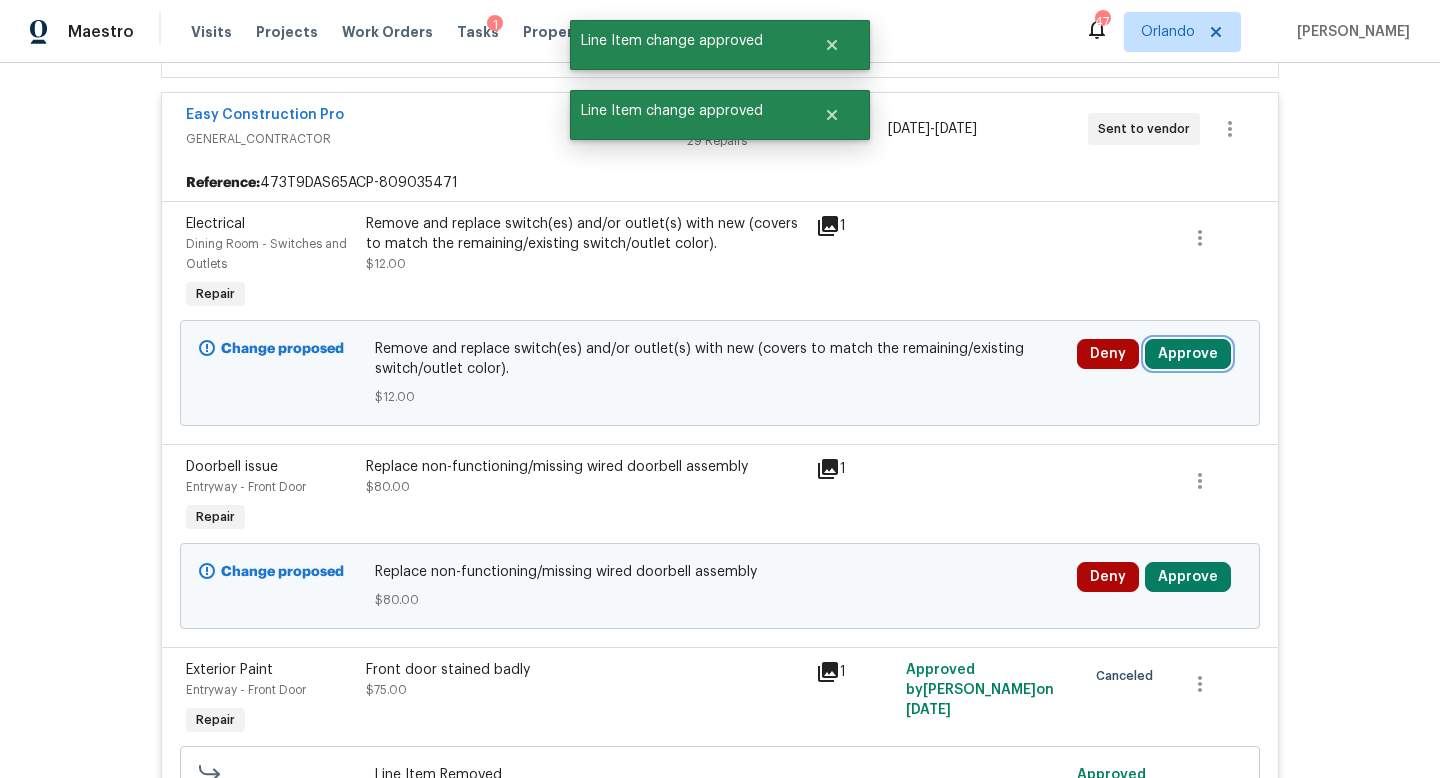 click on "Approve" at bounding box center [1188, 354] 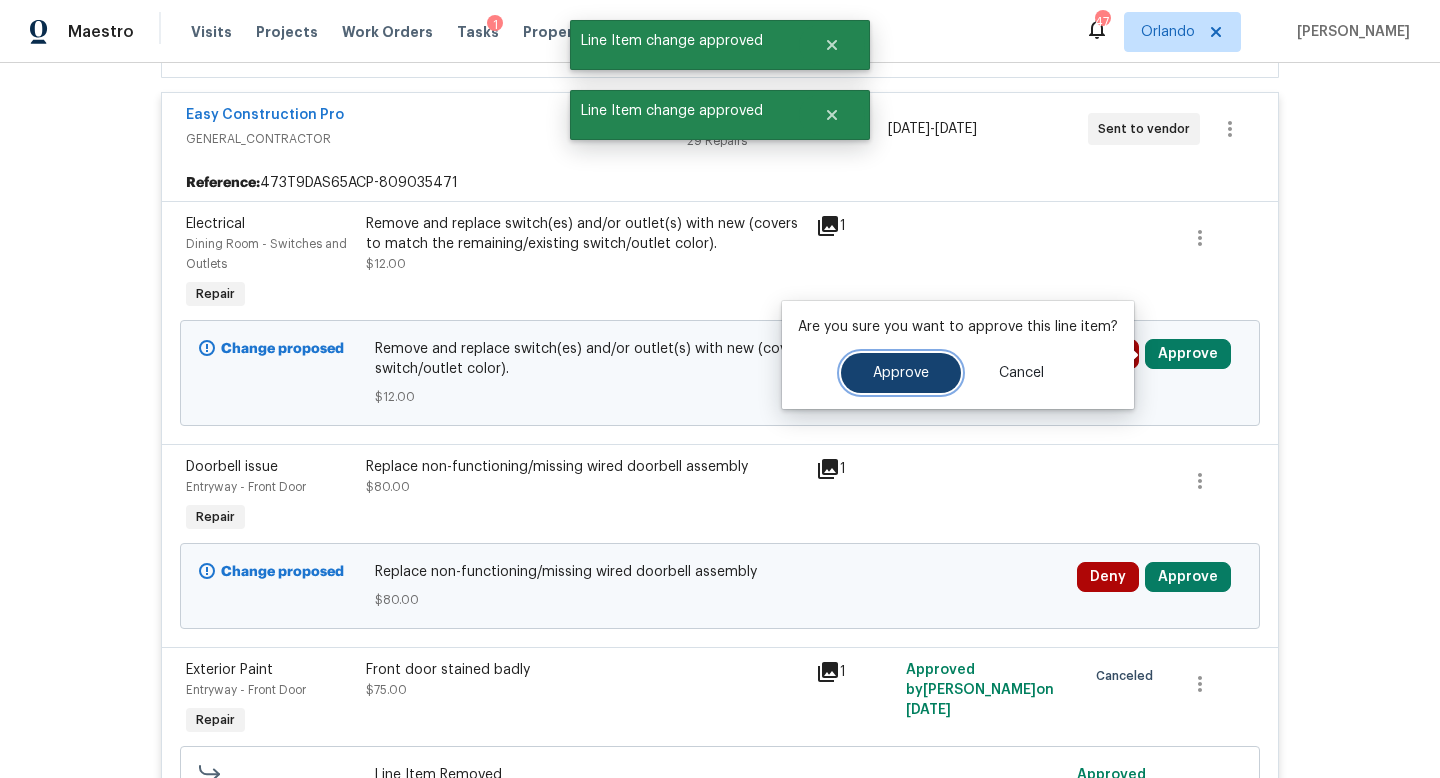 click on "Approve" at bounding box center [901, 373] 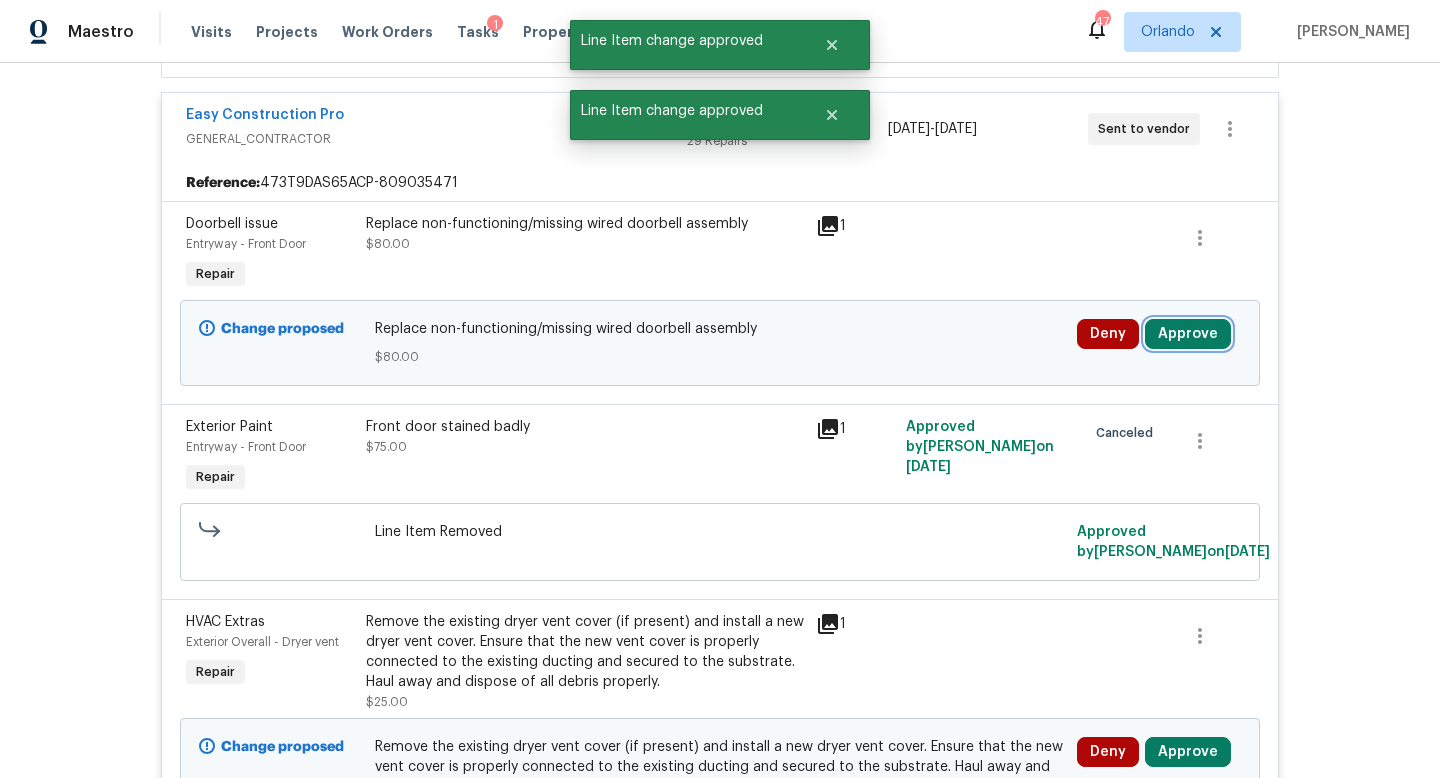 click on "Approve" at bounding box center (1188, 334) 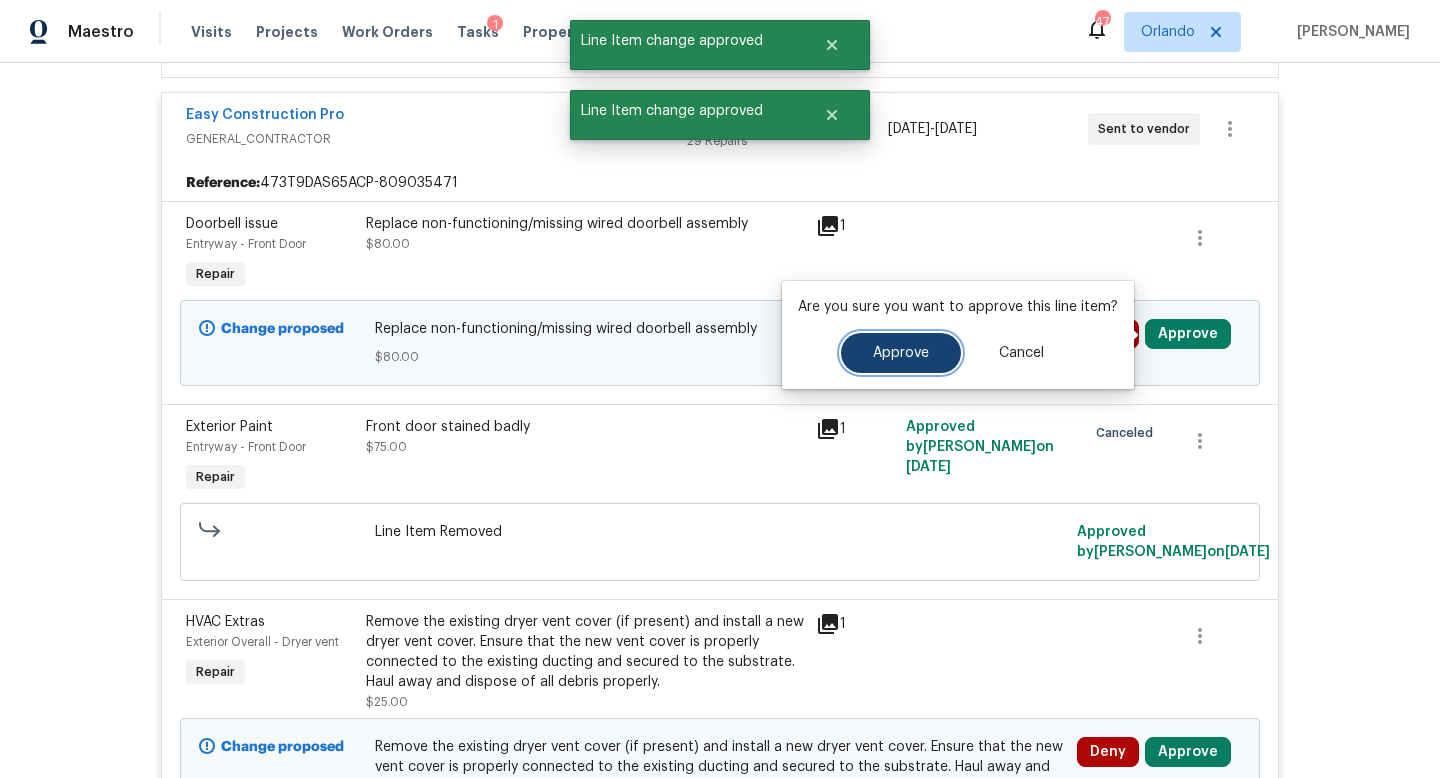 click on "Approve" at bounding box center [901, 353] 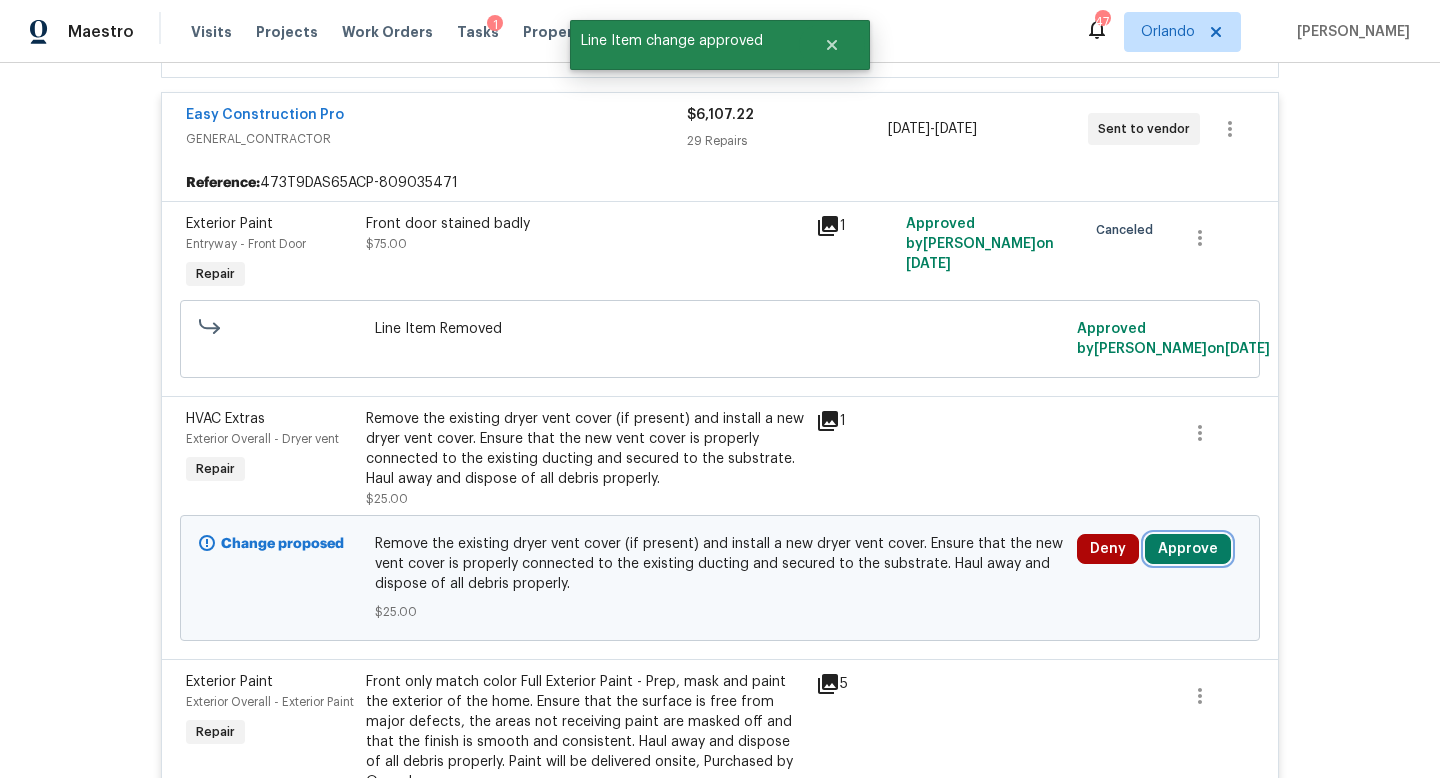 click on "Approve" at bounding box center [1188, 549] 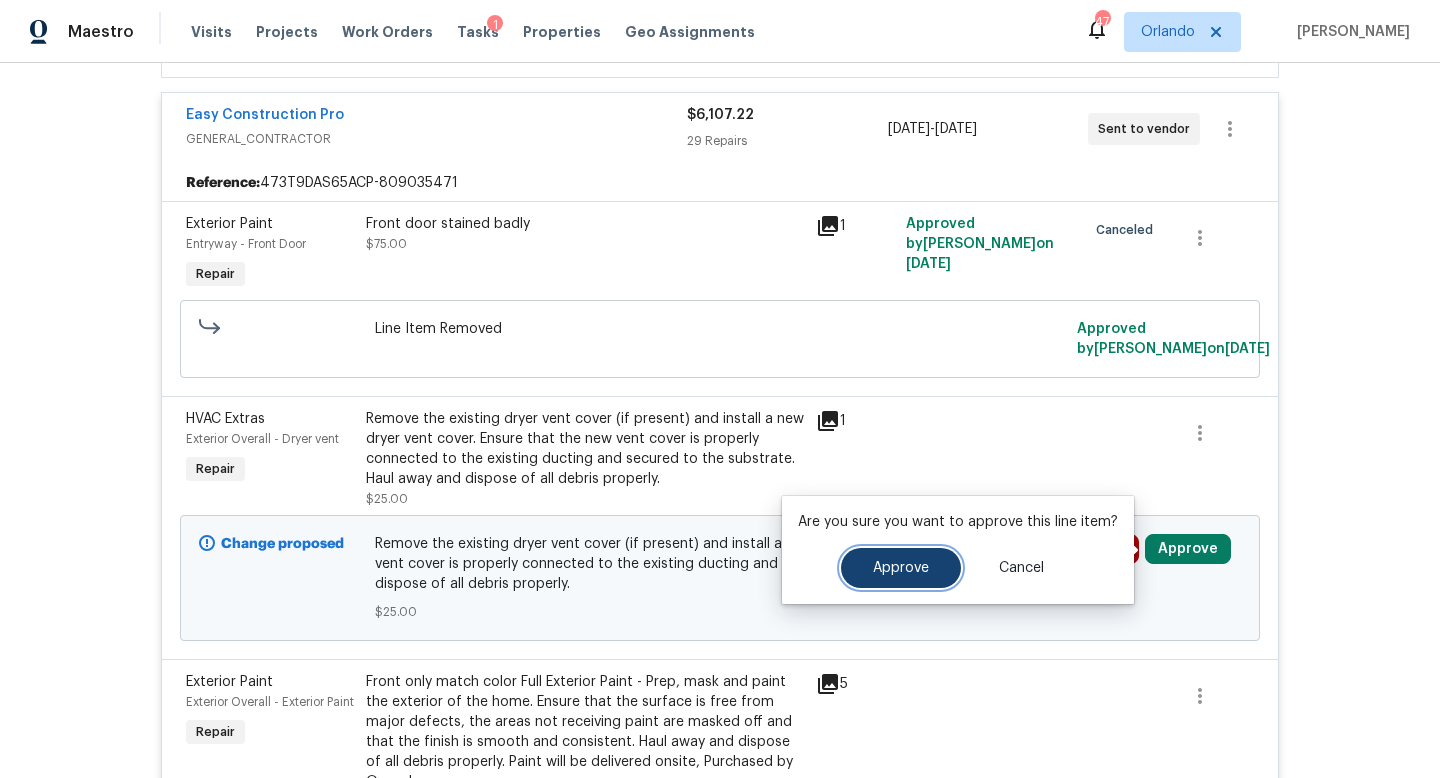 click on "Approve" at bounding box center (901, 568) 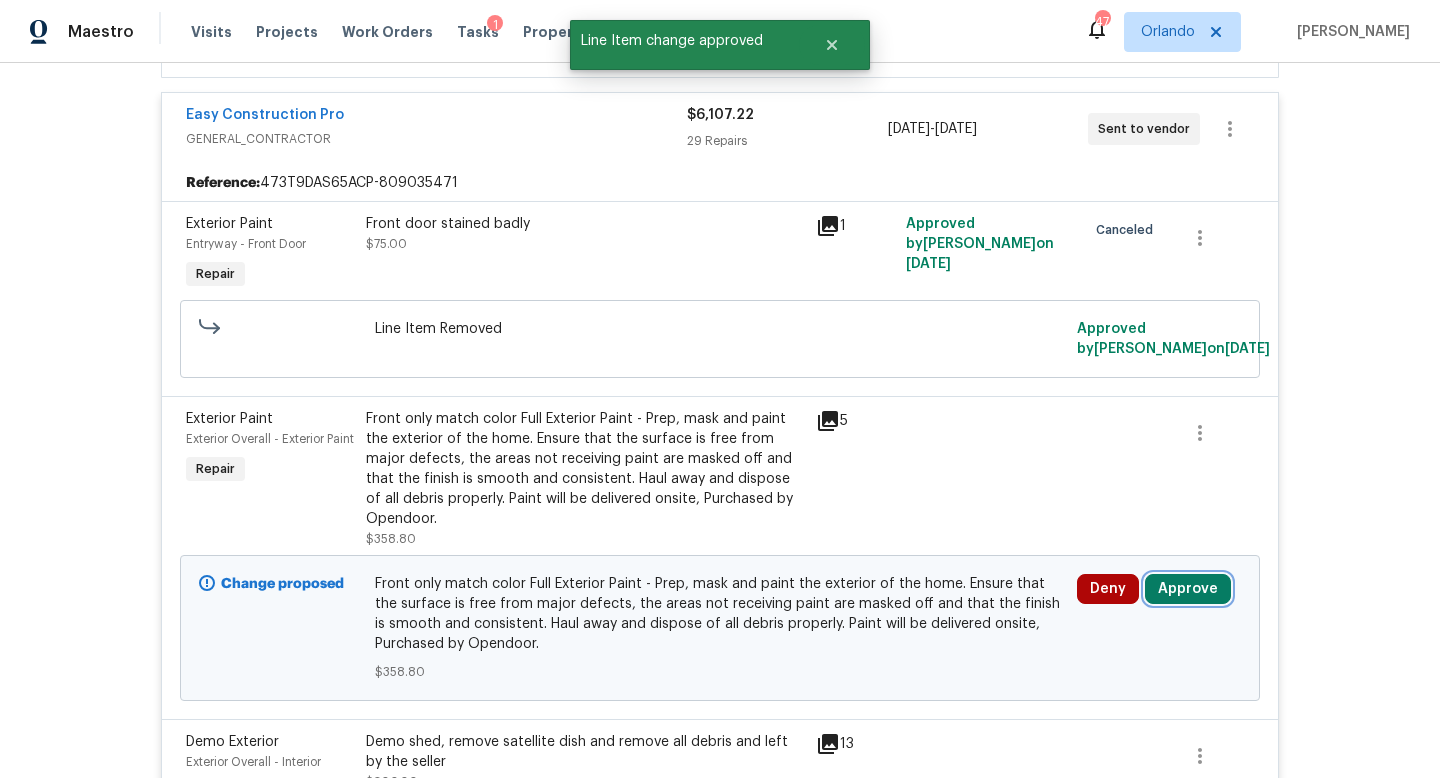 click on "Approve" at bounding box center [1188, 589] 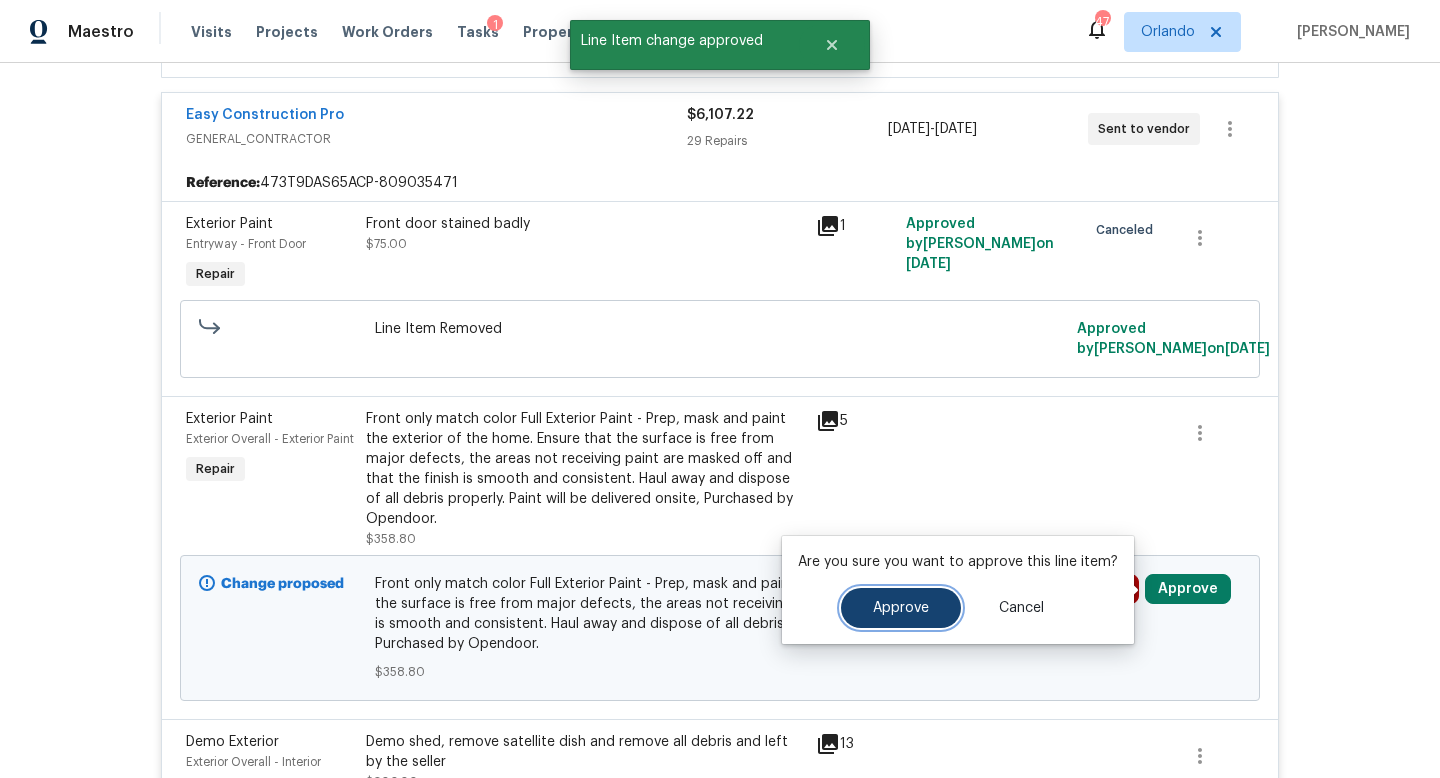 click on "Approve" at bounding box center (901, 608) 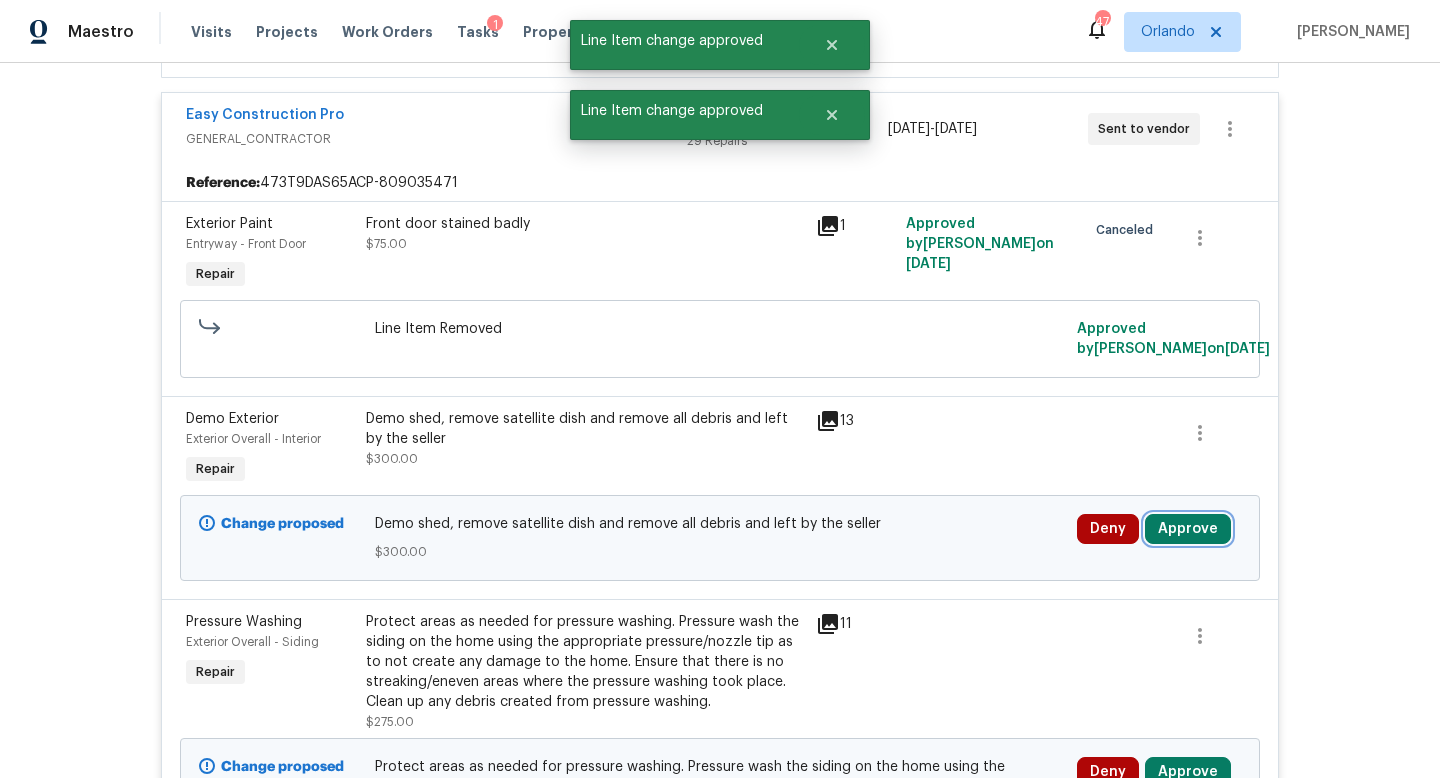 click on "Approve" at bounding box center (1188, 529) 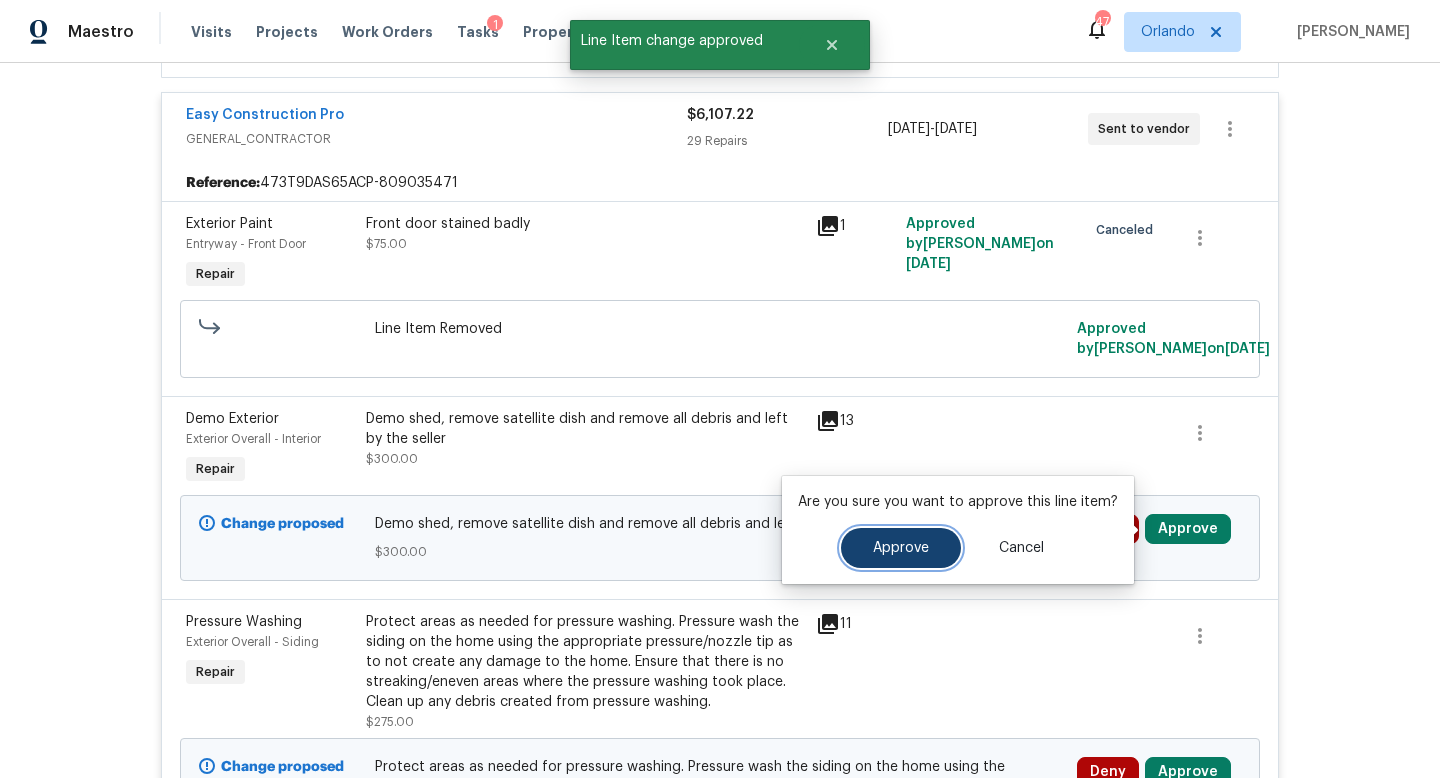 click on "Approve" at bounding box center (901, 548) 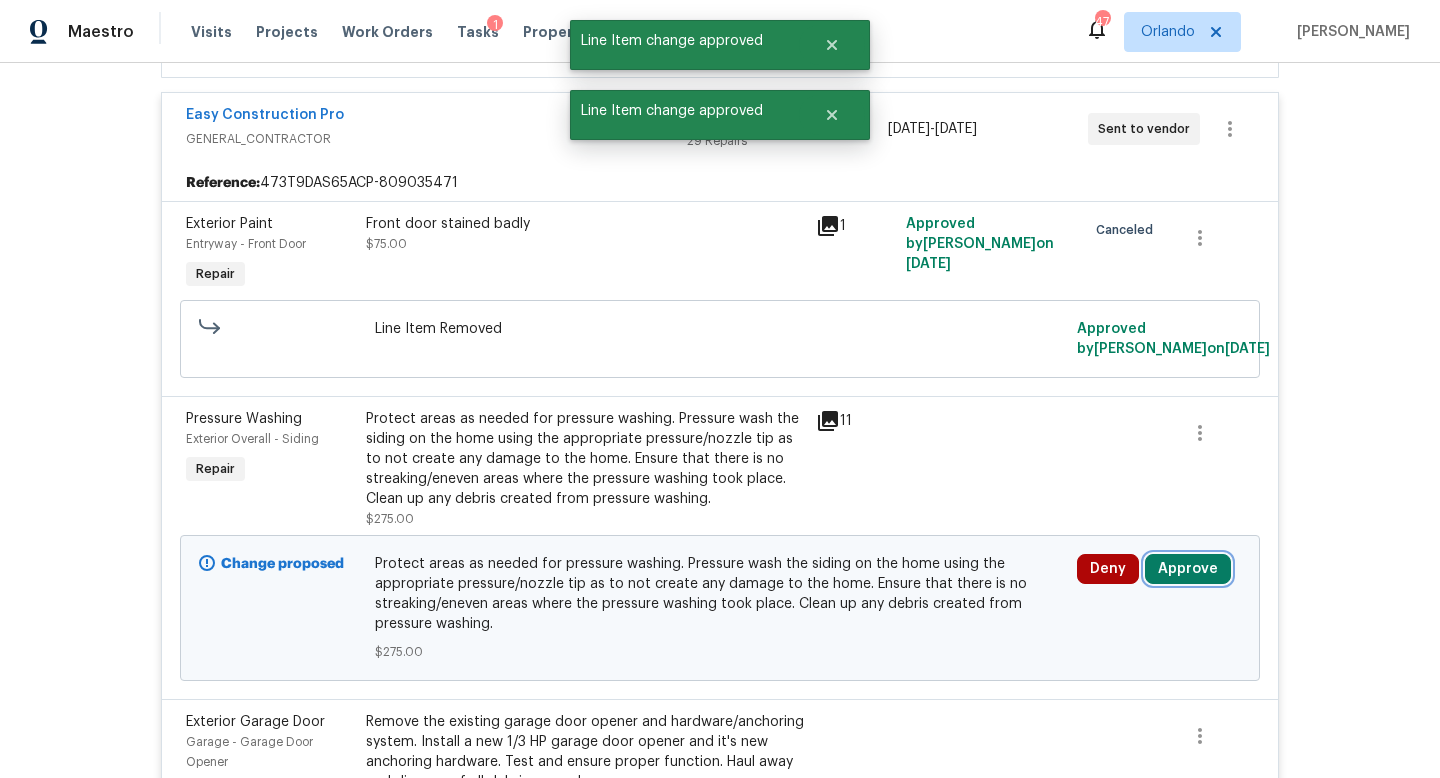 click on "Approve" at bounding box center (1188, 569) 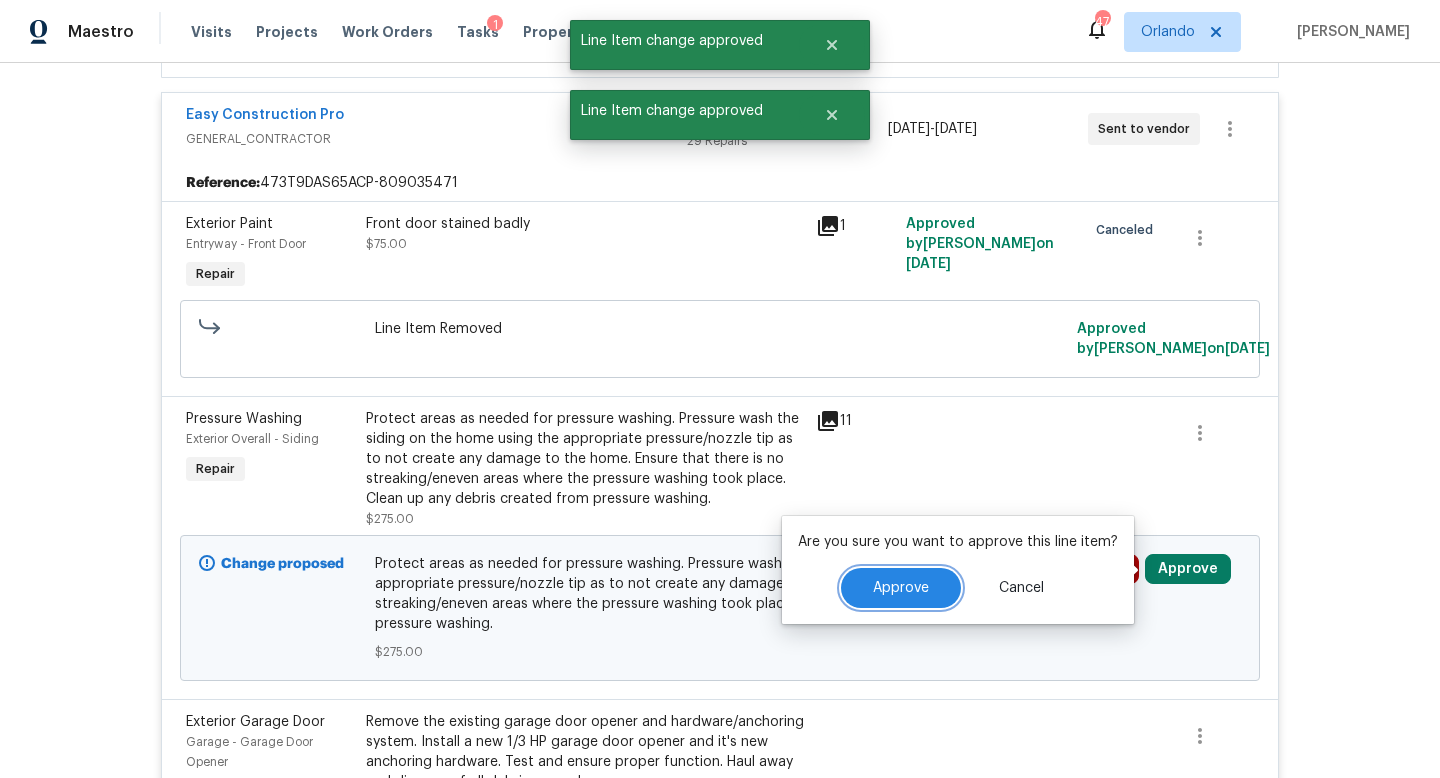 click on "Approve" at bounding box center [901, 588] 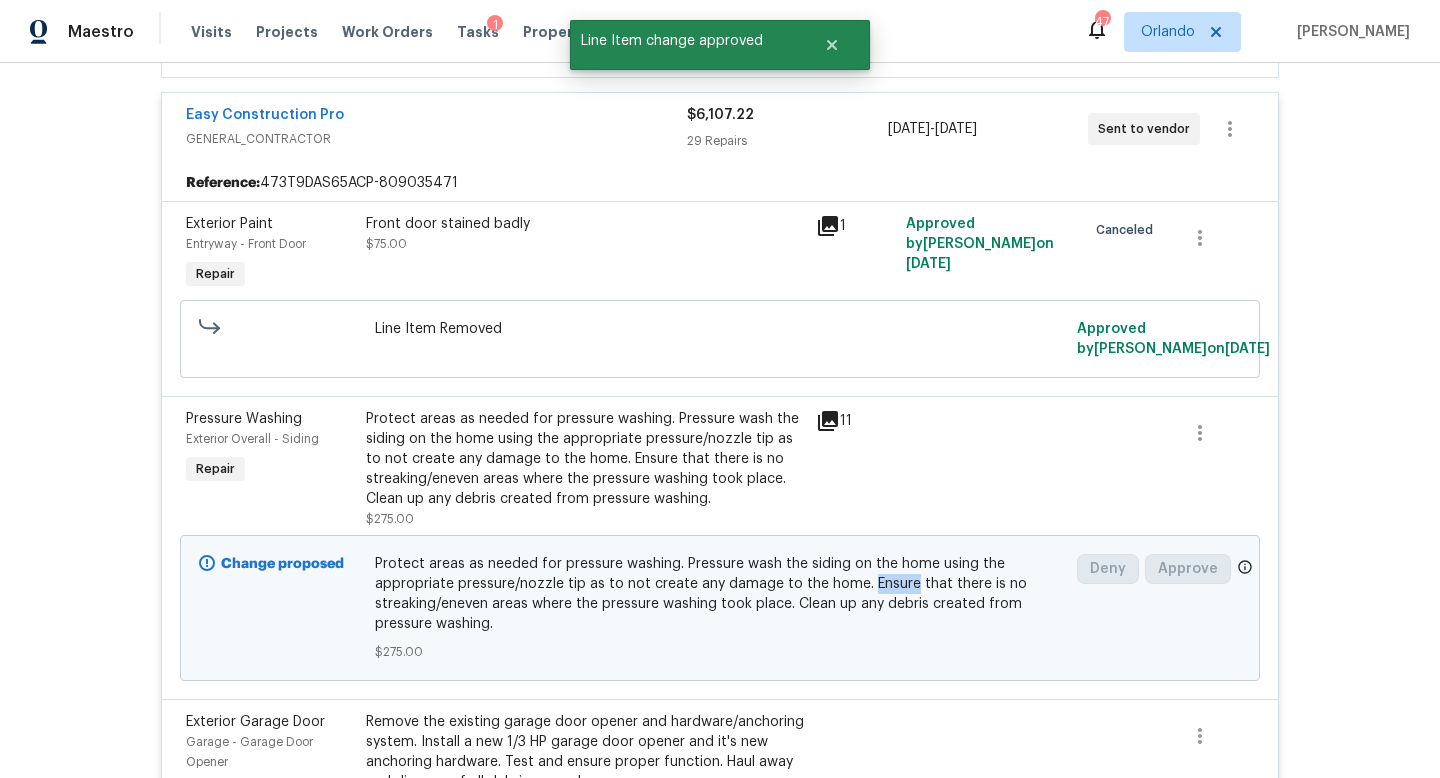 click on "Protect areas as needed for pressure washing. Pressure wash the siding on the home using the appropriate pressure/nozzle tip as to not create any damage to the home. Ensure that there is no streaking/eneven areas where the pressure washing took place. Clean up any debris created from pressure washing." at bounding box center (720, 594) 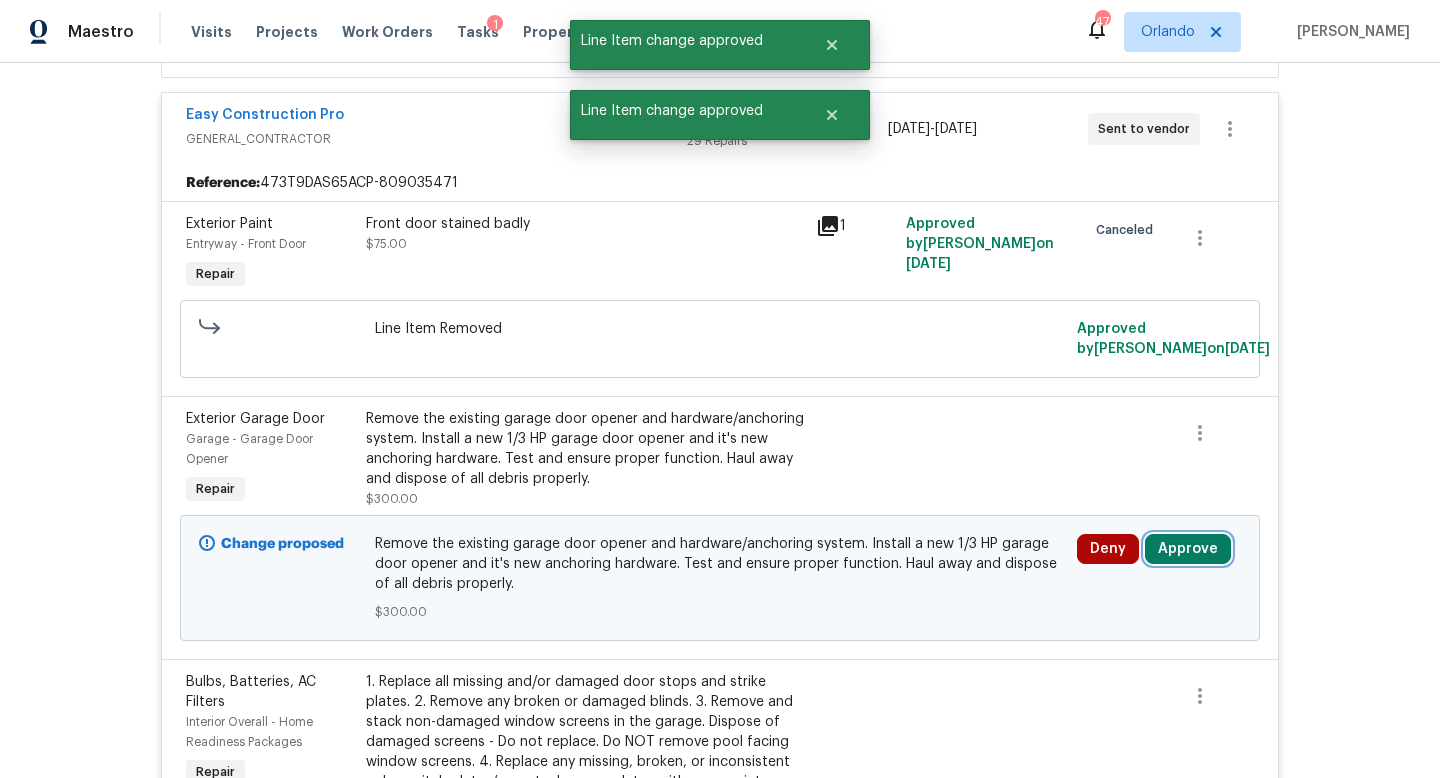 click on "Approve" at bounding box center [1188, 549] 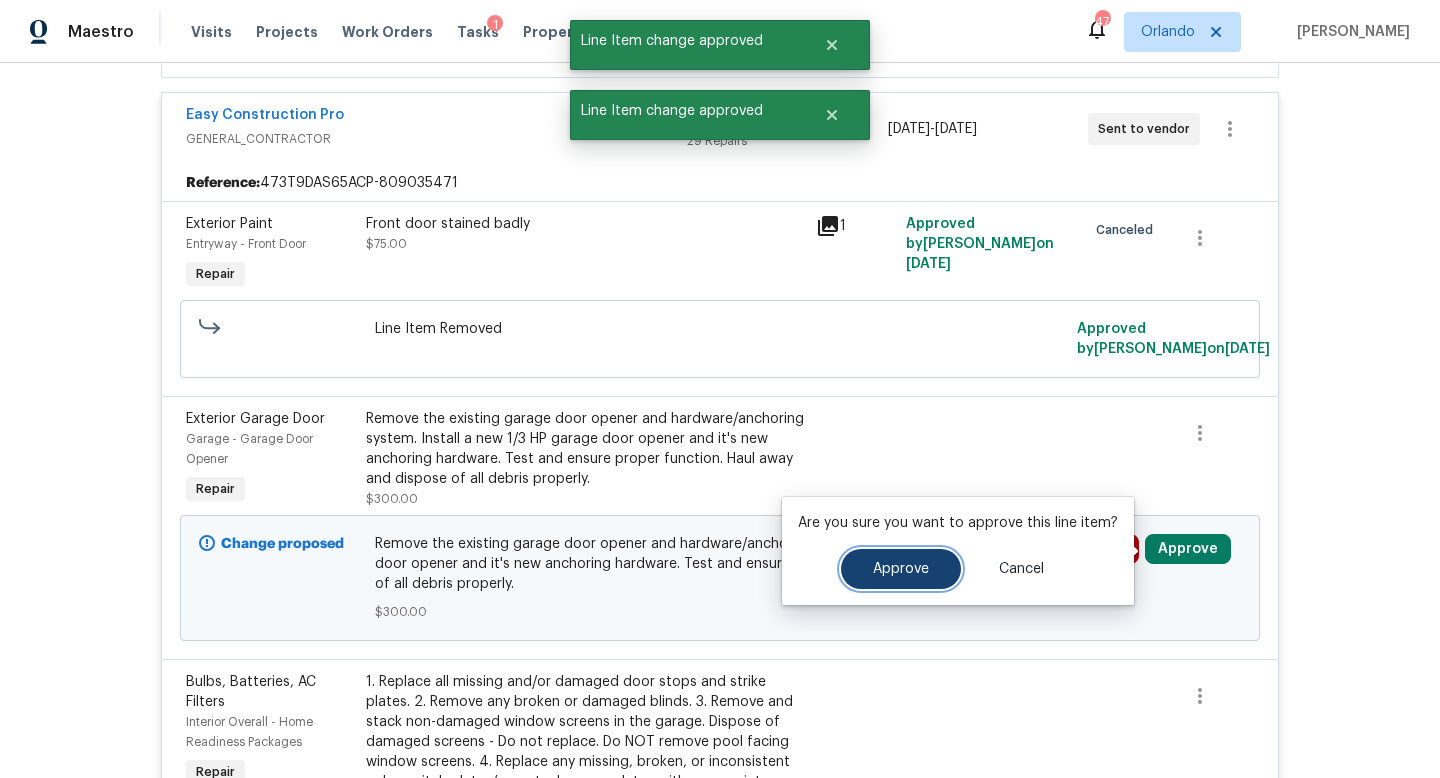click on "Approve" at bounding box center [901, 569] 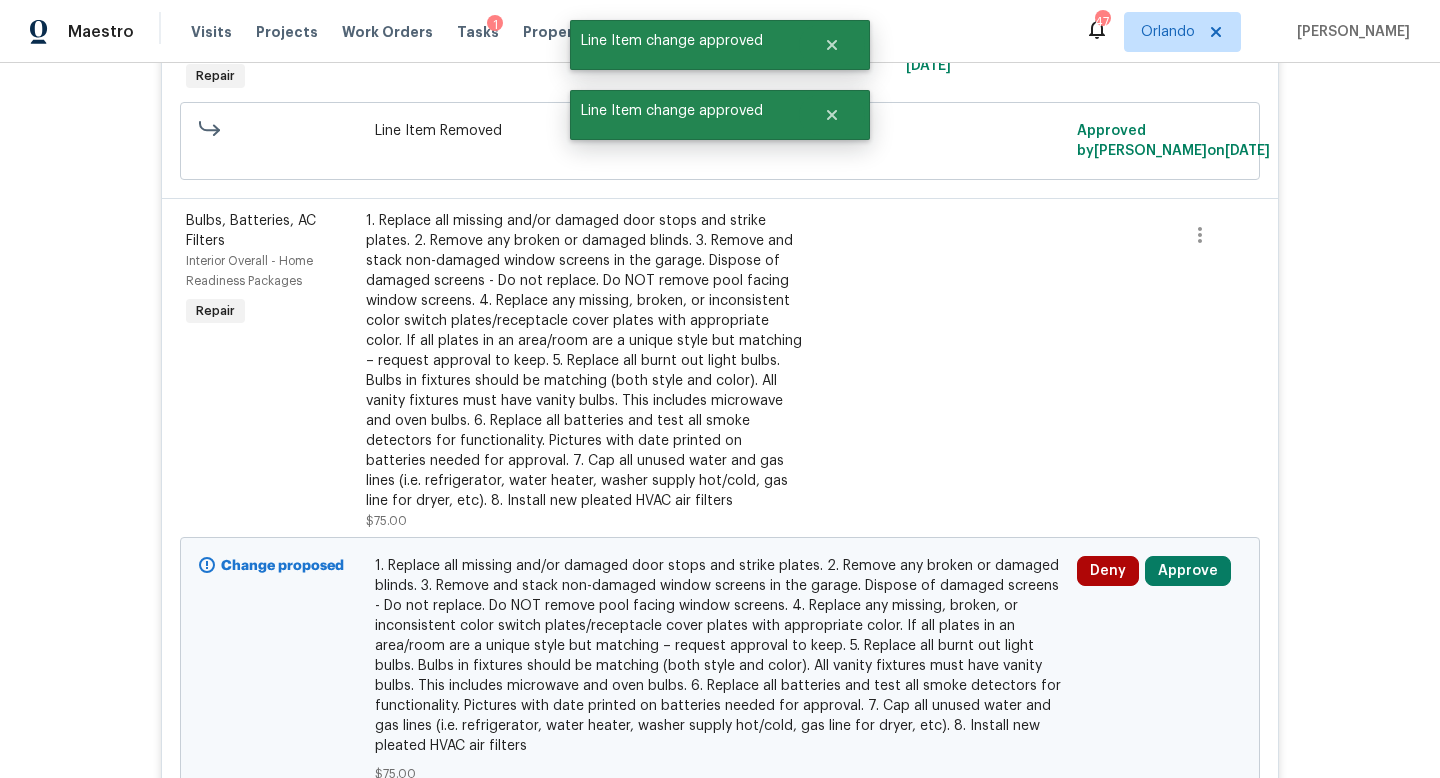 scroll, scrollTop: 819, scrollLeft: 0, axis: vertical 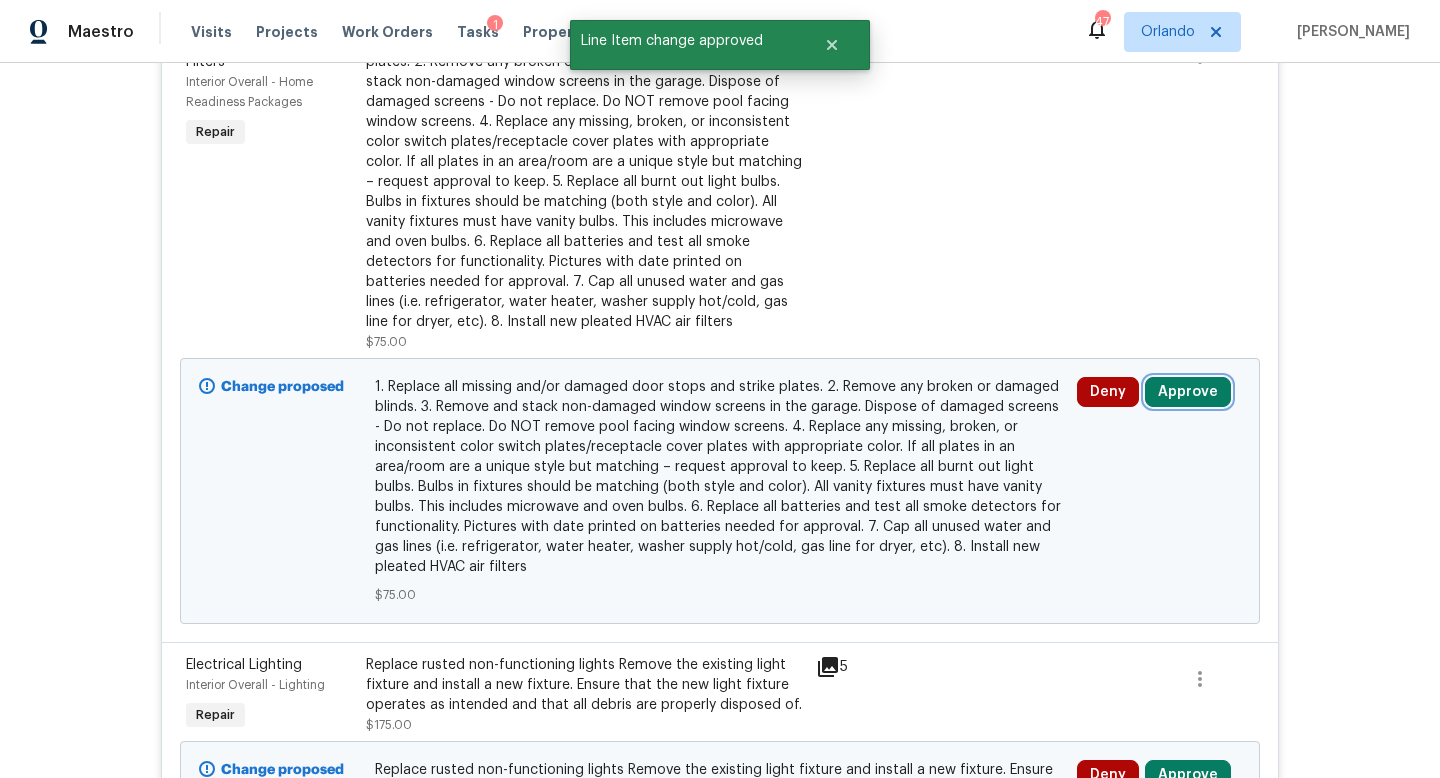 click on "Approve" at bounding box center (1188, 392) 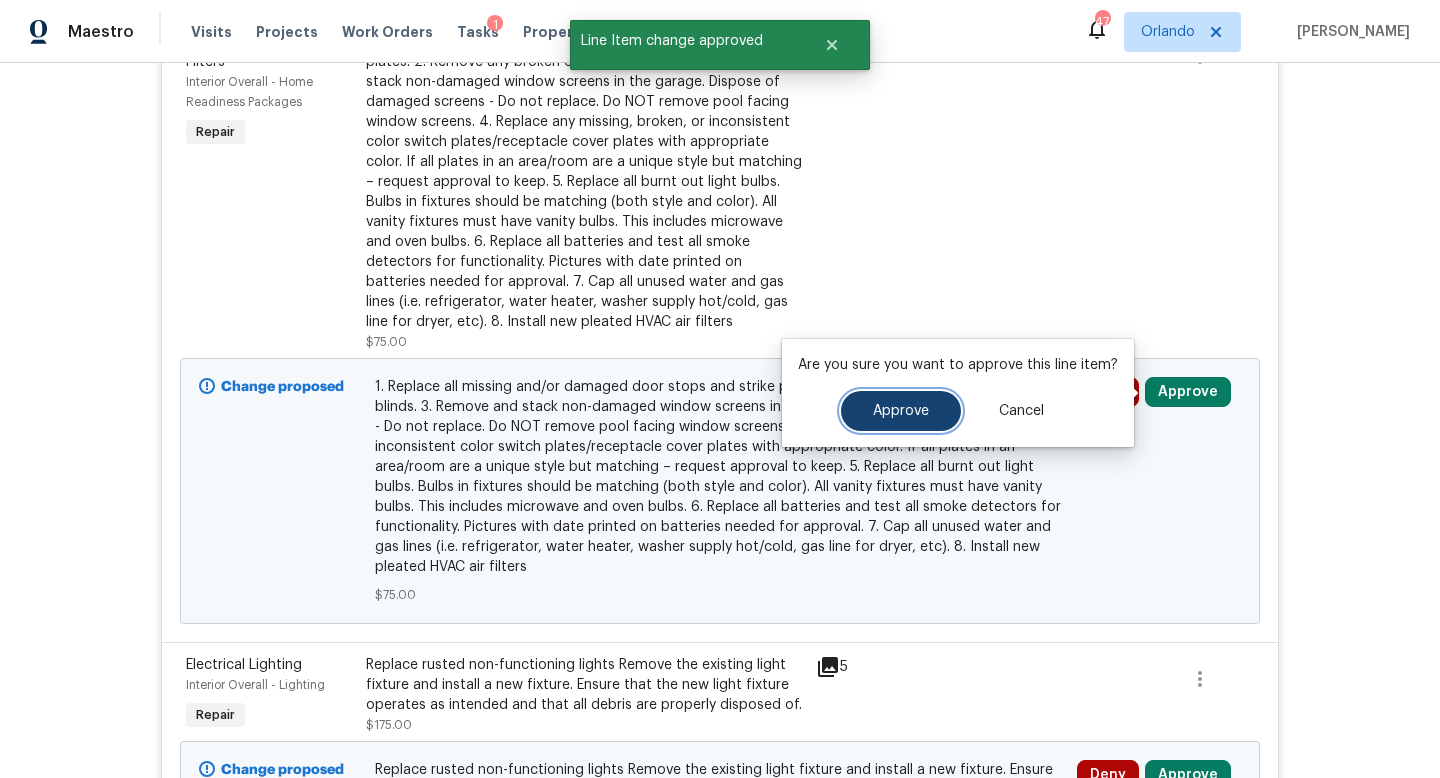 click on "Approve" at bounding box center (901, 411) 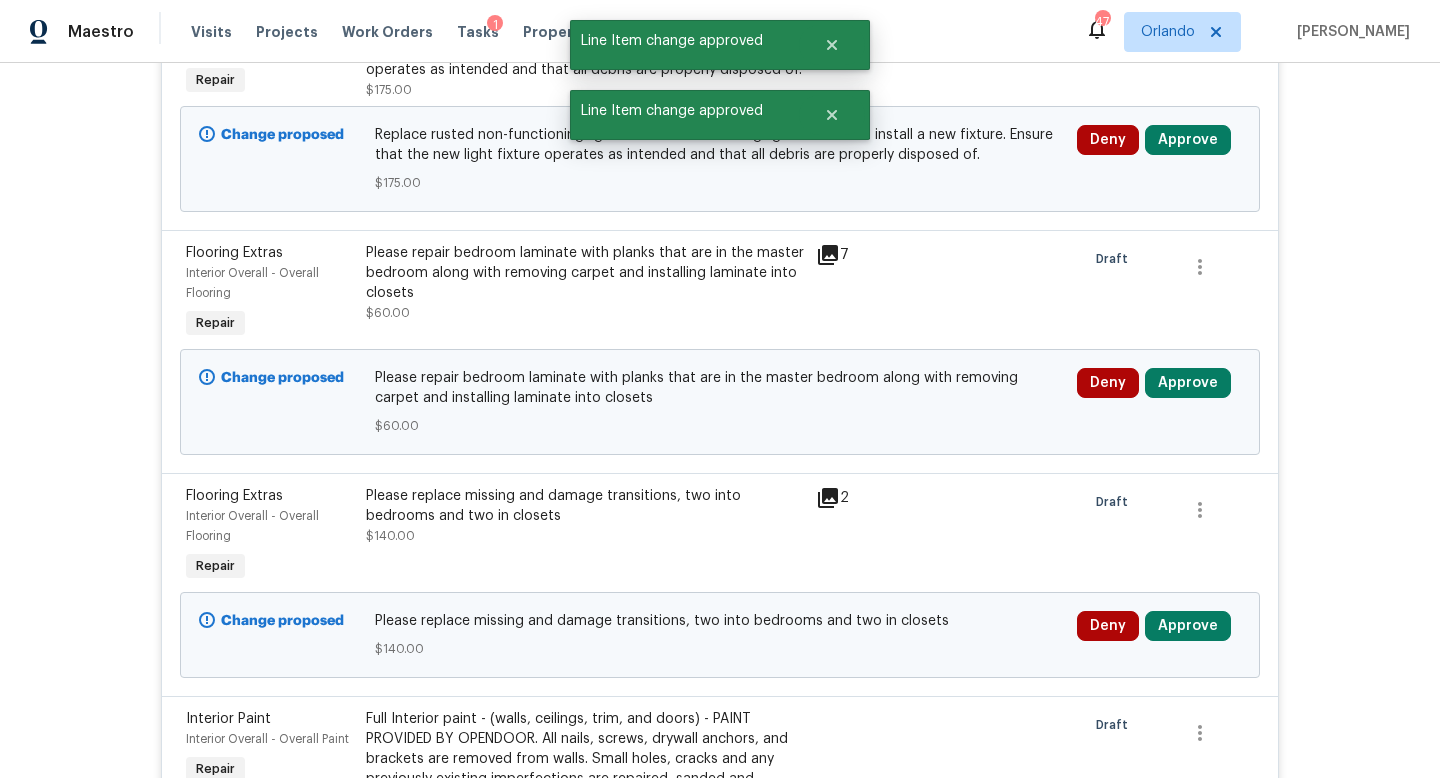 scroll, scrollTop: 819, scrollLeft: 0, axis: vertical 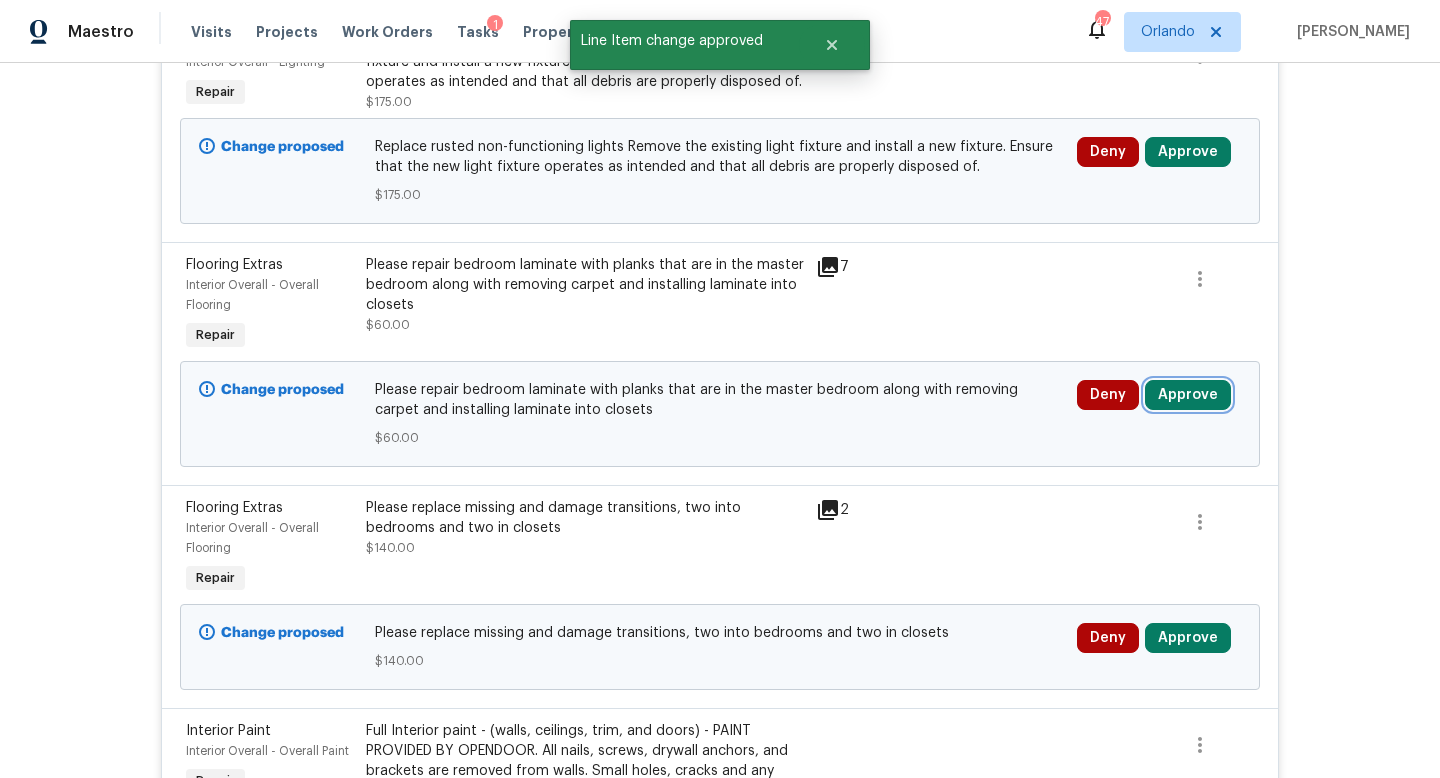 click on "Approve" at bounding box center [1188, 395] 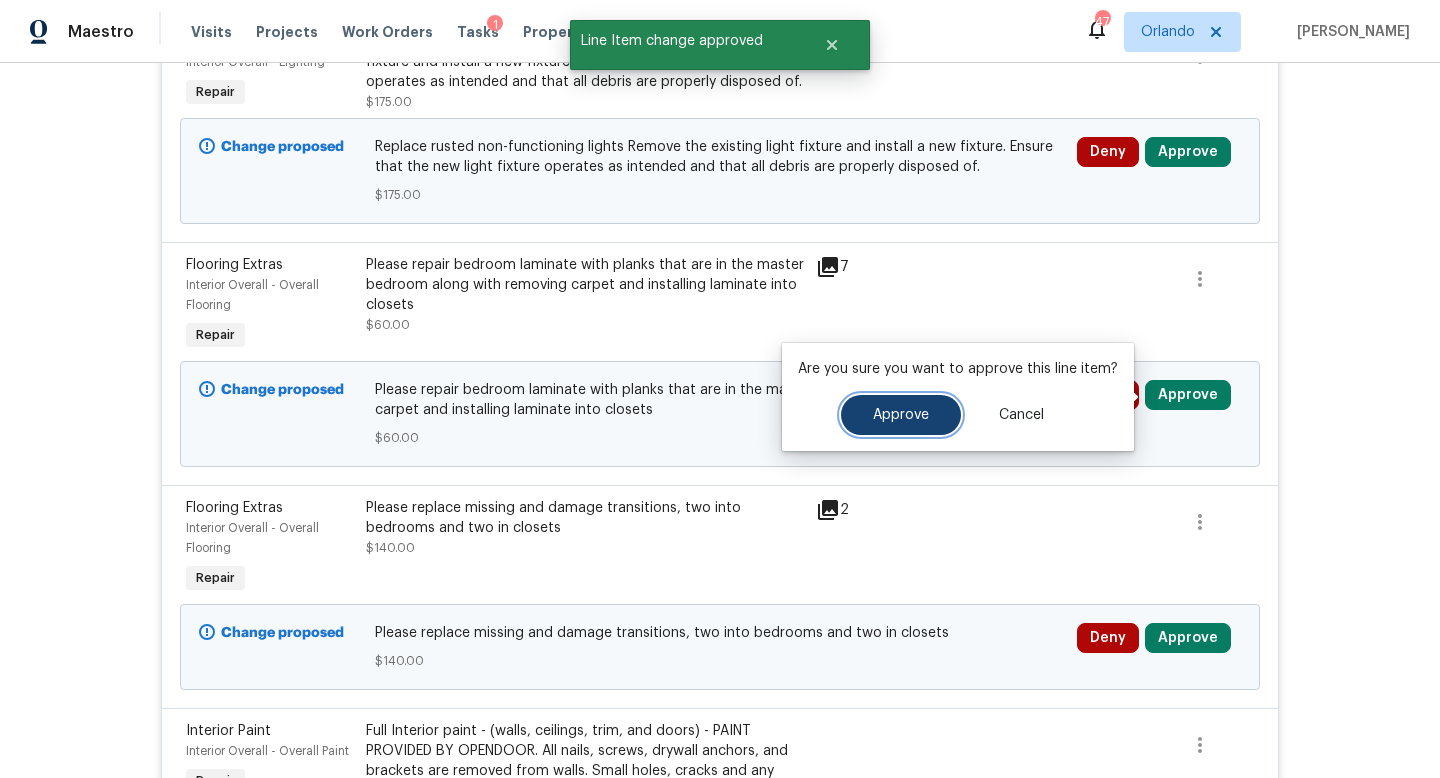 click on "Approve" at bounding box center [901, 415] 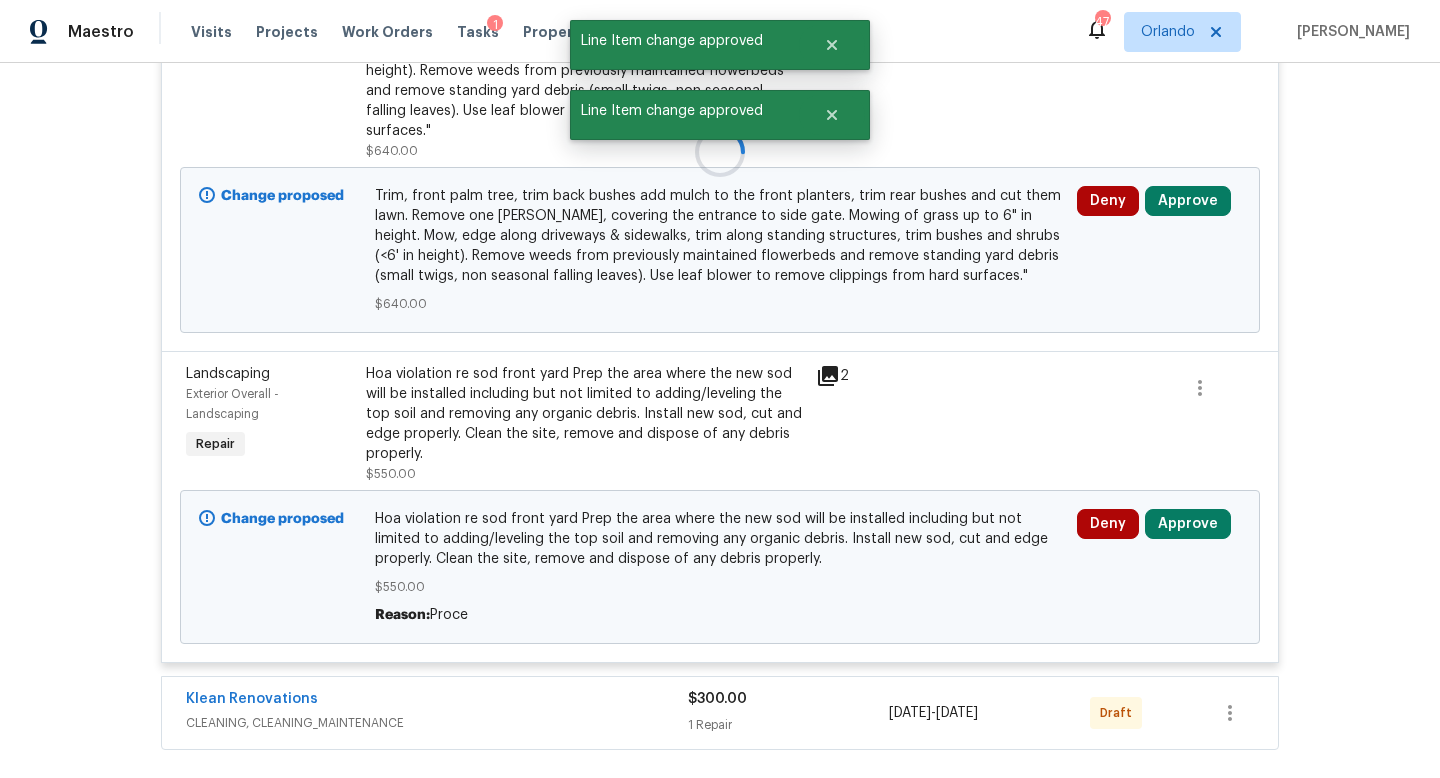 scroll, scrollTop: 819, scrollLeft: 0, axis: vertical 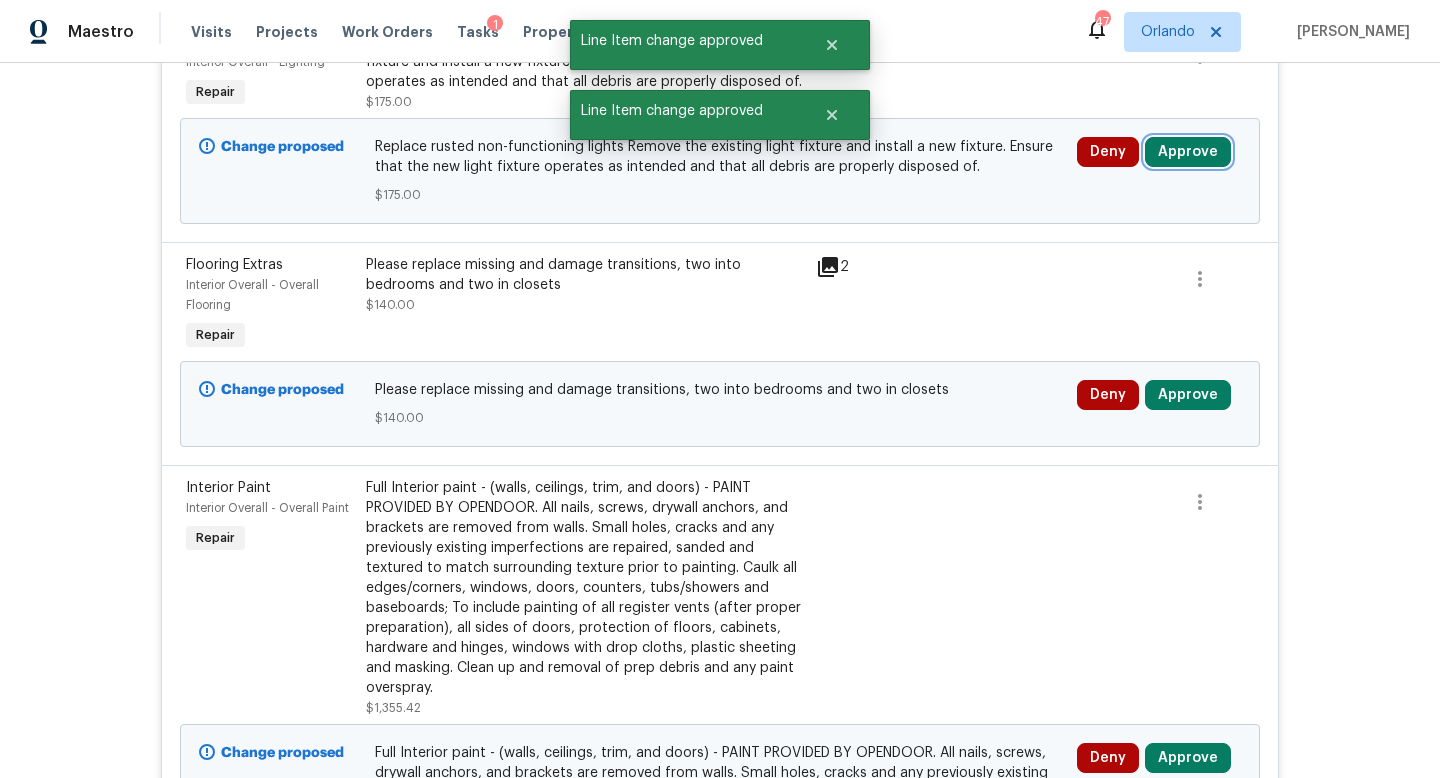 click on "Approve" at bounding box center (1188, 152) 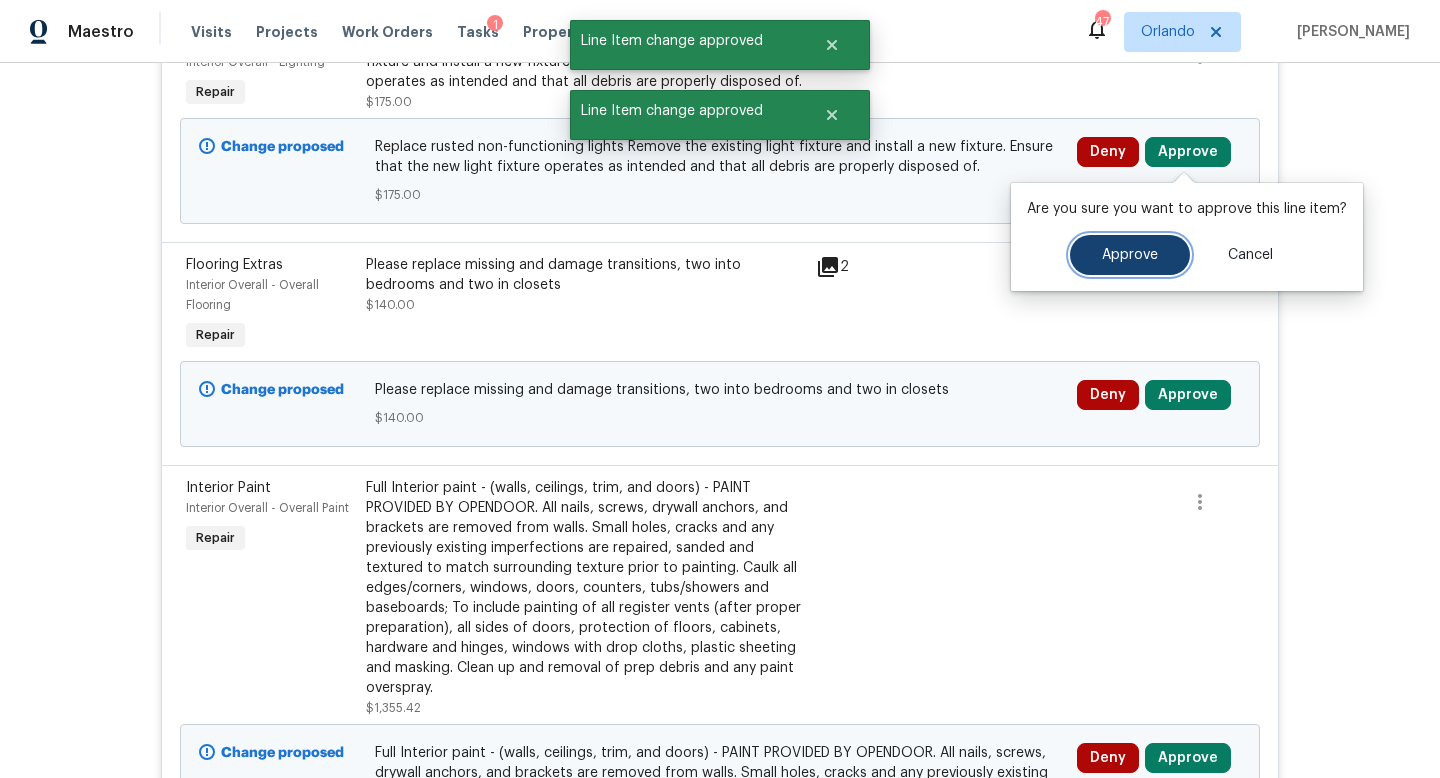 click on "Approve" at bounding box center [1130, 255] 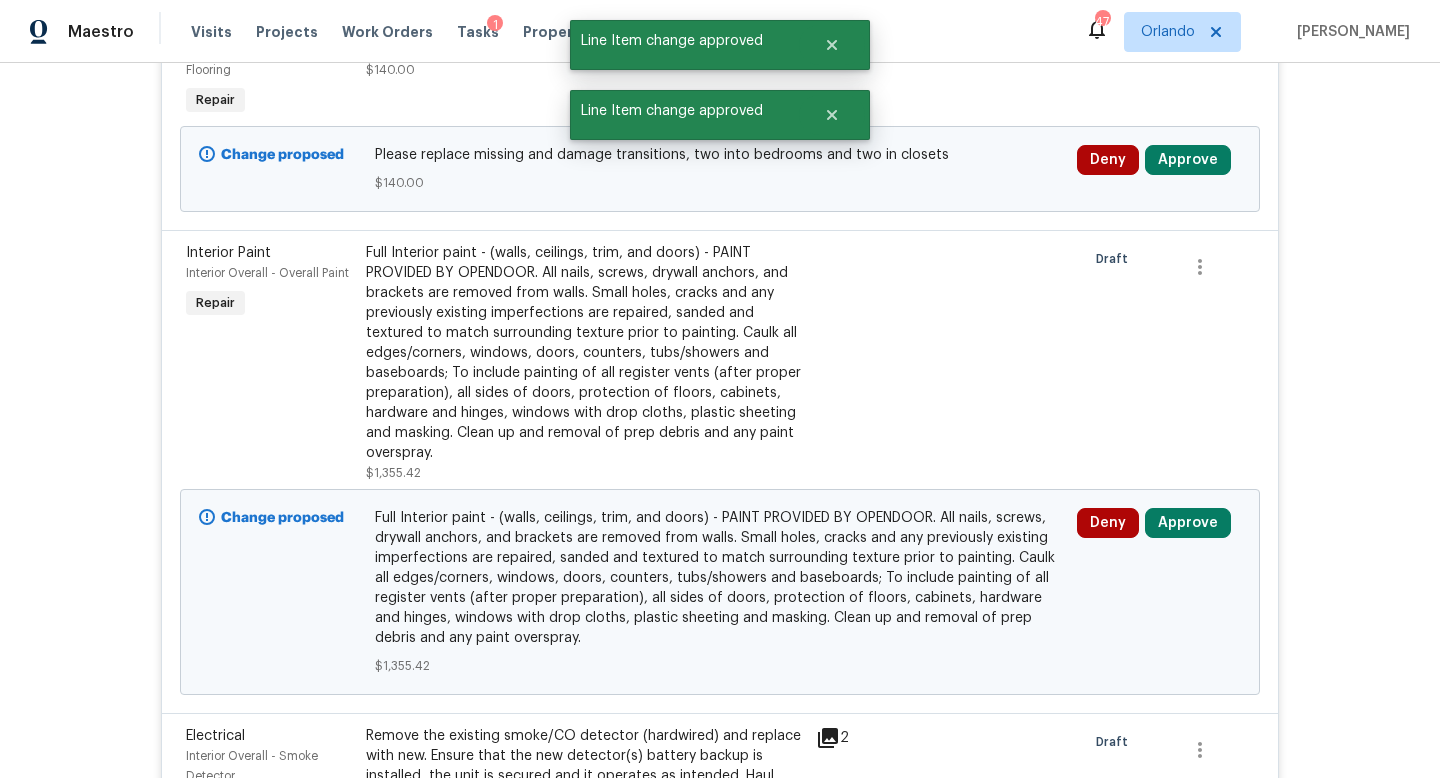 scroll, scrollTop: 819, scrollLeft: 0, axis: vertical 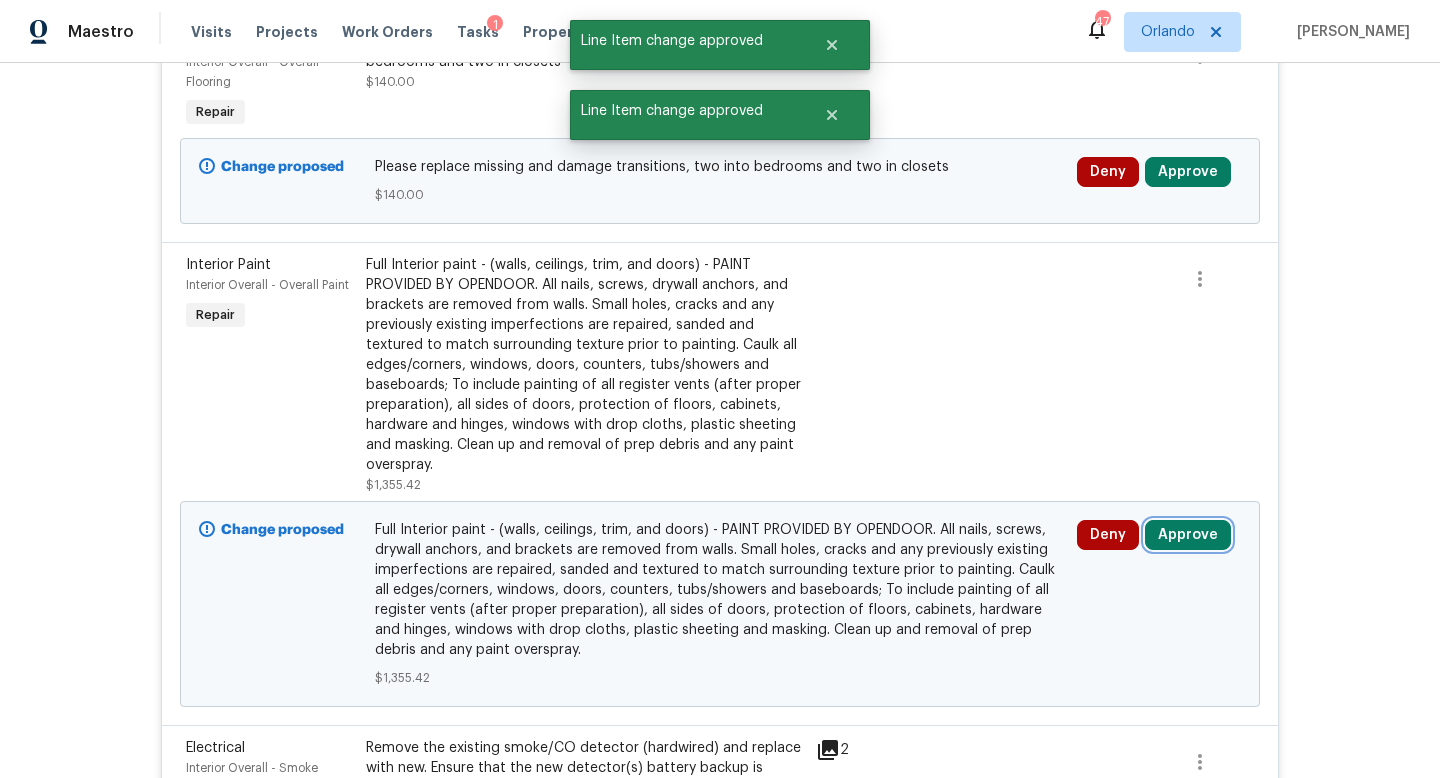 click on "Approve" at bounding box center (1188, 535) 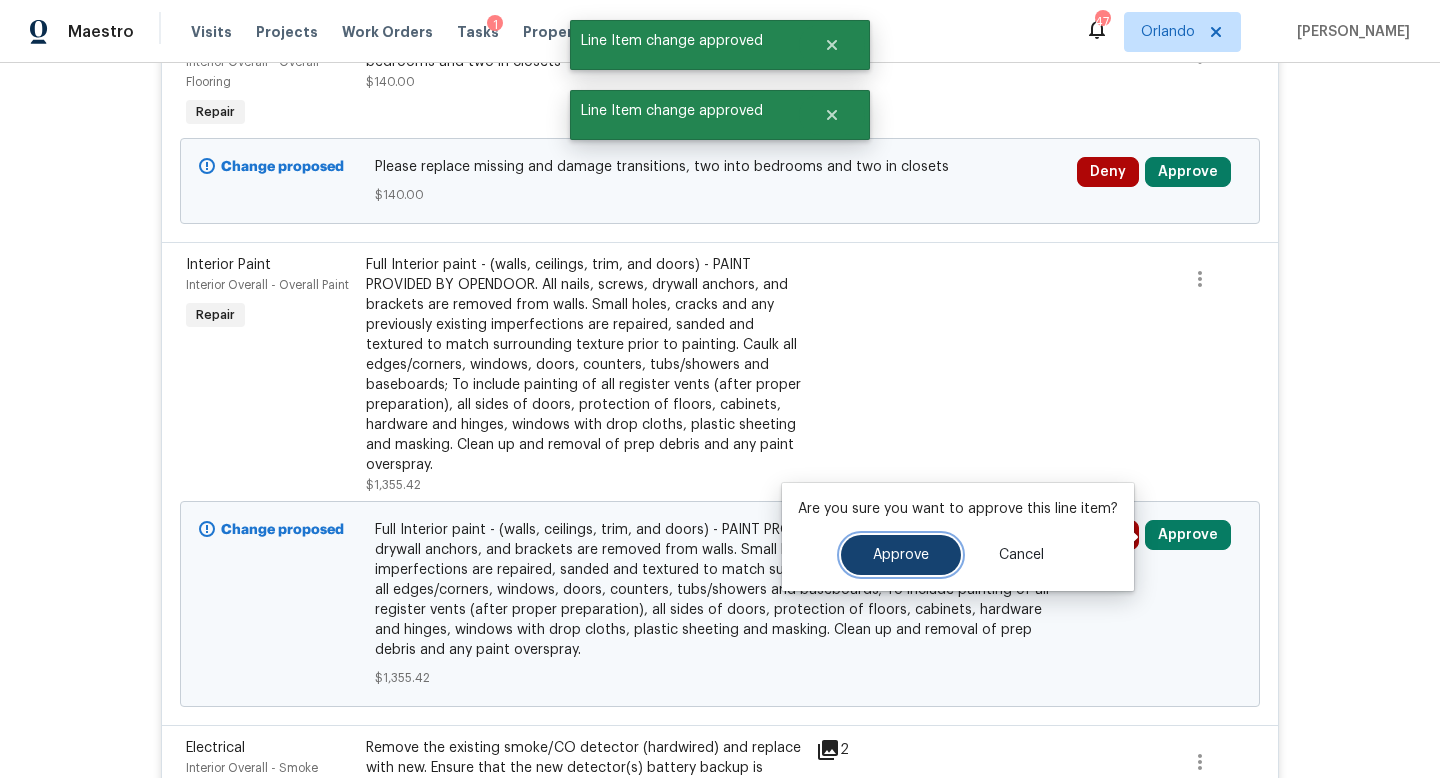 click on "Approve" at bounding box center [901, 555] 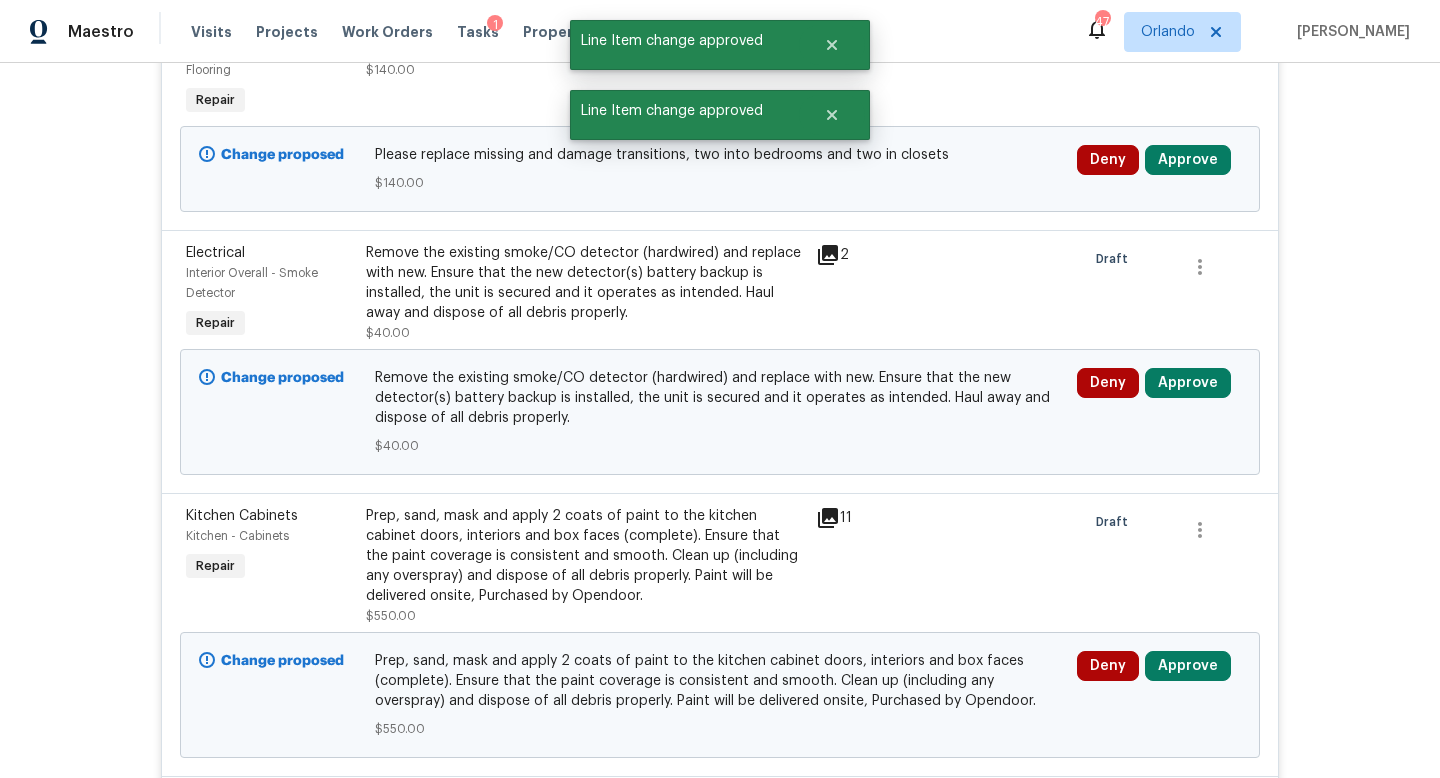 scroll, scrollTop: 819, scrollLeft: 0, axis: vertical 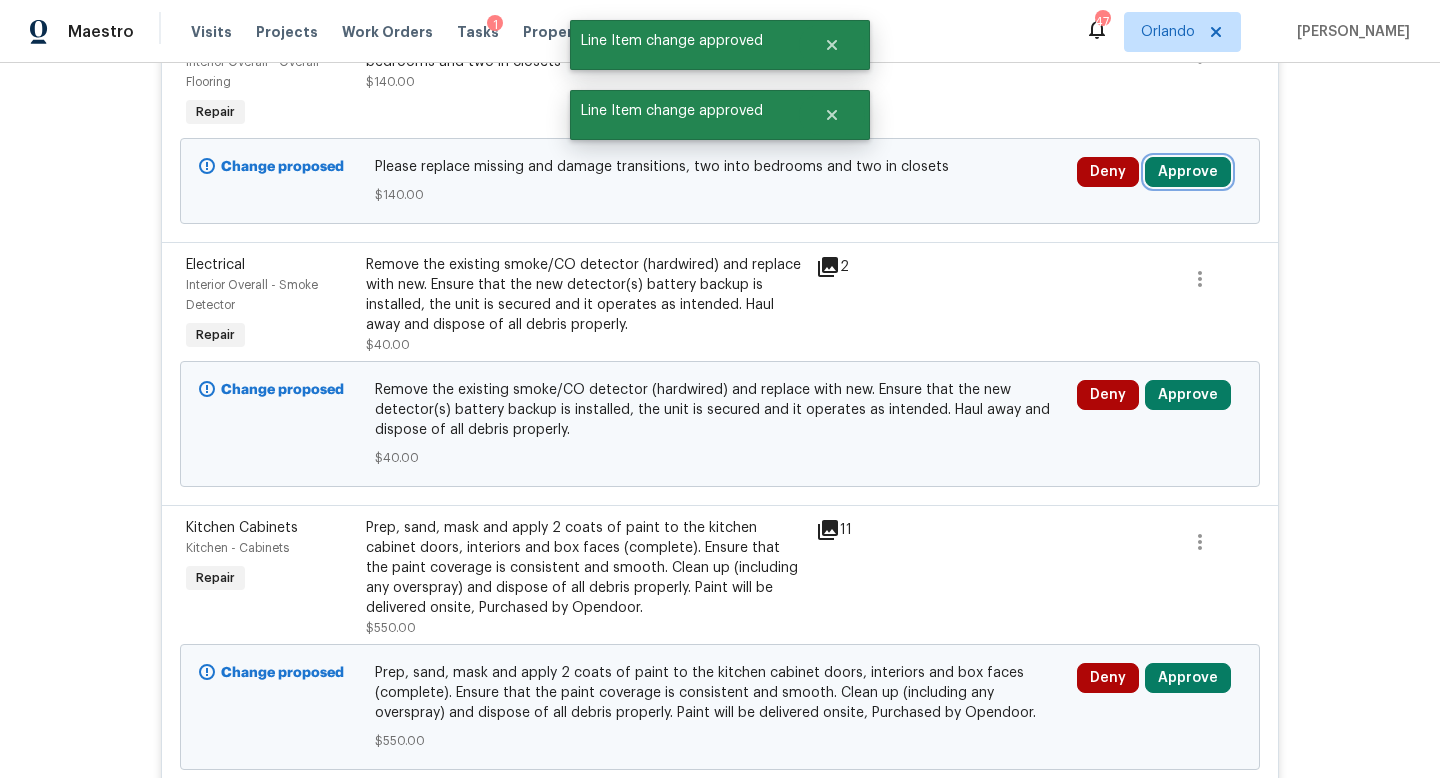 click on "Approve" at bounding box center [1188, 172] 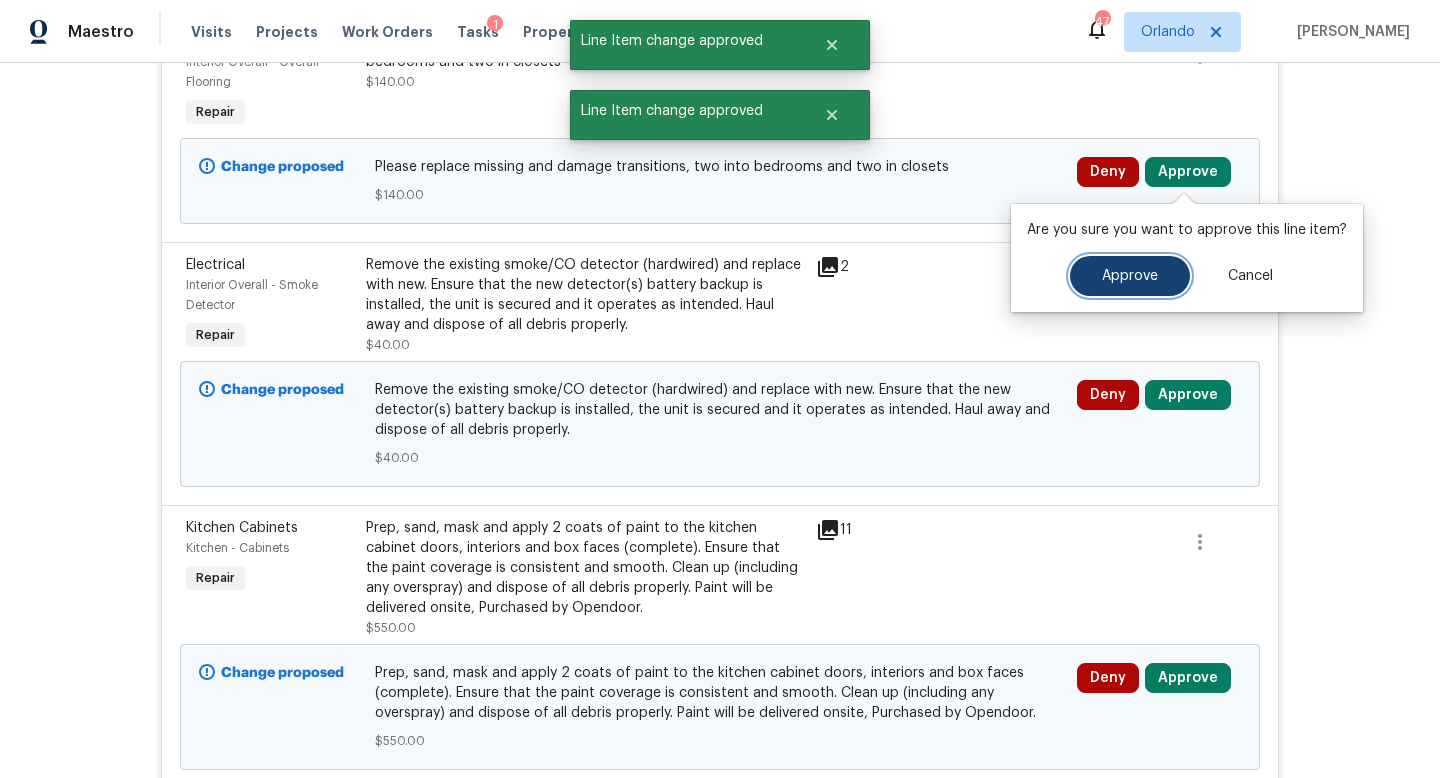 click on "Approve" at bounding box center (1130, 276) 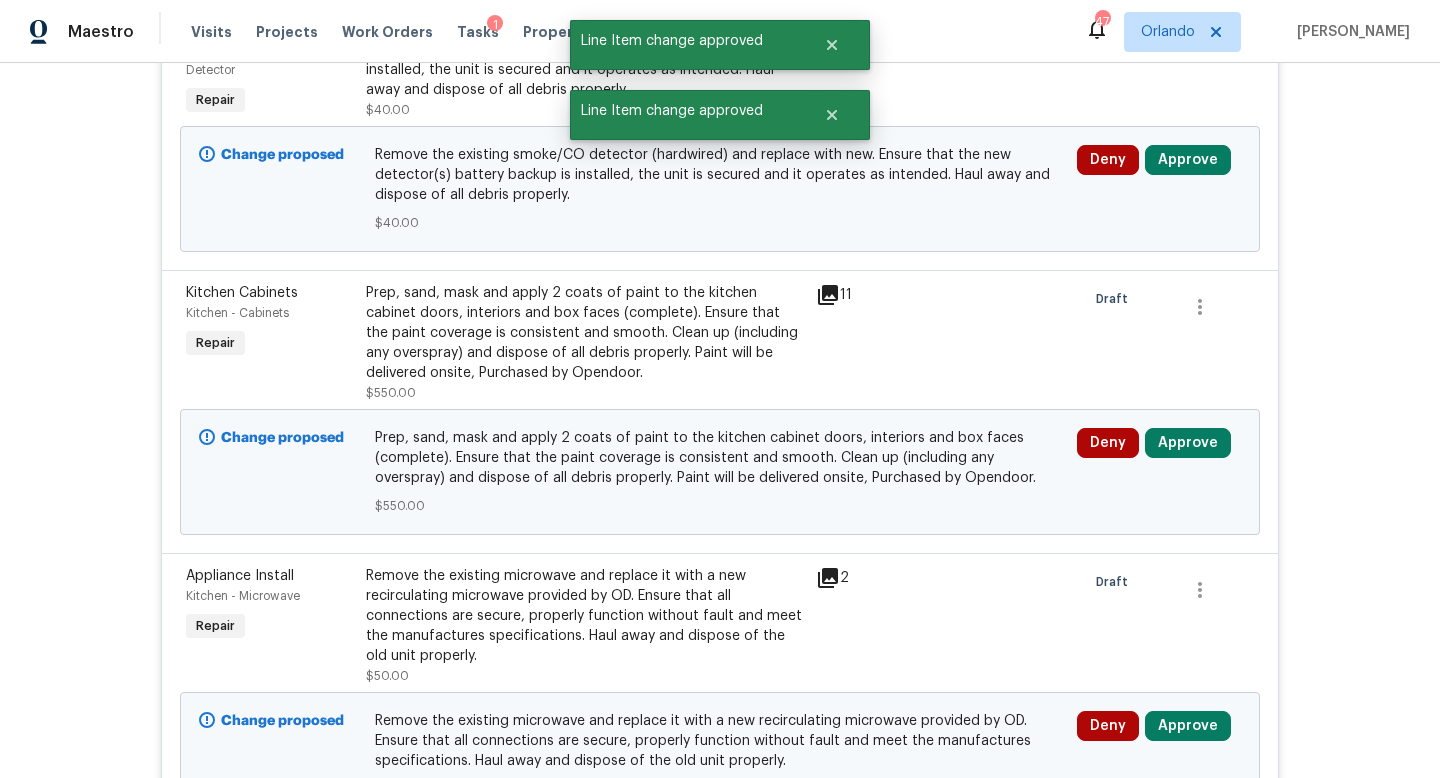 scroll, scrollTop: 819, scrollLeft: 0, axis: vertical 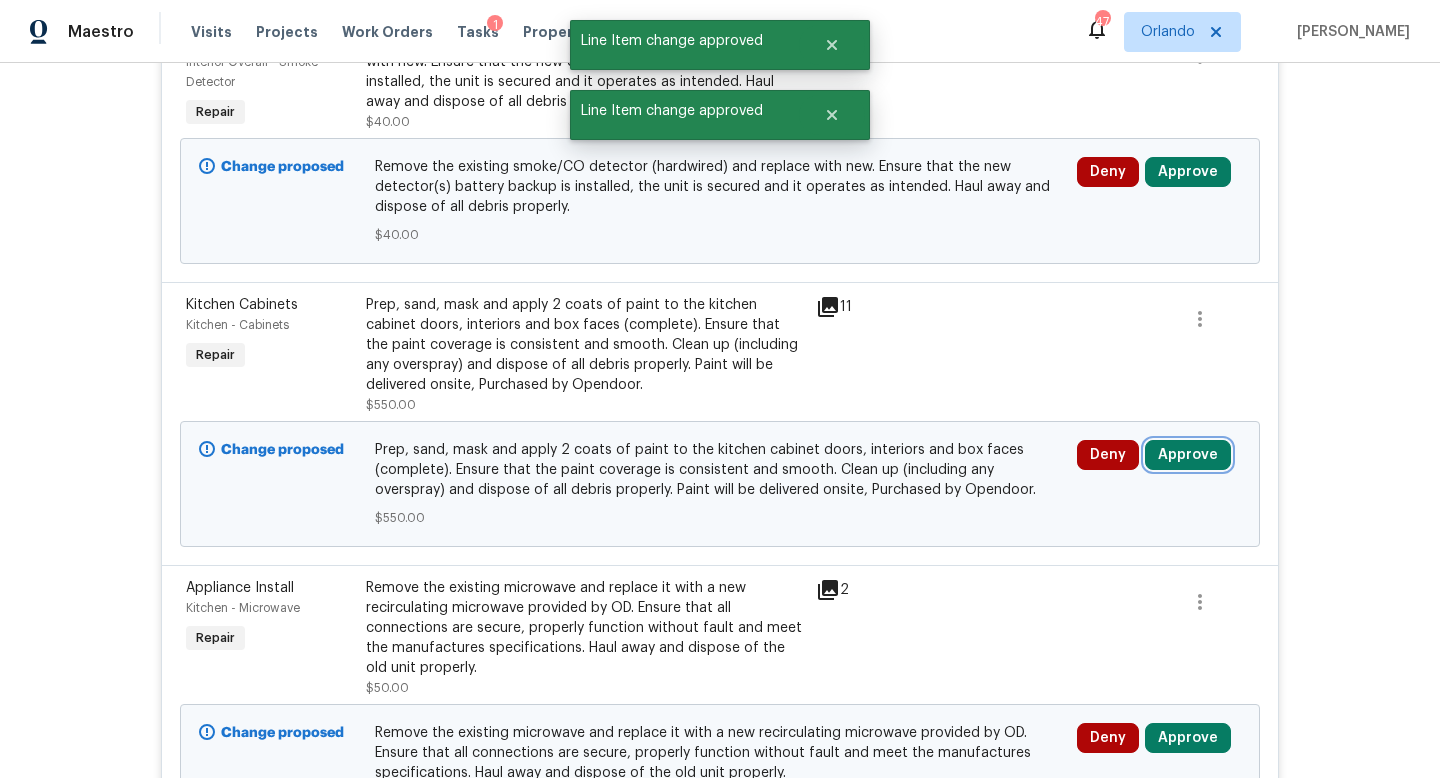click on "Approve" at bounding box center (1188, 455) 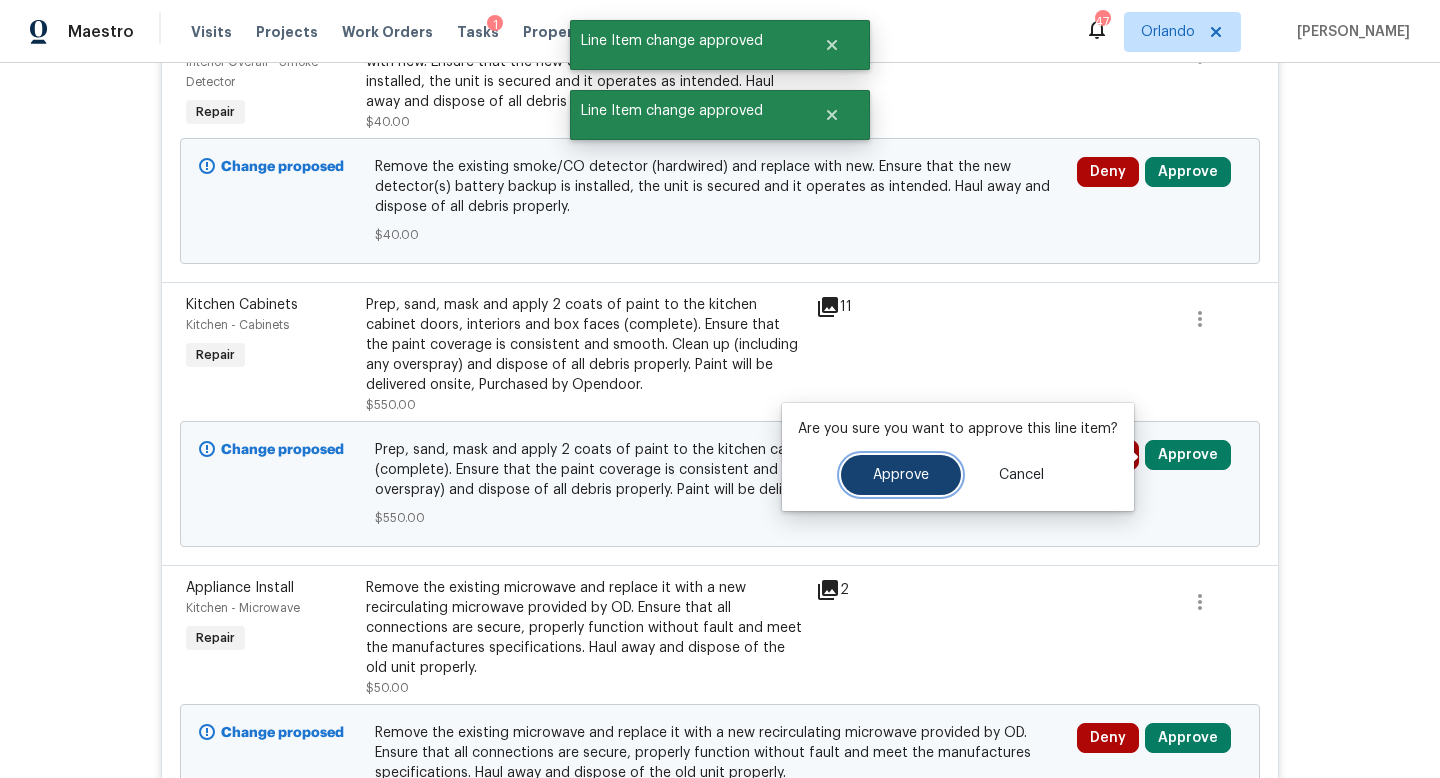 click on "Approve" at bounding box center (901, 475) 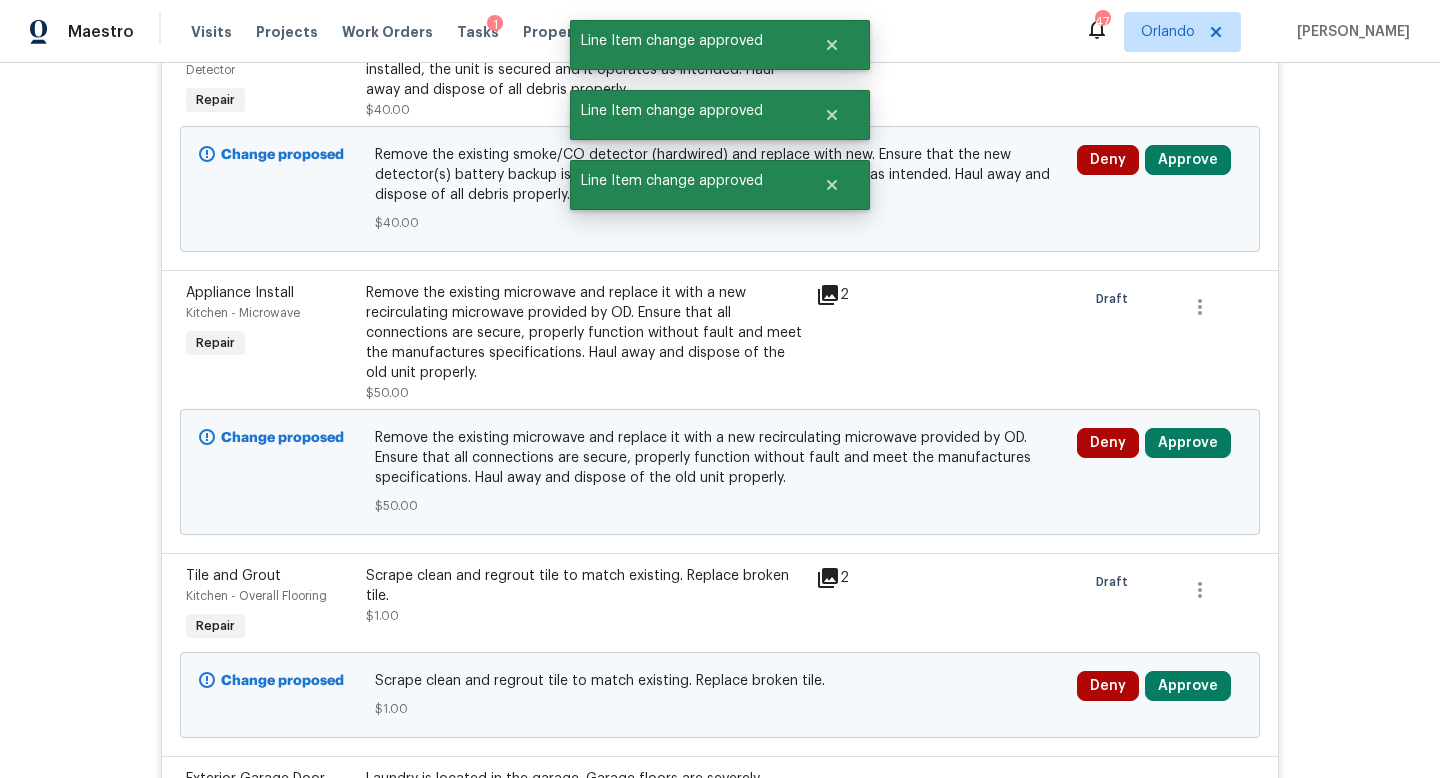 scroll, scrollTop: 819, scrollLeft: 0, axis: vertical 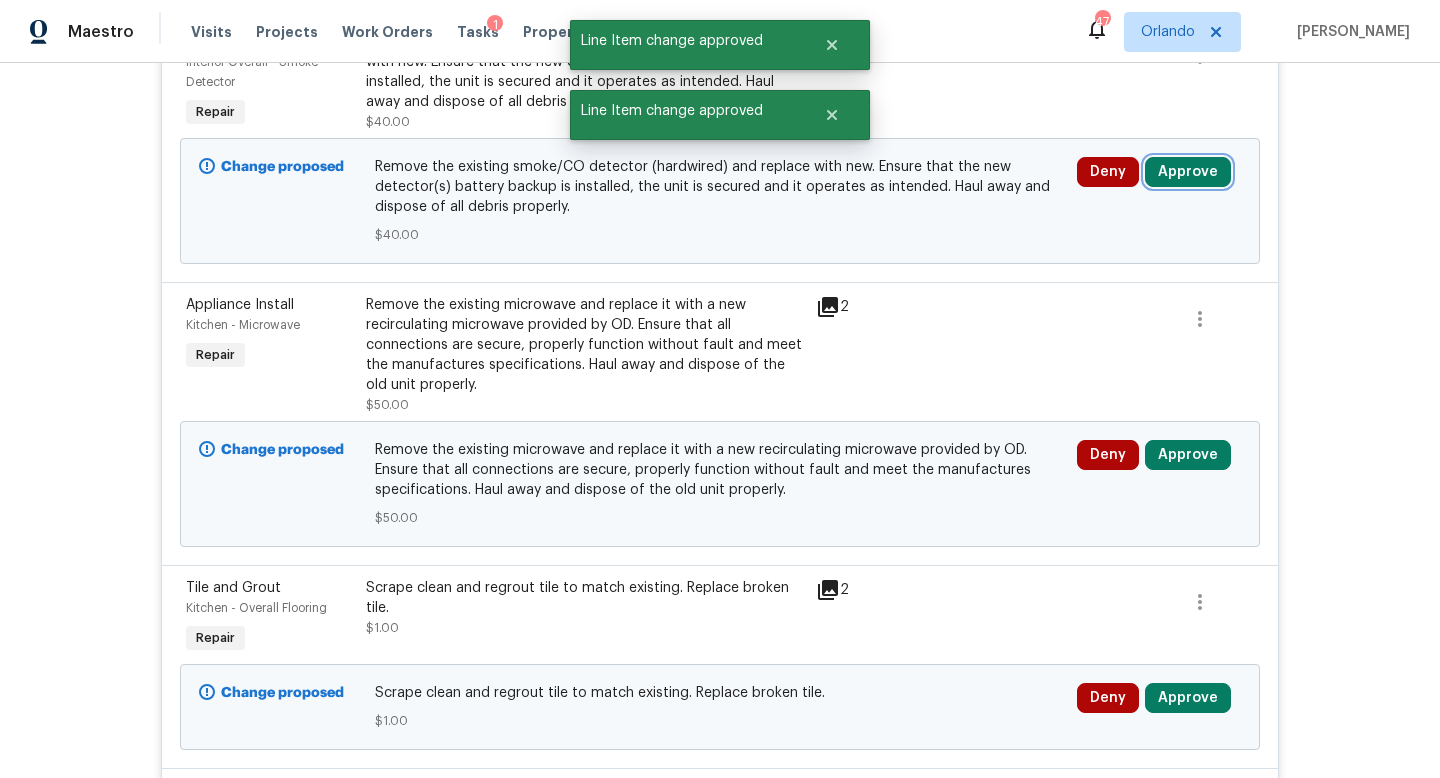 click on "Approve" at bounding box center (1188, 172) 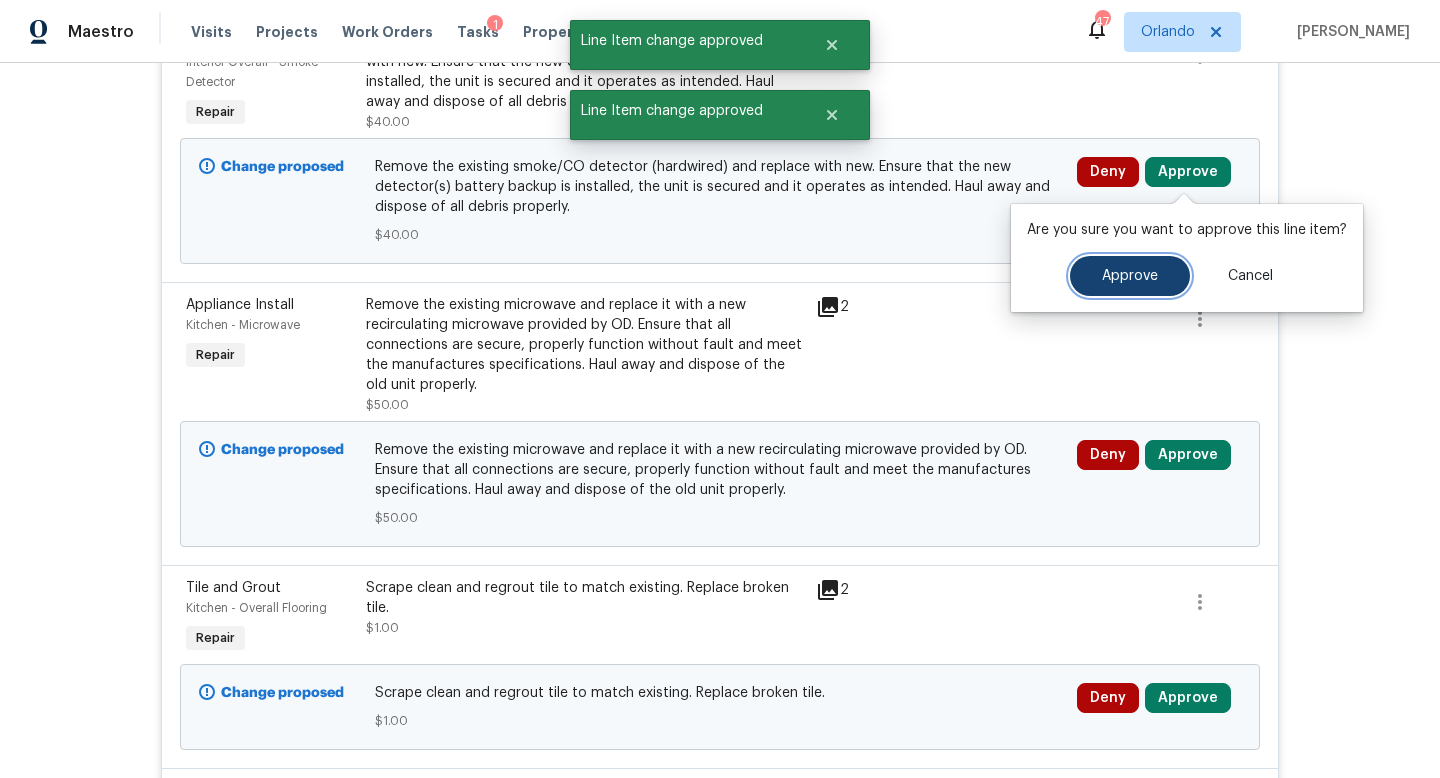 click on "Approve" at bounding box center [1130, 276] 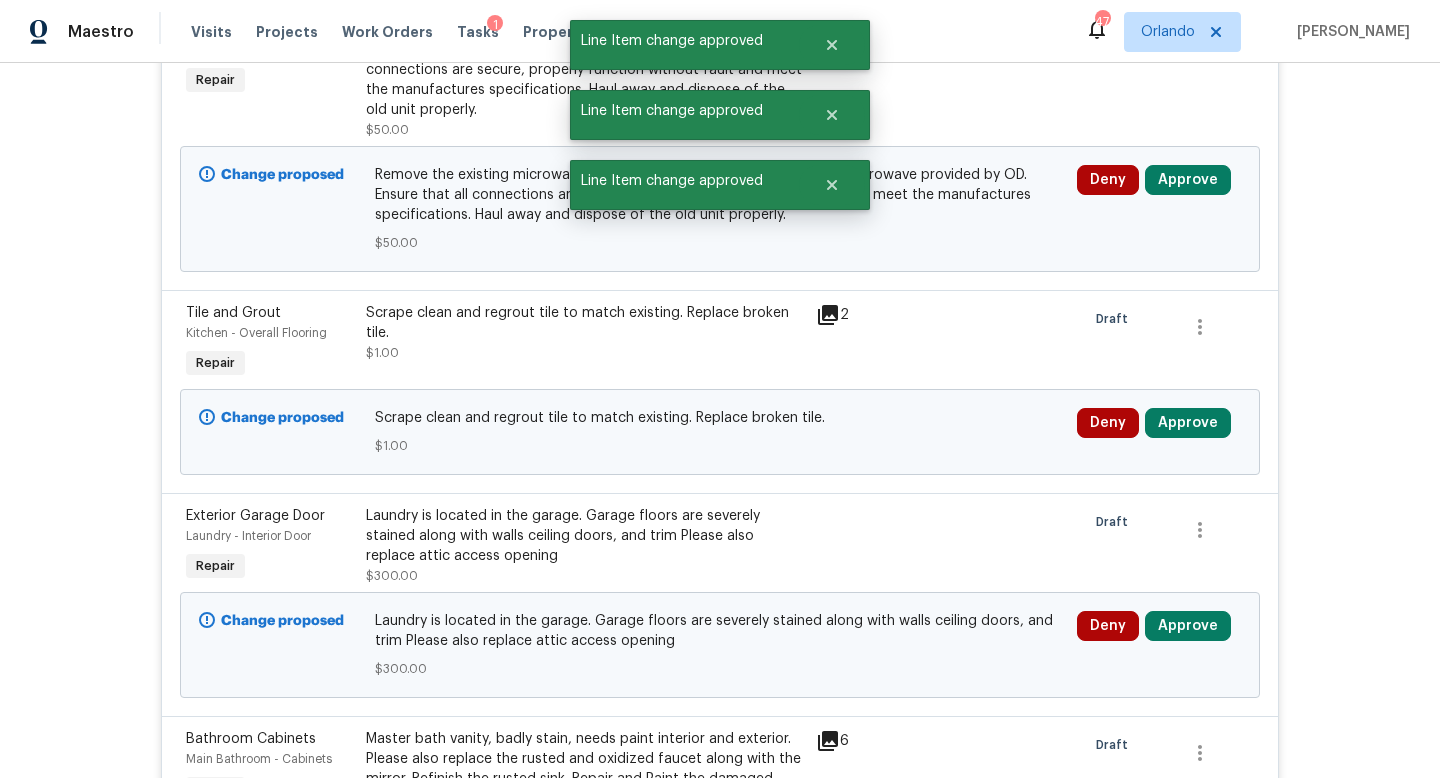 scroll, scrollTop: 819, scrollLeft: 0, axis: vertical 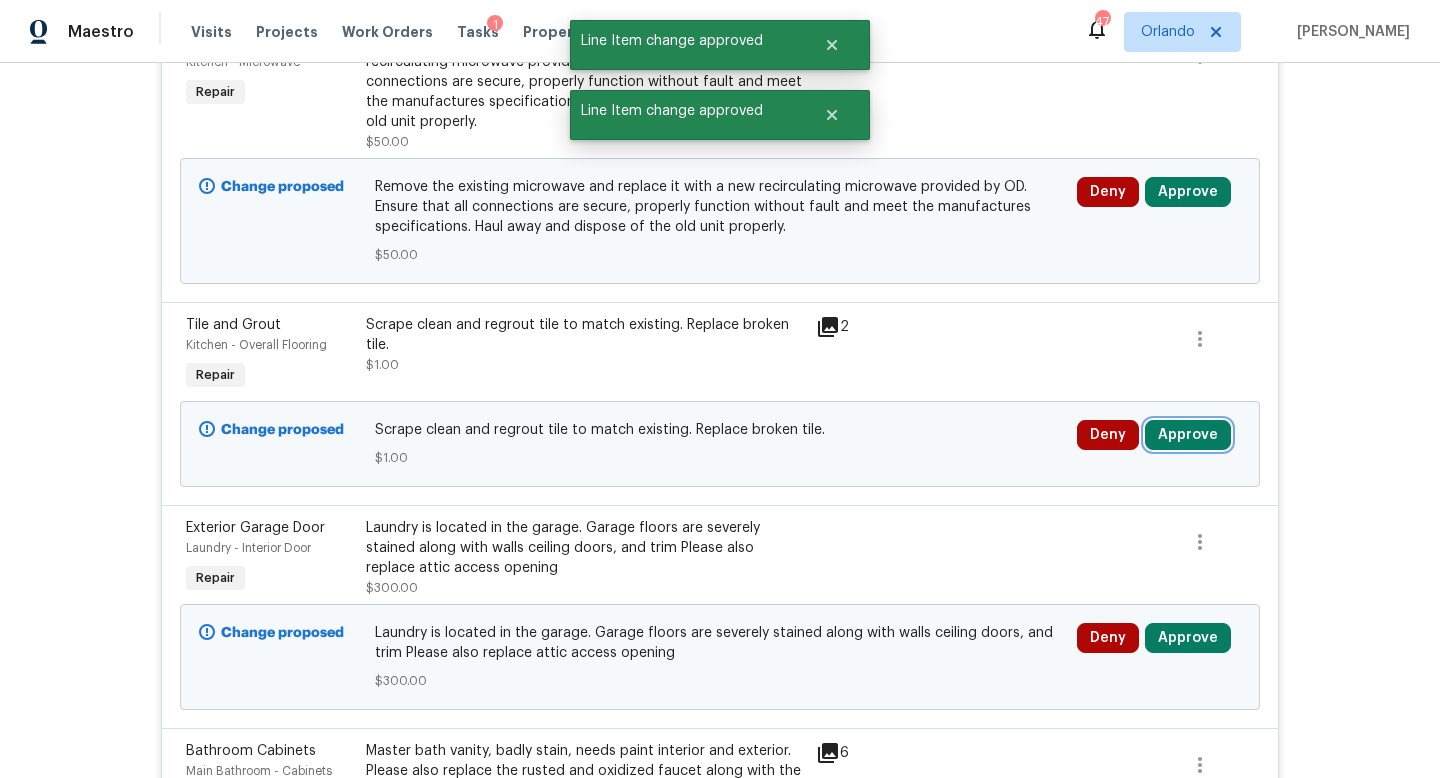 click on "Approve" at bounding box center (1188, 435) 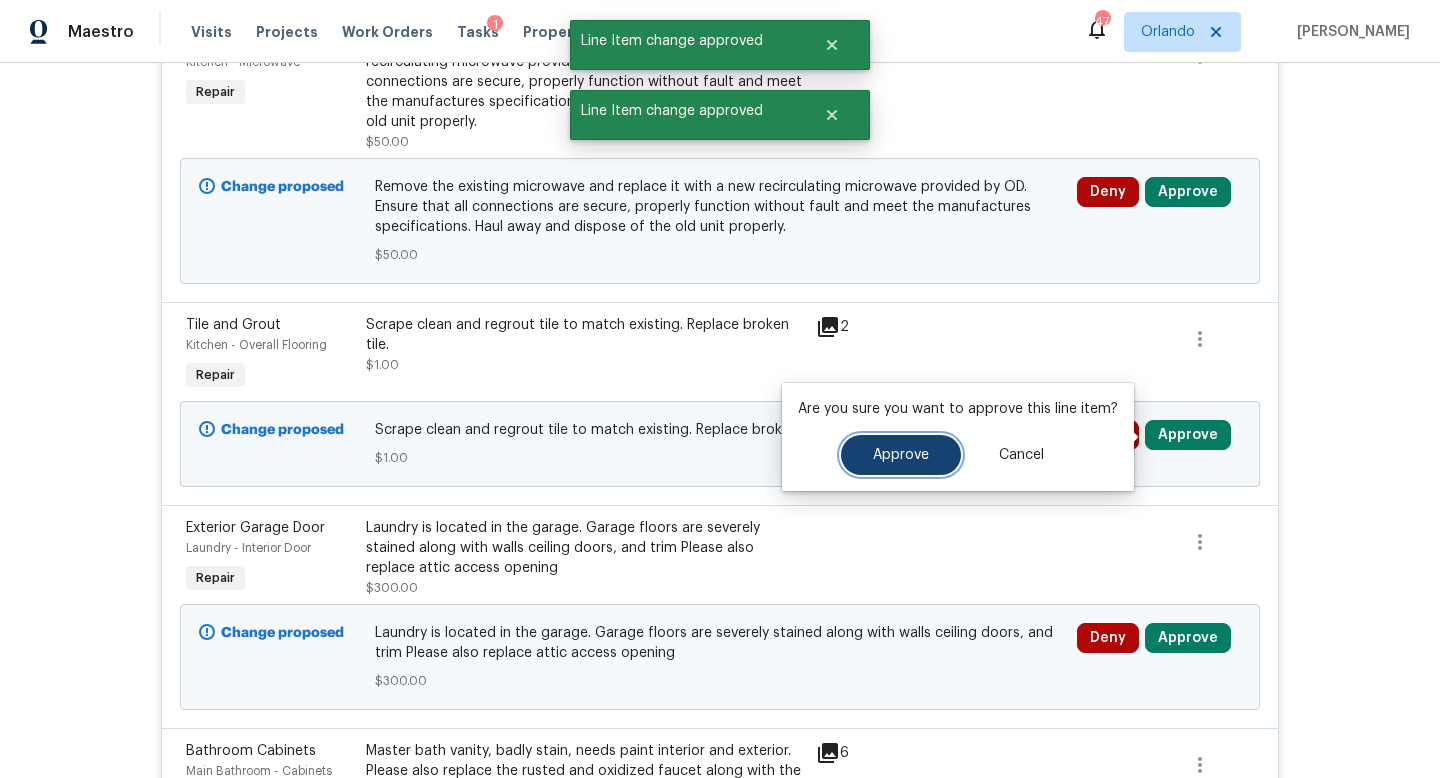 click on "Approve" at bounding box center (901, 455) 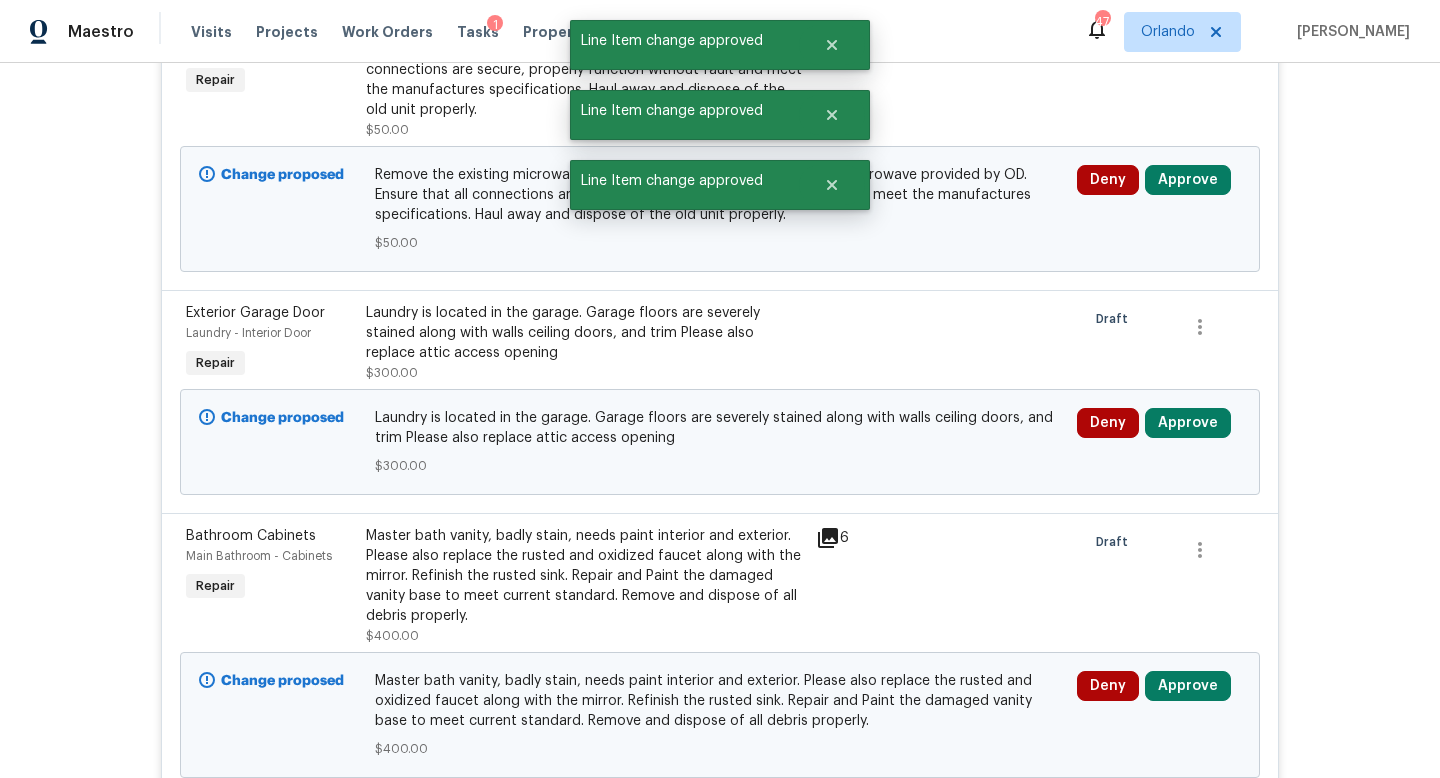 scroll, scrollTop: 819, scrollLeft: 0, axis: vertical 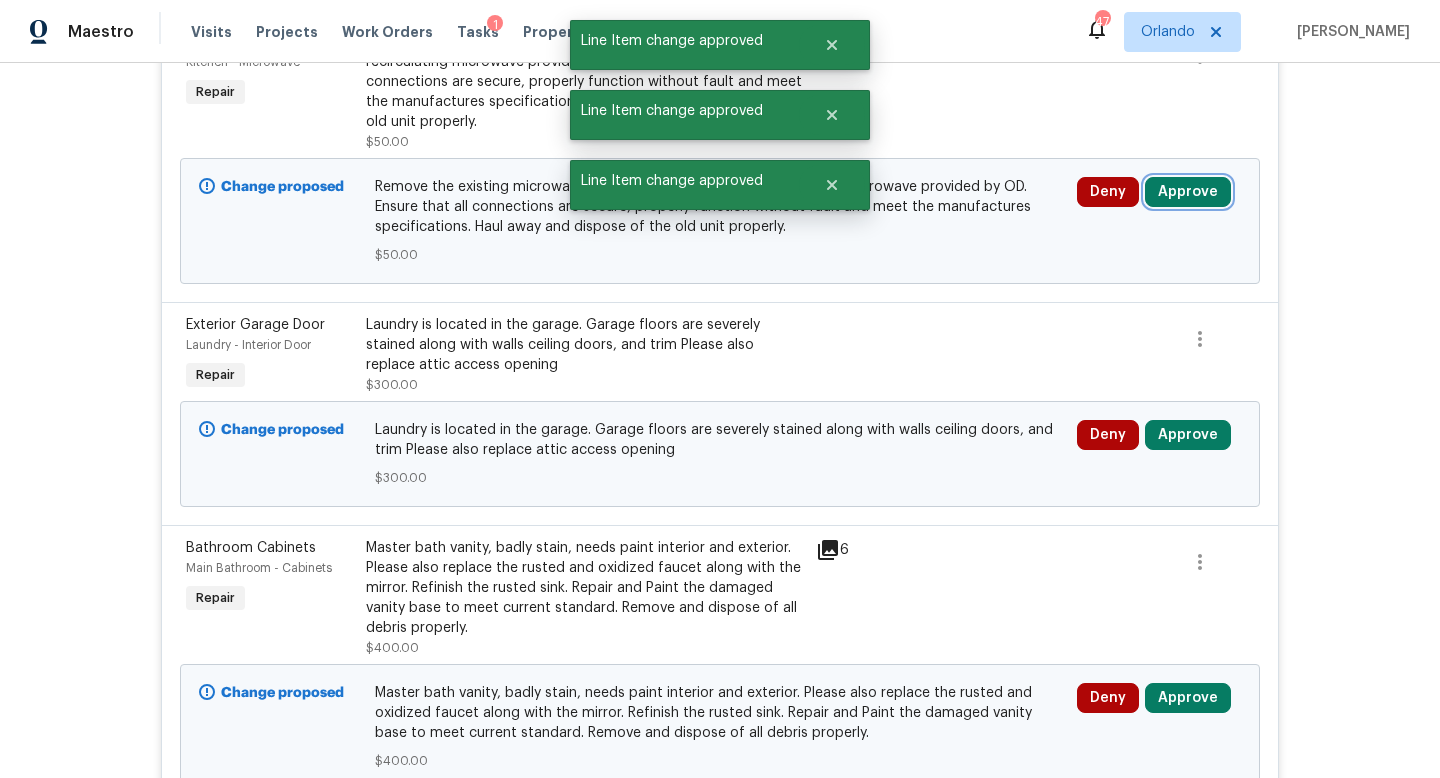 click on "Approve" at bounding box center (1188, 192) 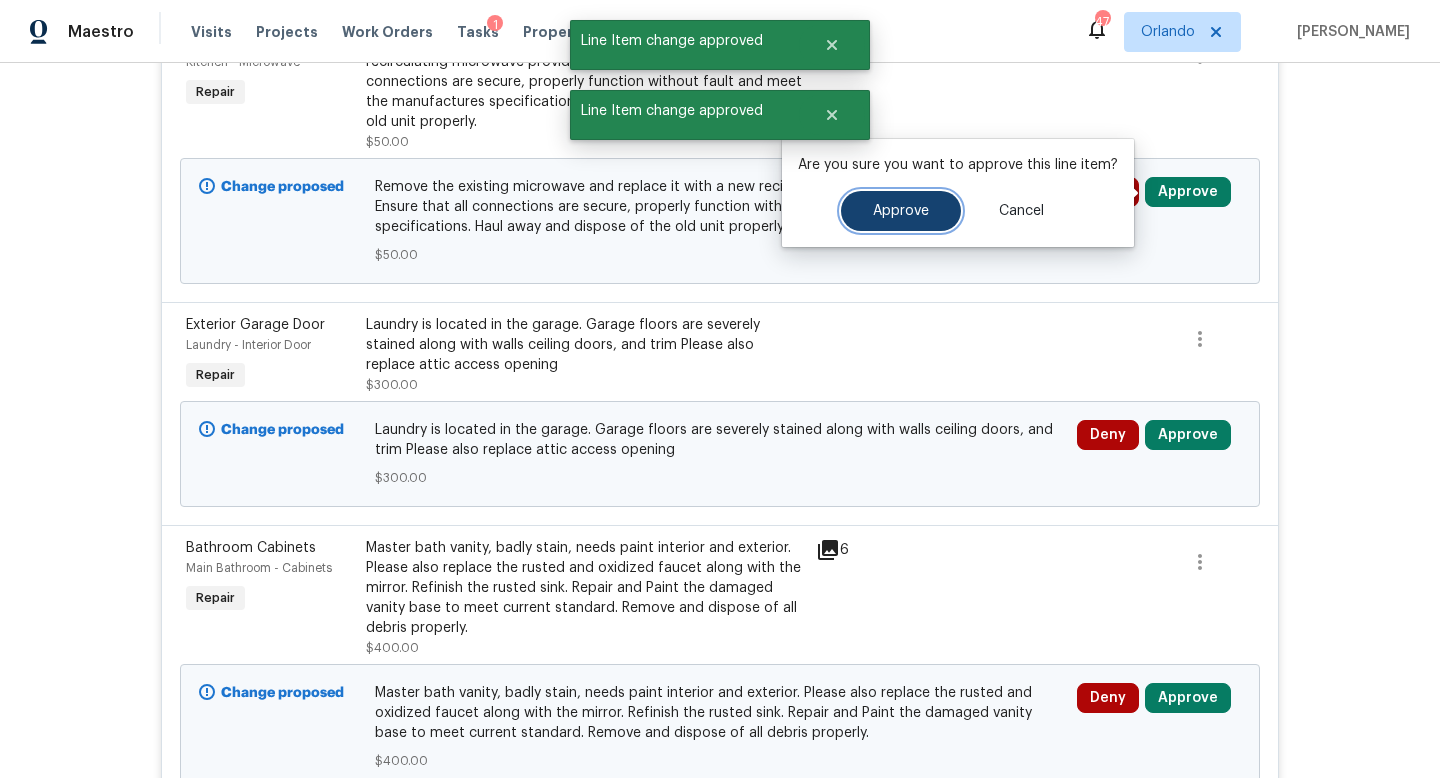 click on "Approve" at bounding box center [901, 211] 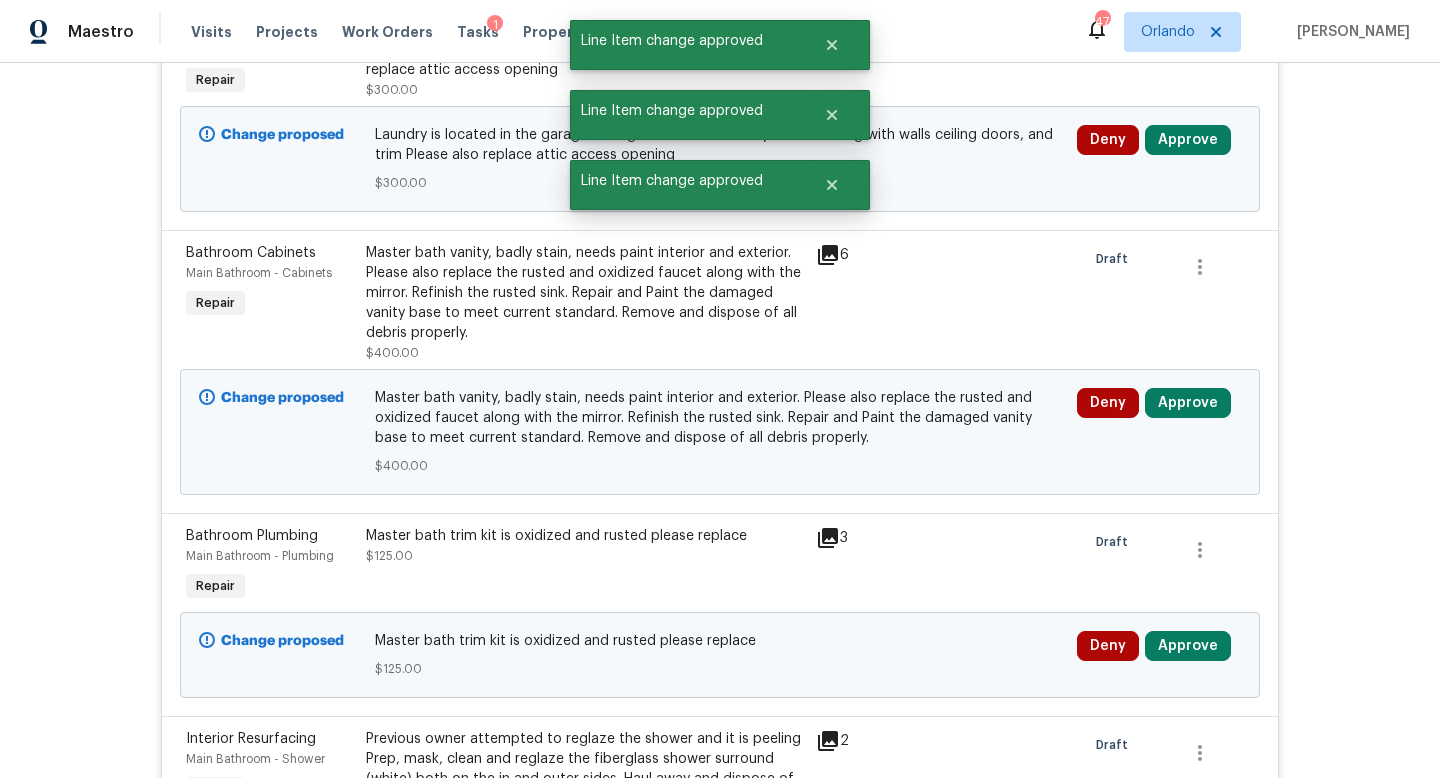scroll, scrollTop: 819, scrollLeft: 0, axis: vertical 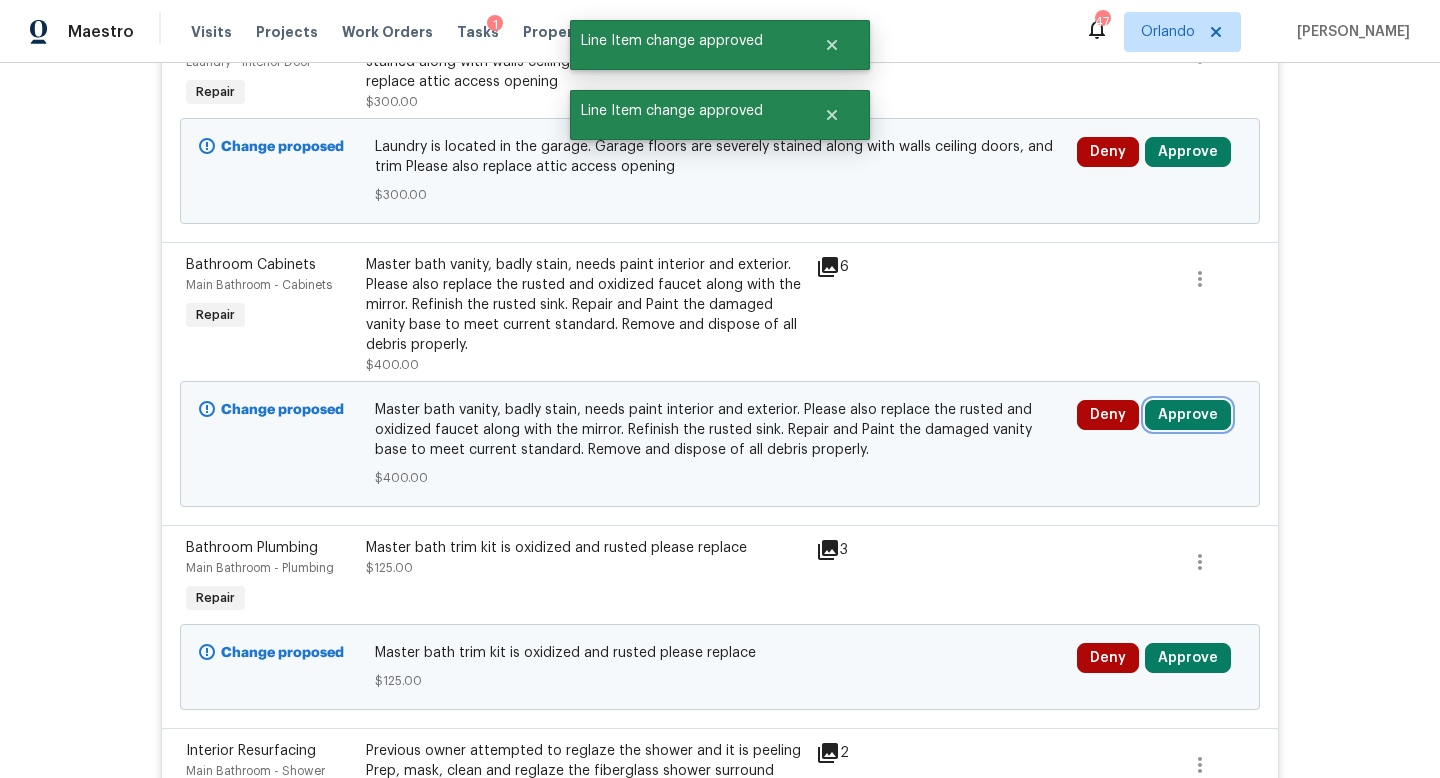 click on "Approve" at bounding box center (1188, 415) 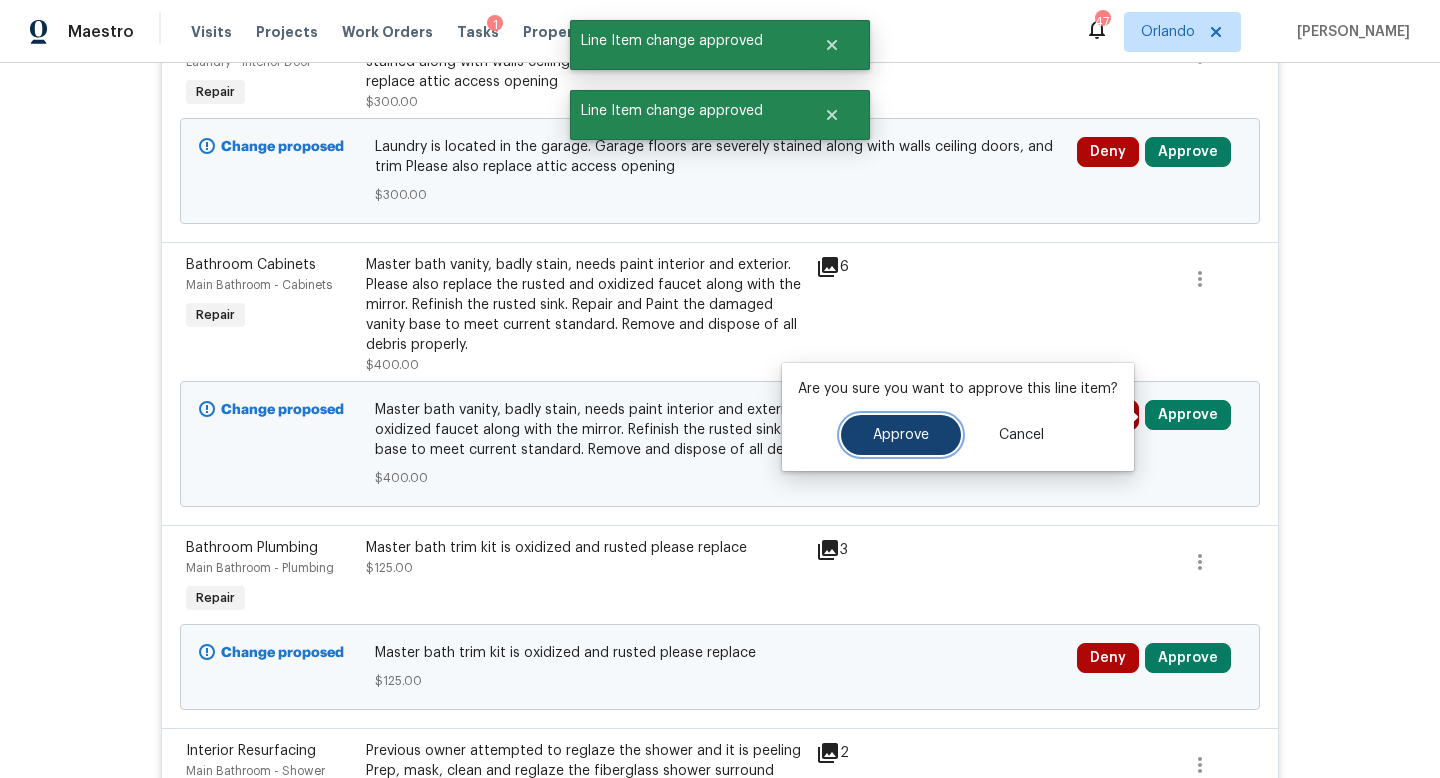 click on "Approve" at bounding box center (901, 435) 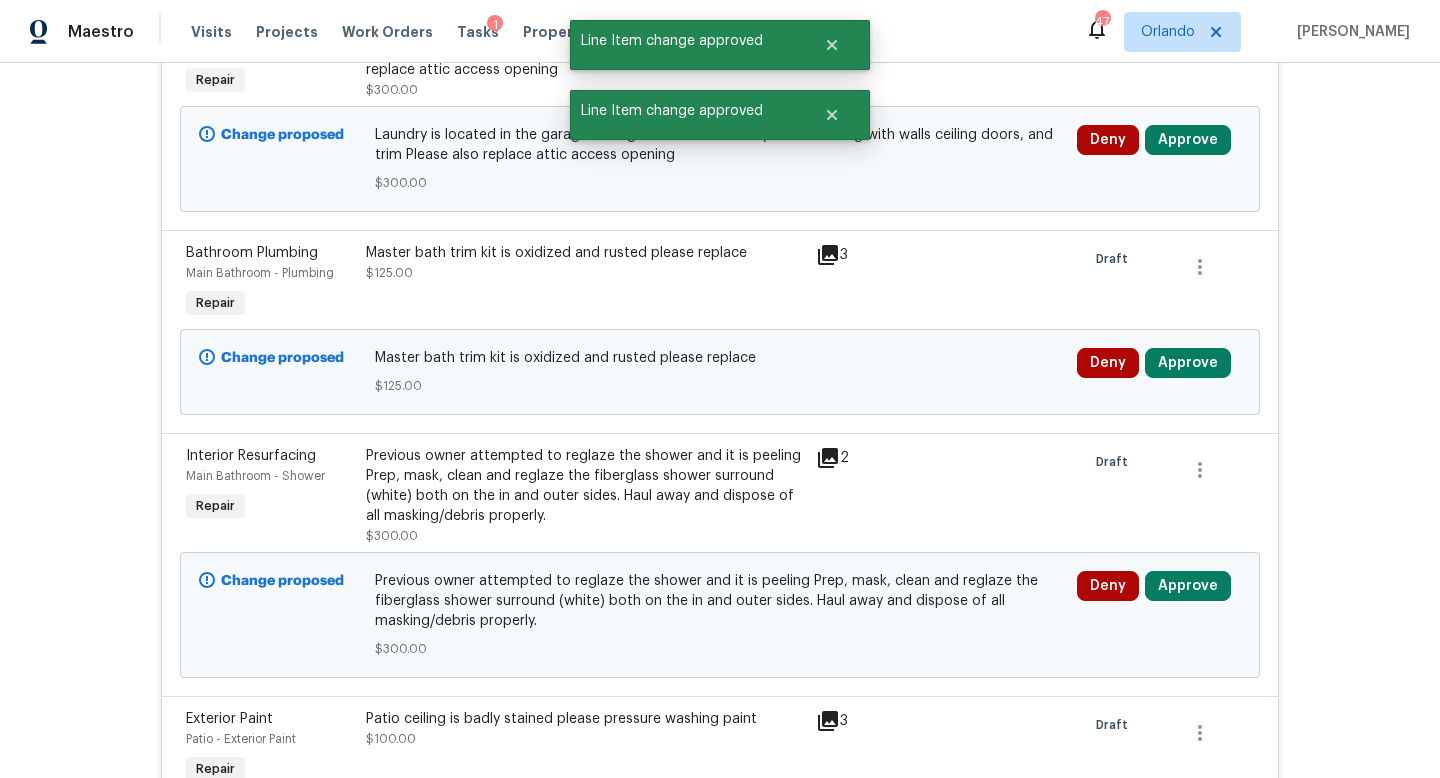 scroll, scrollTop: 819, scrollLeft: 0, axis: vertical 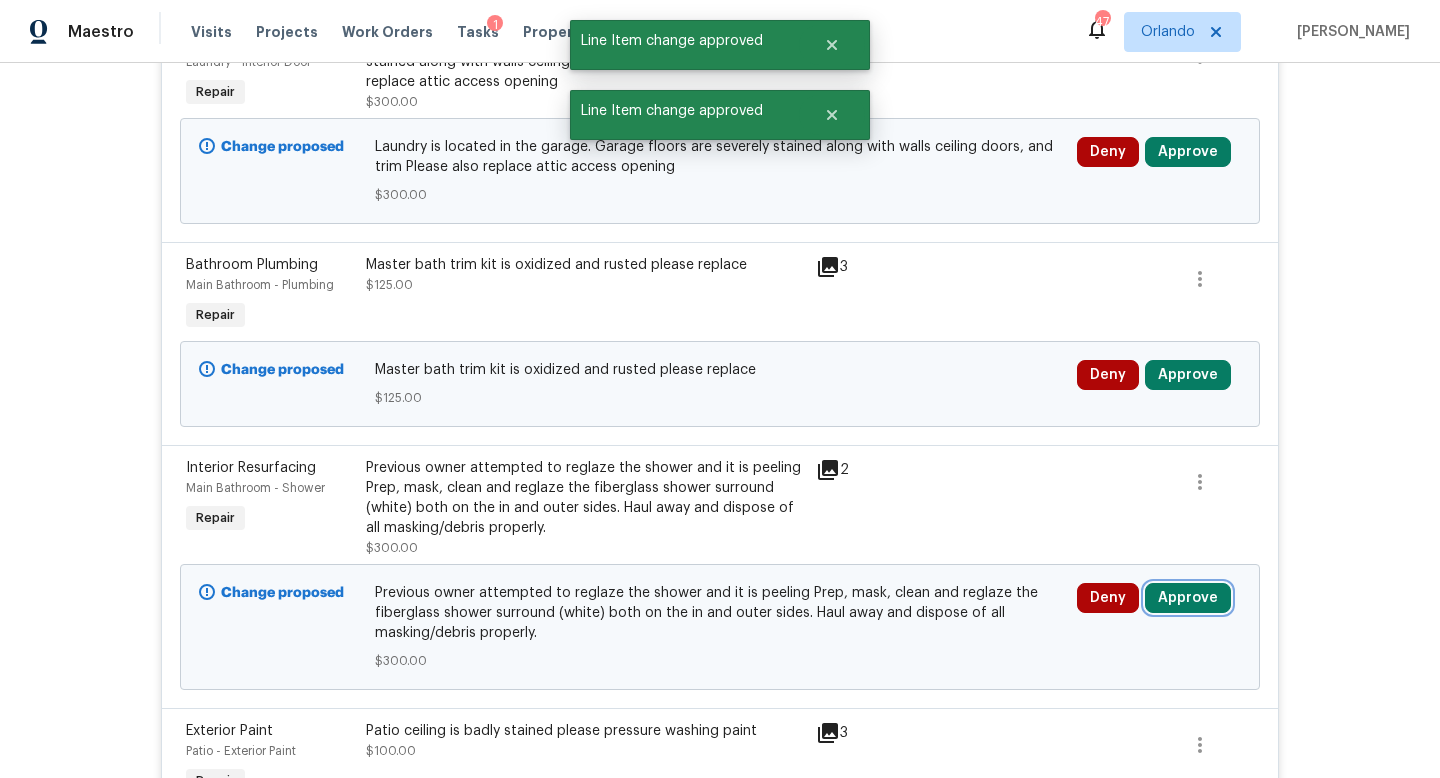 click on "Approve" at bounding box center [1188, 598] 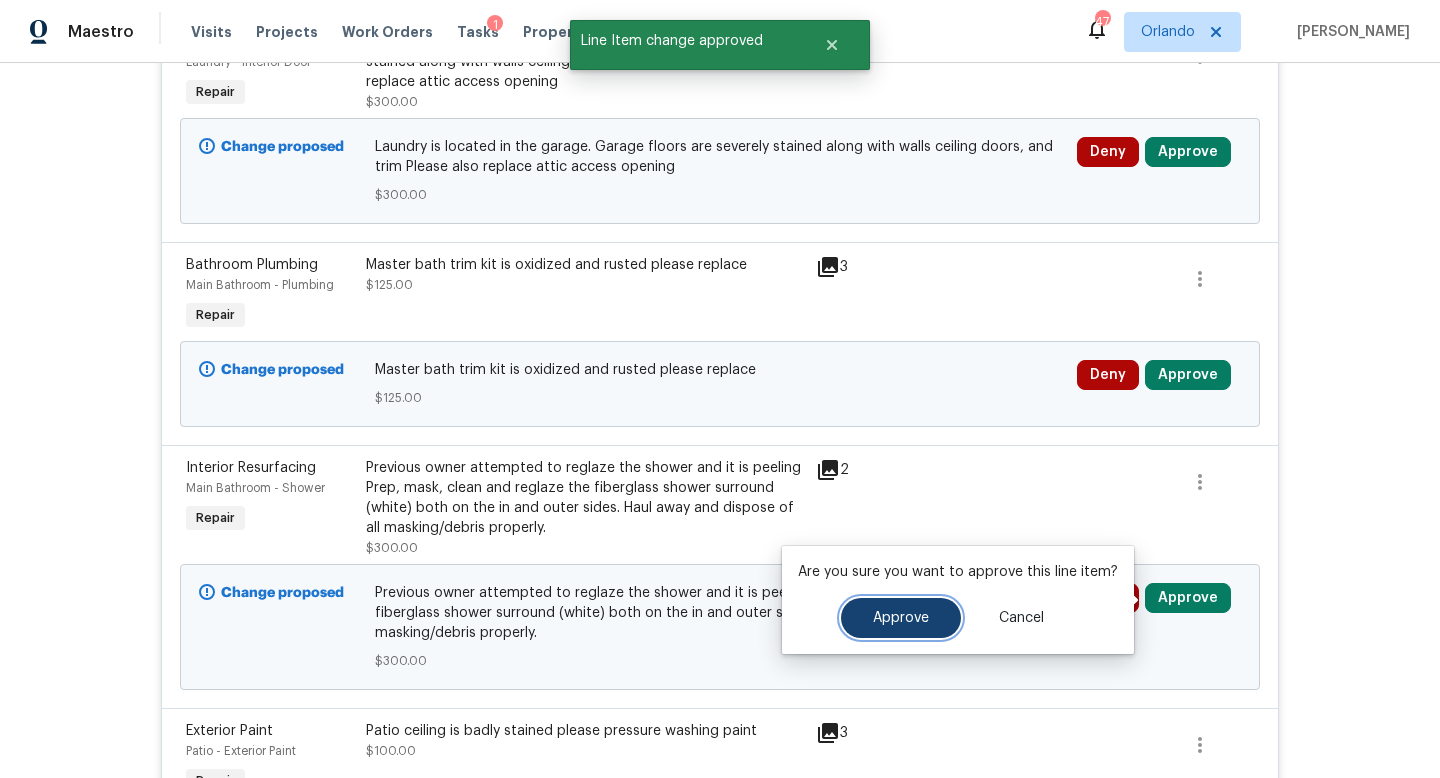 click on "Approve" at bounding box center (901, 618) 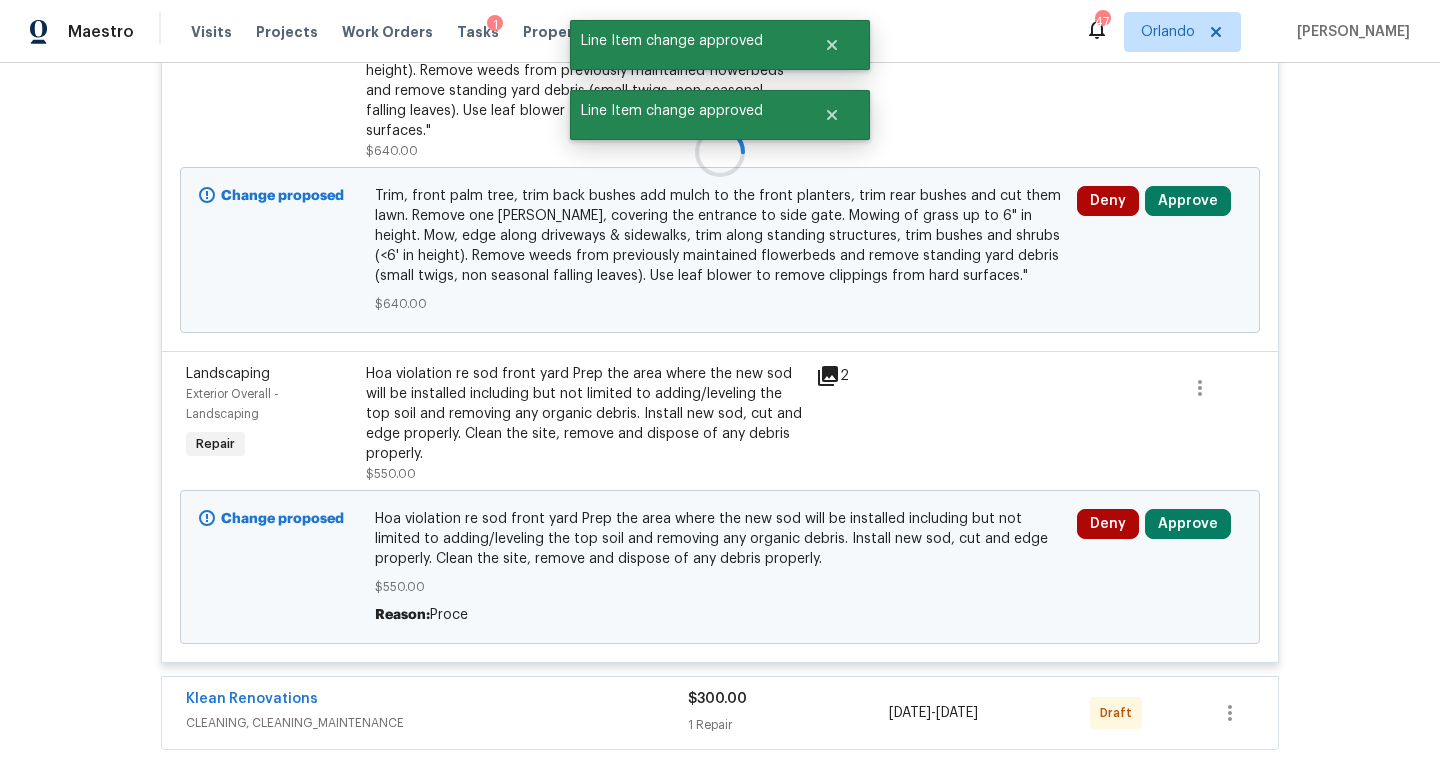 scroll, scrollTop: 819, scrollLeft: 0, axis: vertical 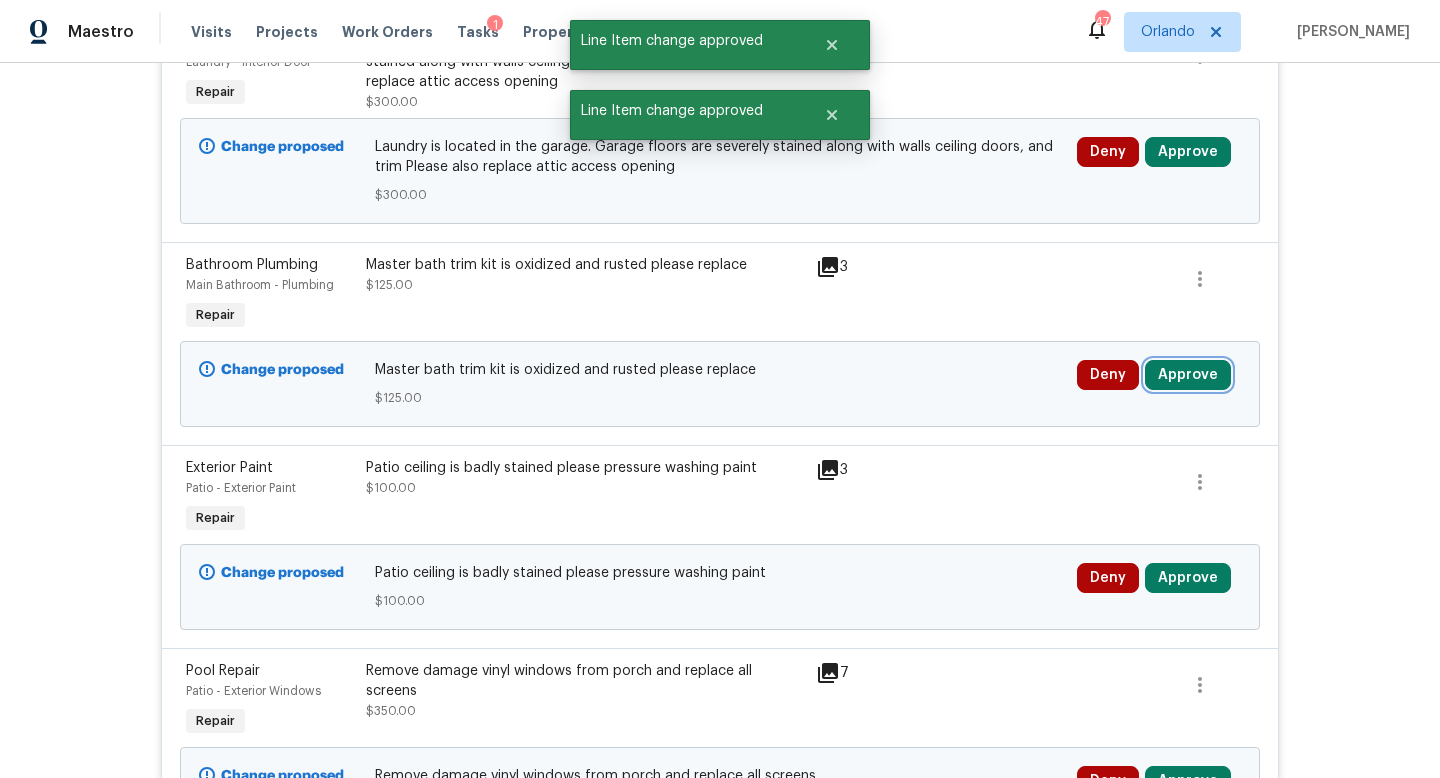 click on "Approve" at bounding box center (1188, 375) 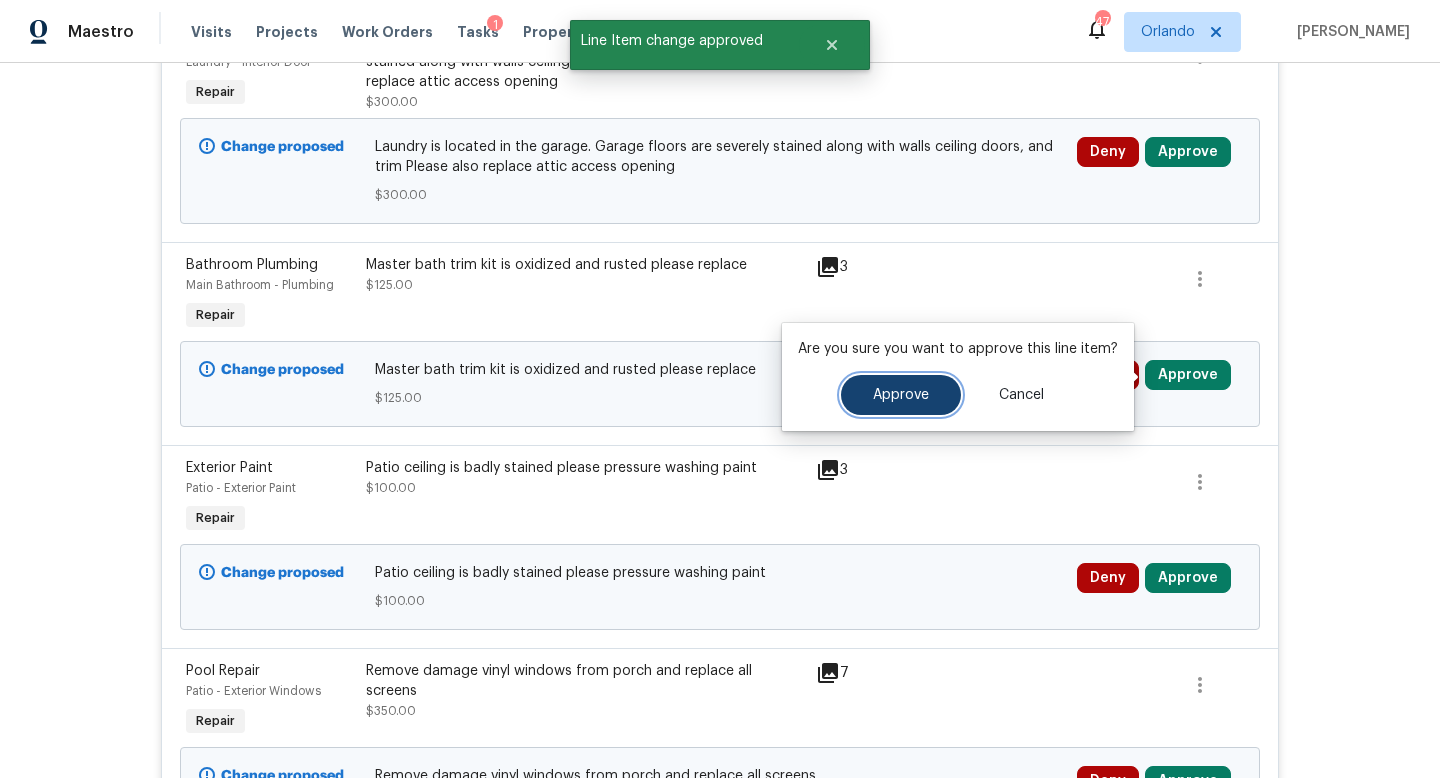 click on "Approve" at bounding box center [901, 395] 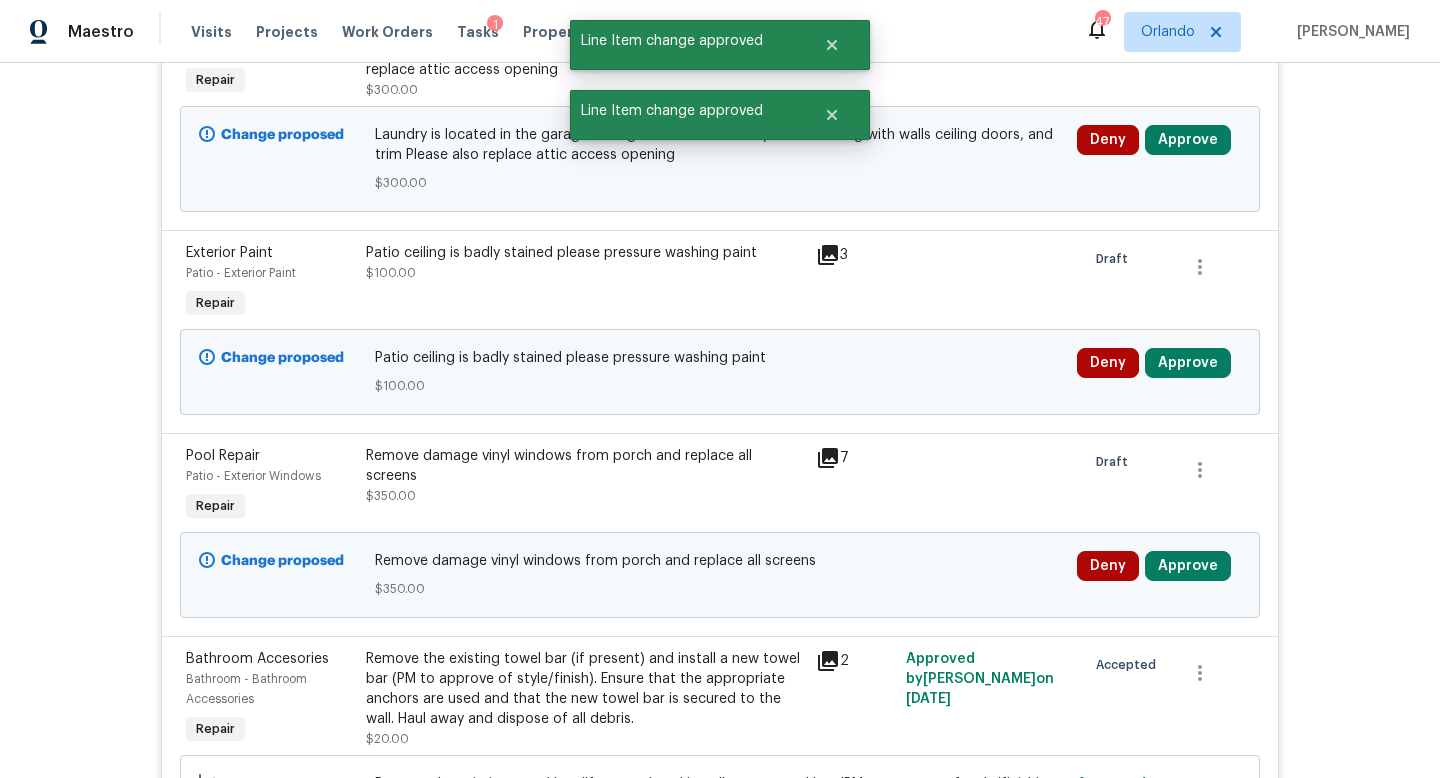 scroll, scrollTop: 819, scrollLeft: 0, axis: vertical 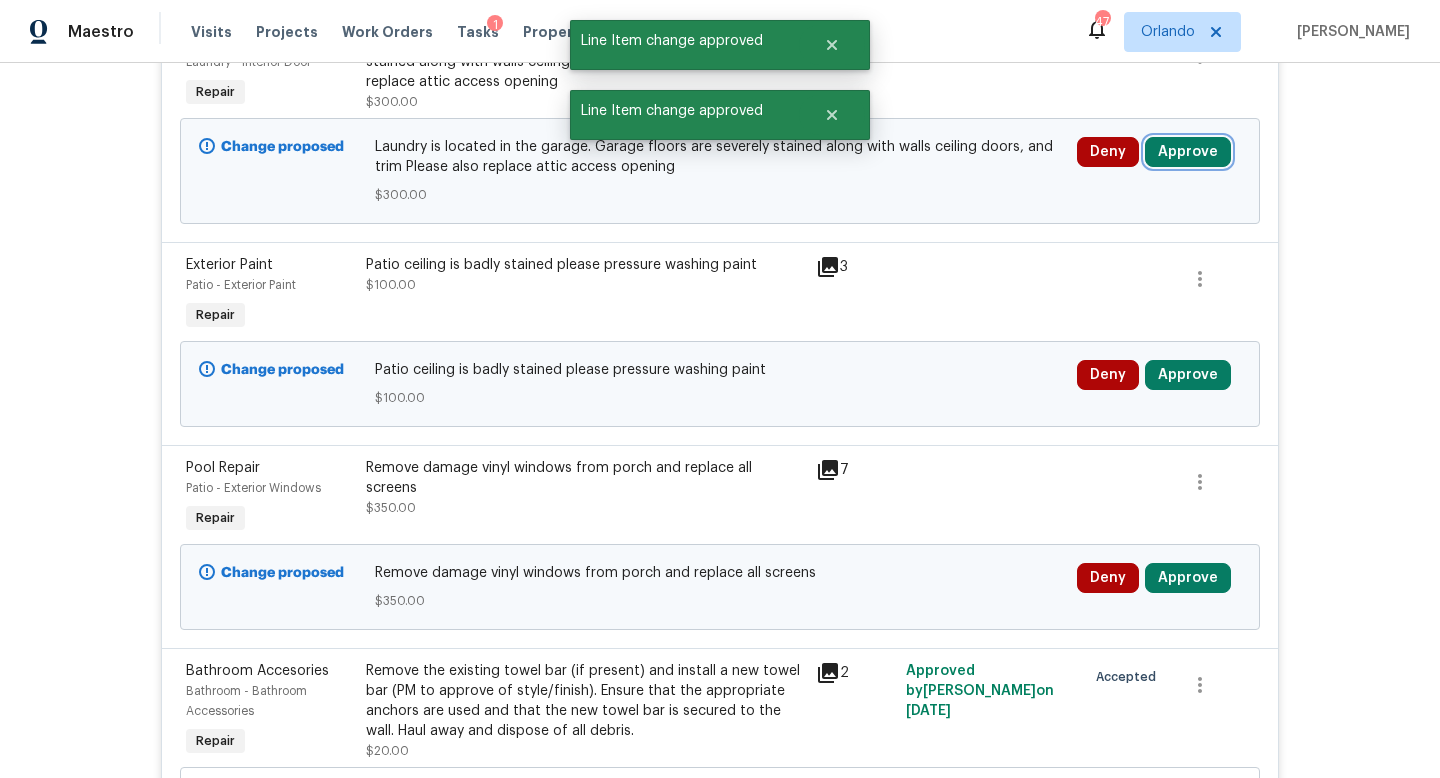 click on "Approve" at bounding box center [1188, 152] 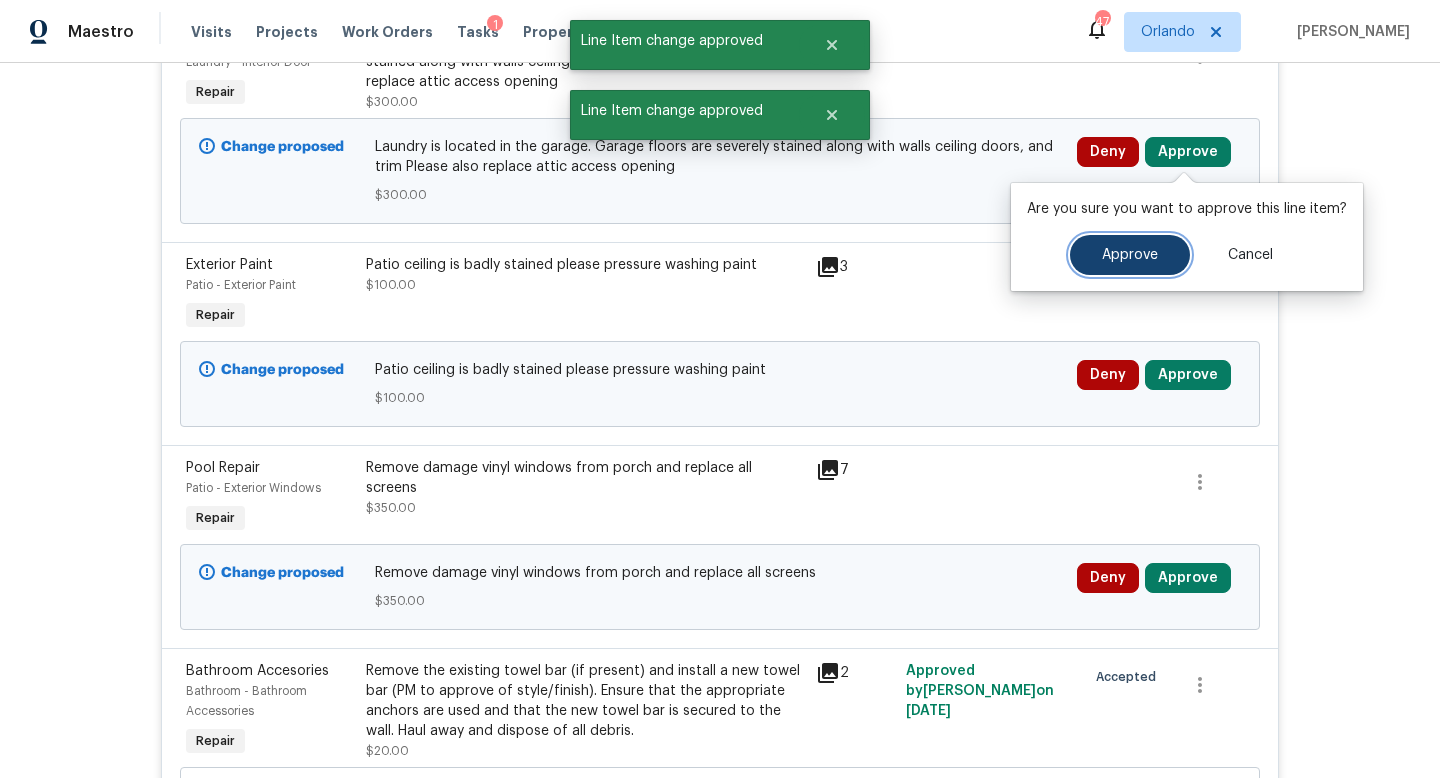 click on "Approve" at bounding box center (1130, 255) 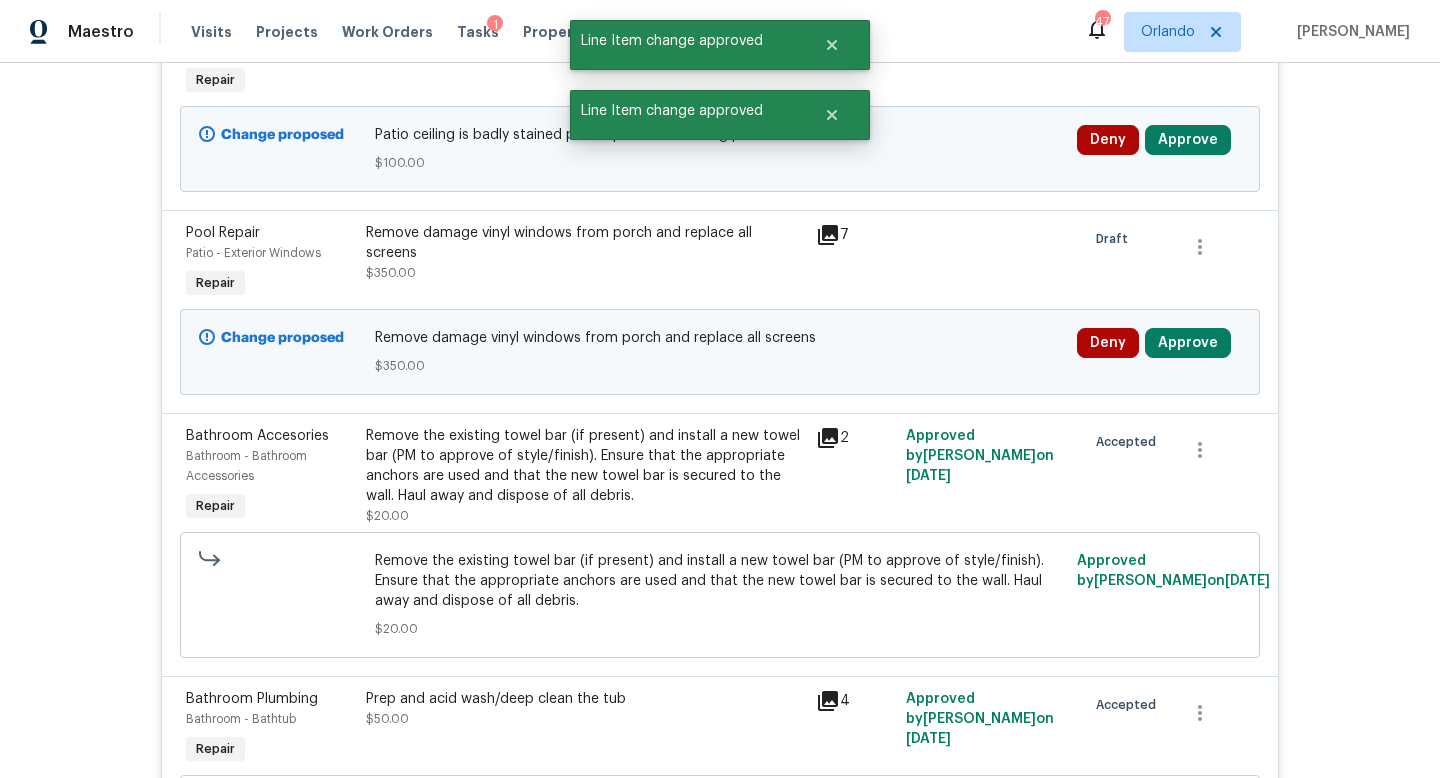 scroll, scrollTop: 819, scrollLeft: 0, axis: vertical 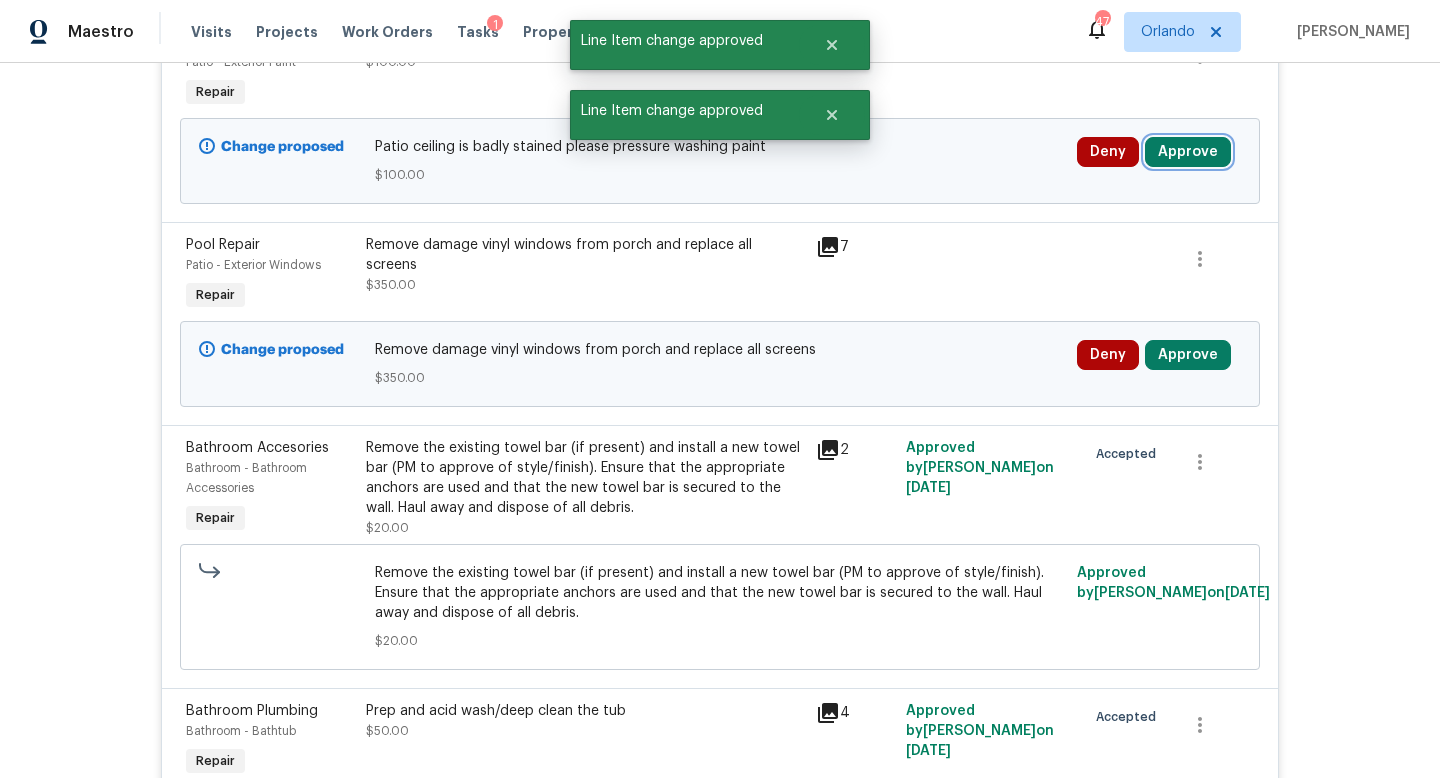 click on "Approve" at bounding box center (1188, 152) 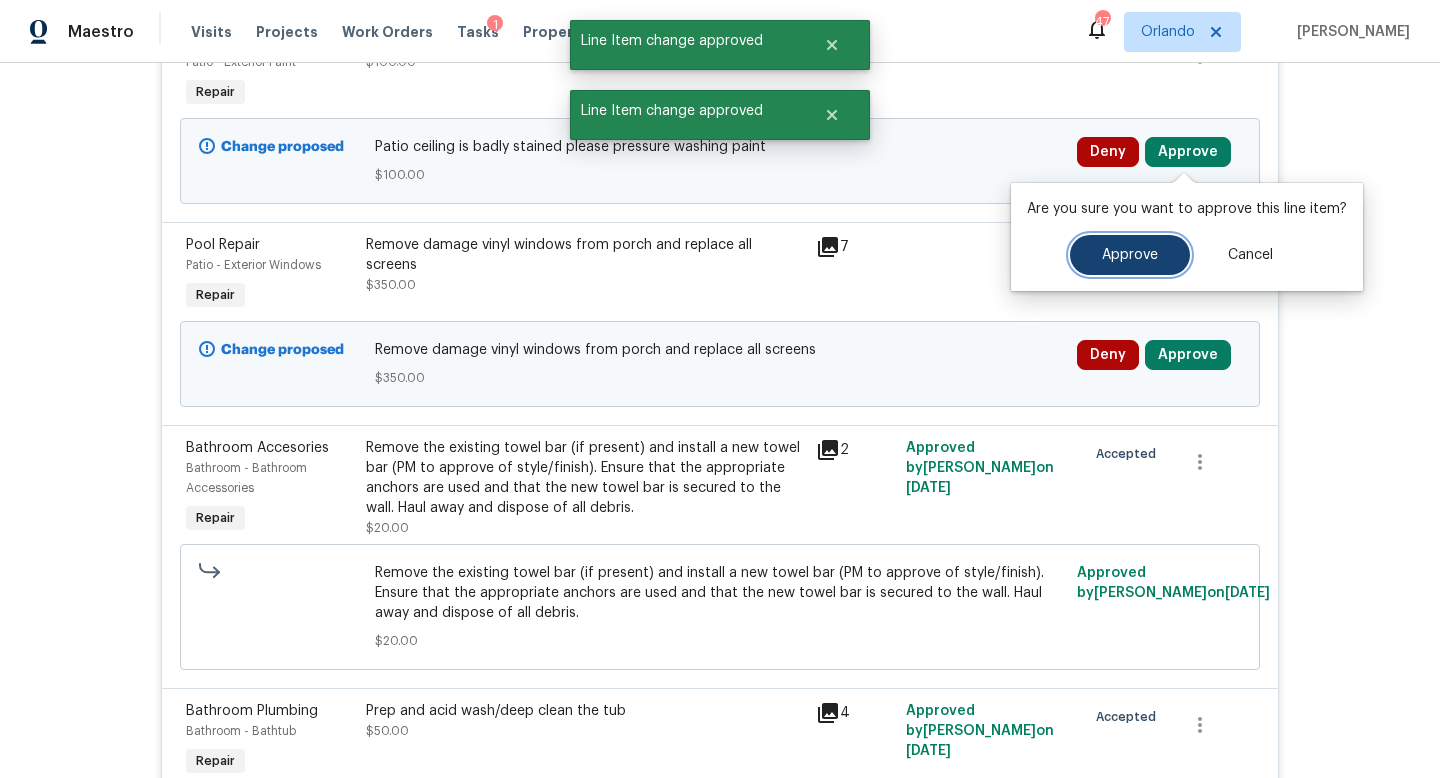 click on "Approve" at bounding box center (1130, 255) 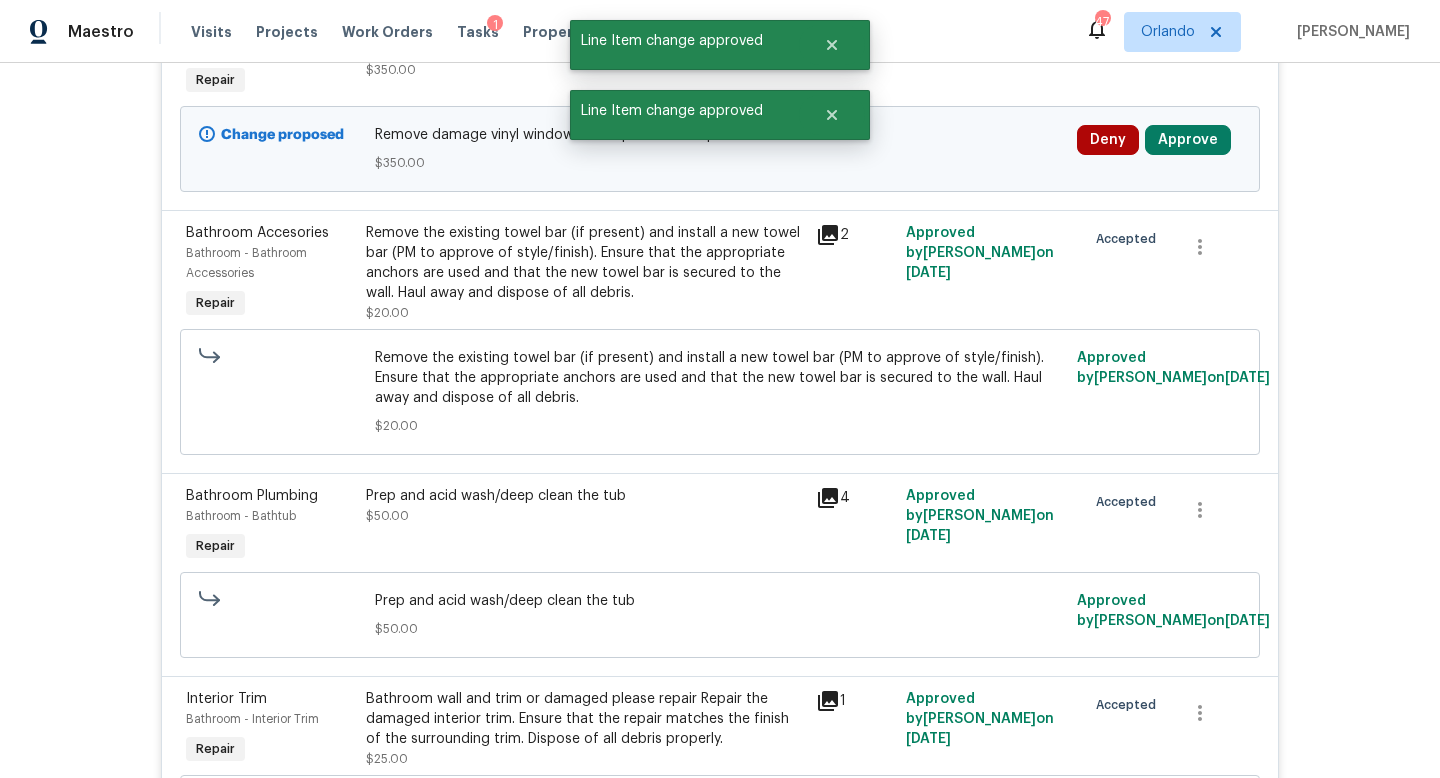 scroll, scrollTop: 819, scrollLeft: 0, axis: vertical 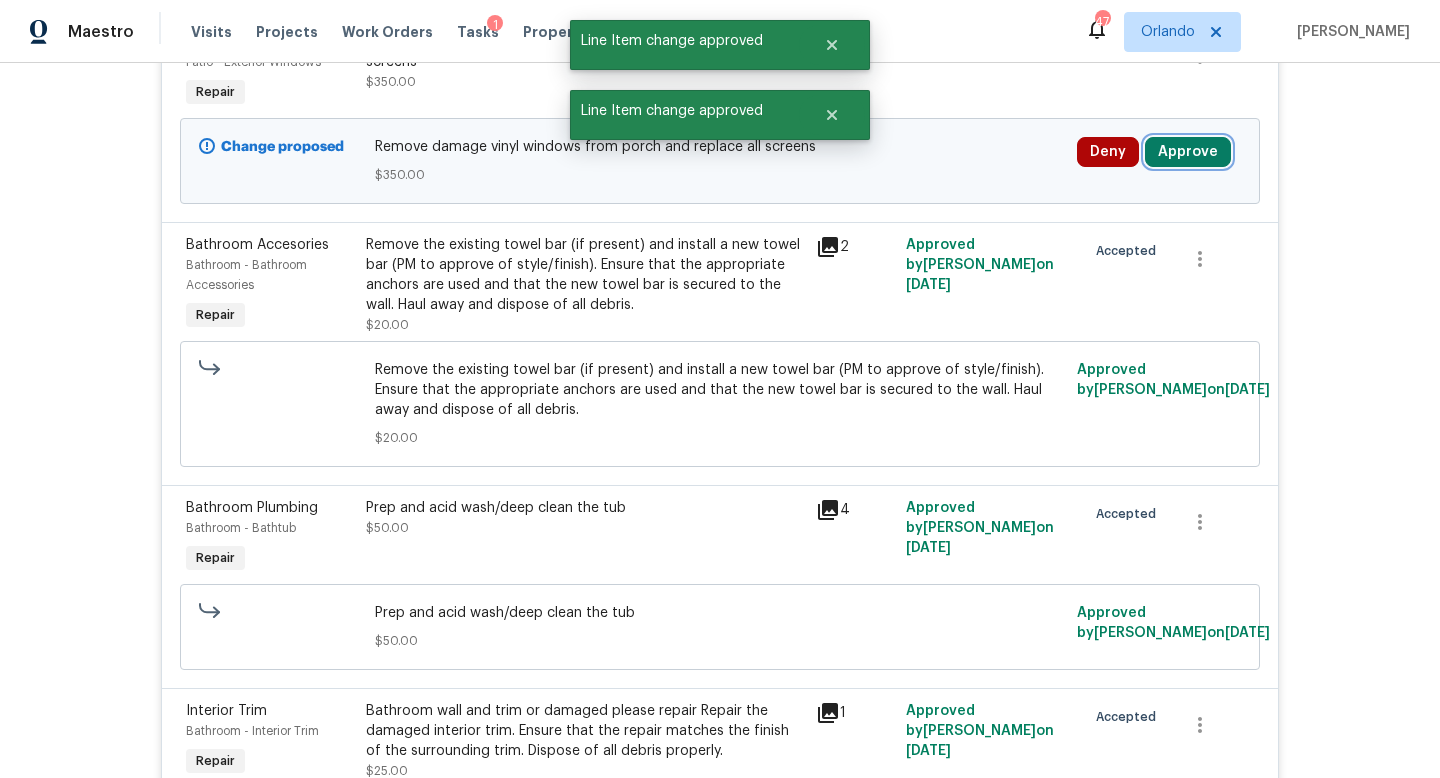 click on "Approve" at bounding box center [1188, 152] 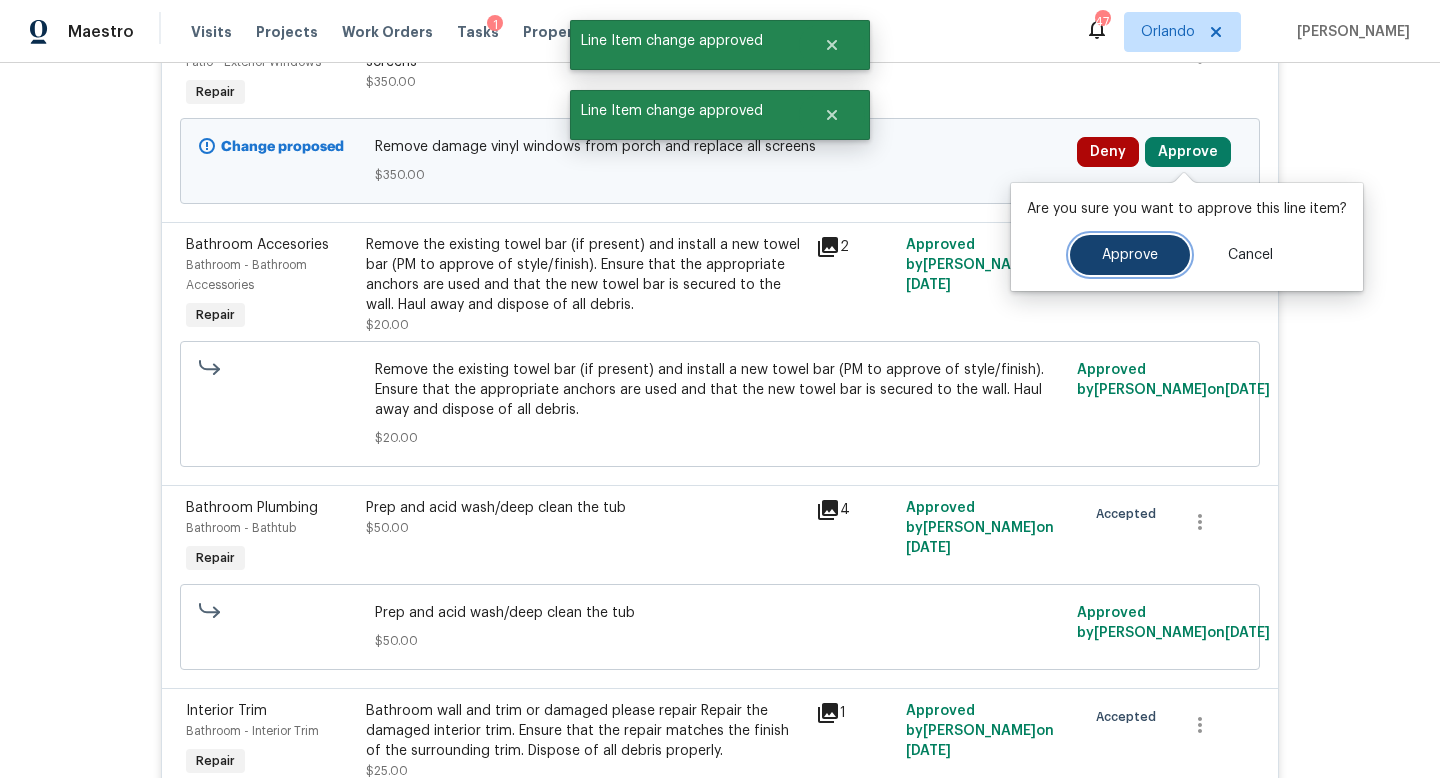 click on "Approve" at bounding box center [1130, 255] 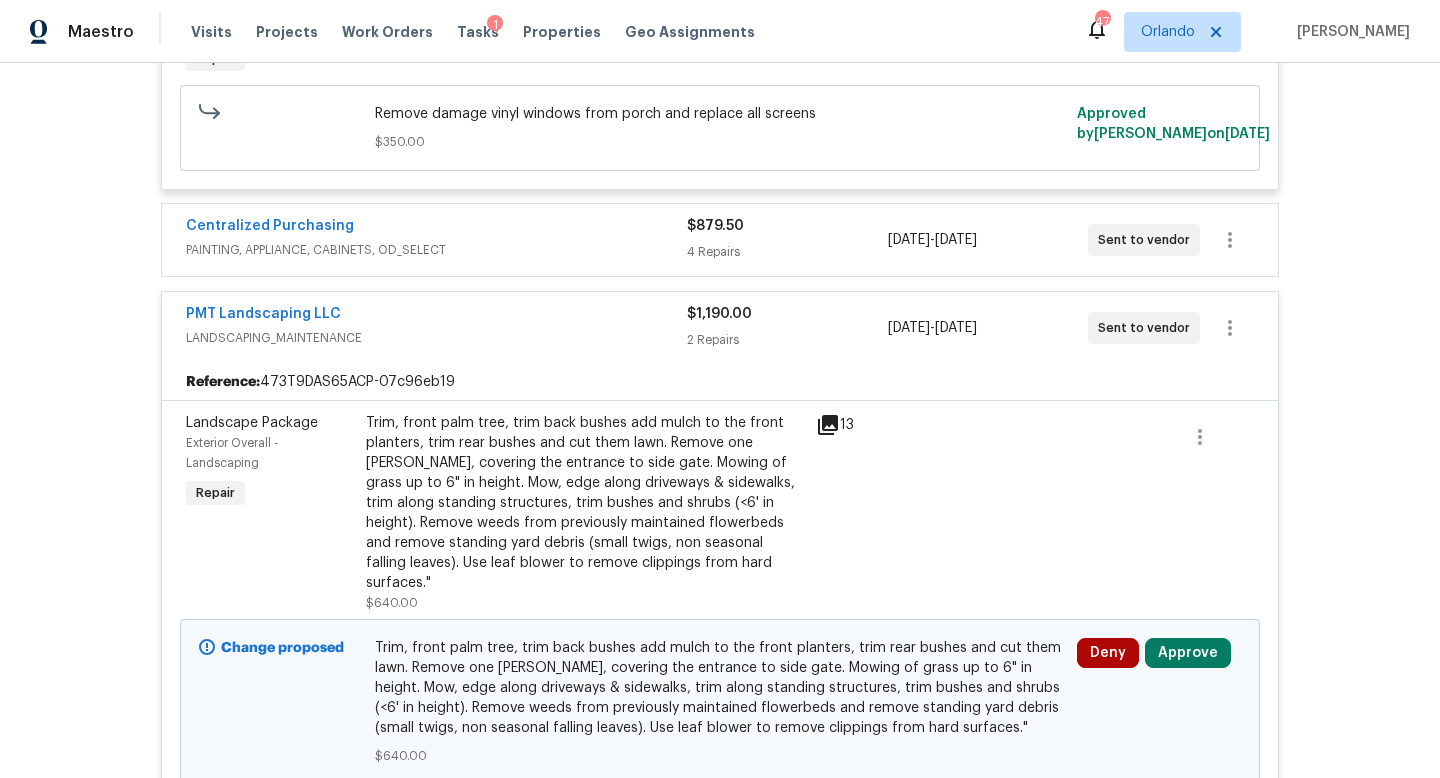scroll, scrollTop: 8240, scrollLeft: 0, axis: vertical 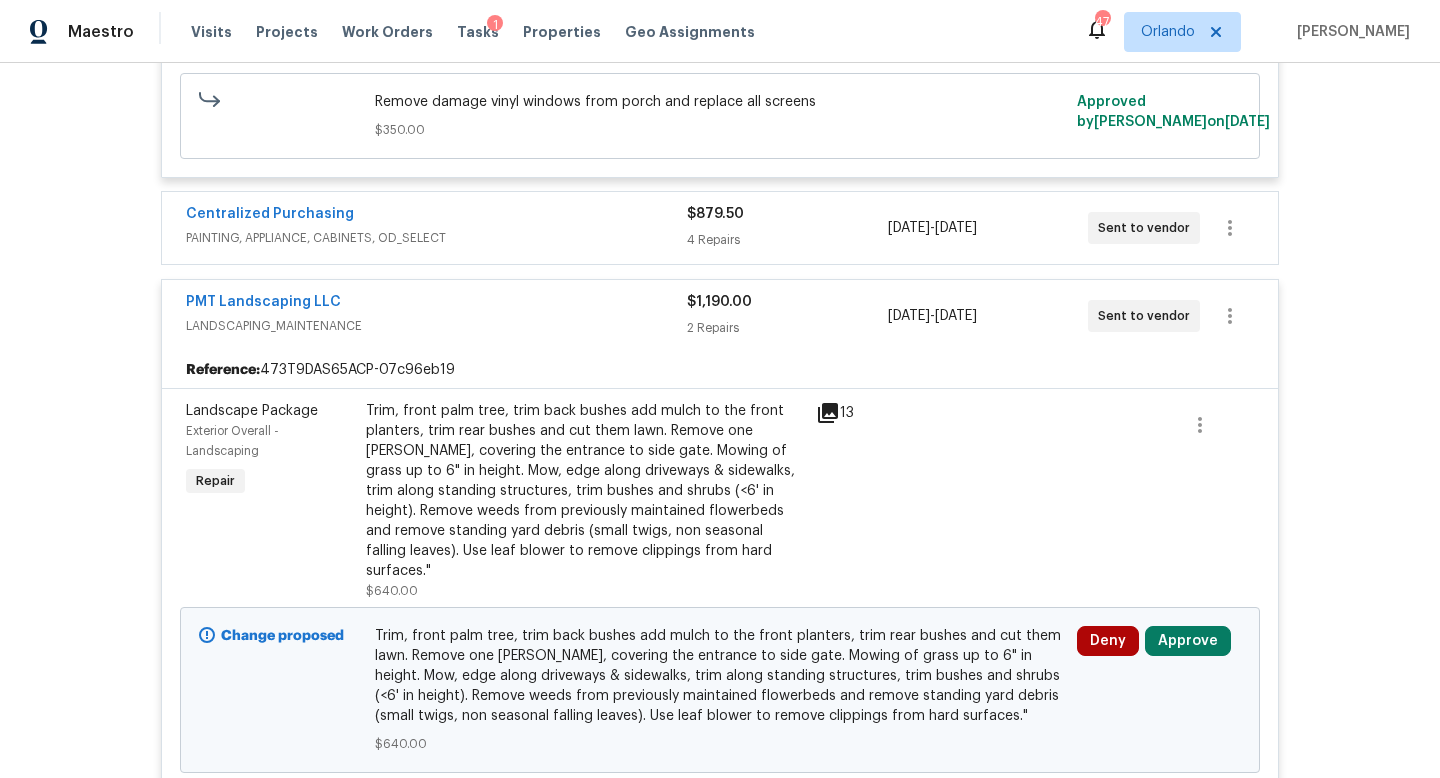 click on "PAINTING, APPLIANCE, CABINETS, OD_SELECT" at bounding box center (436, 238) 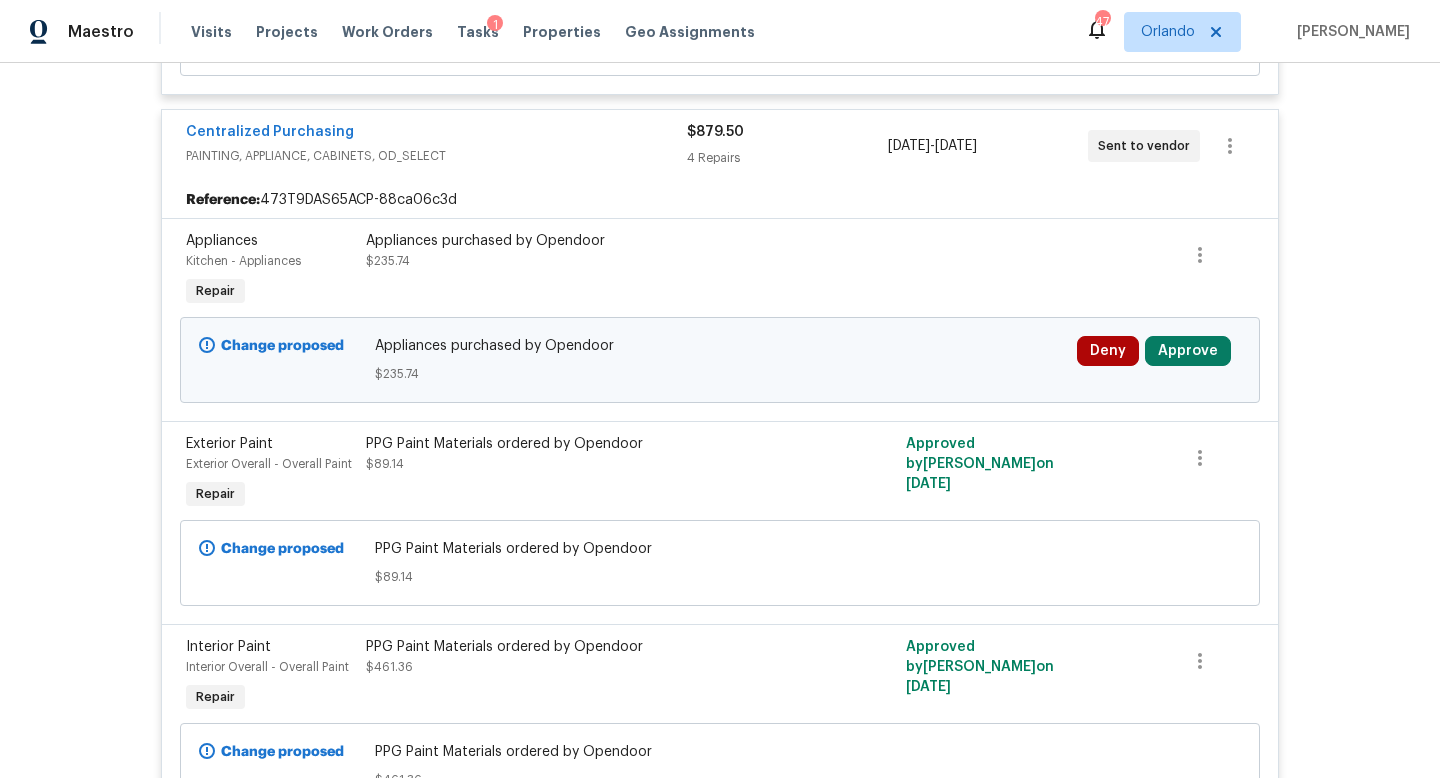 scroll, scrollTop: 8324, scrollLeft: 0, axis: vertical 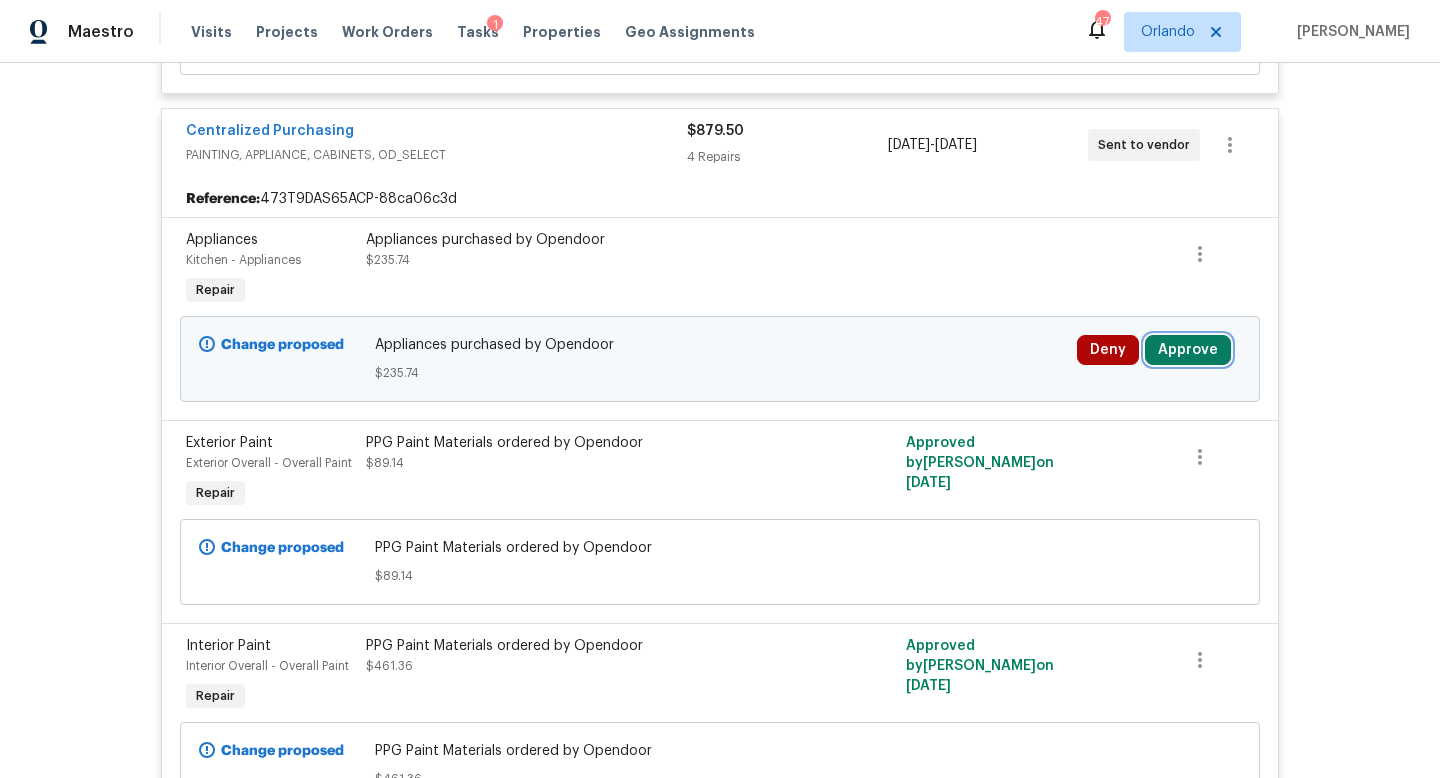click on "Approve" at bounding box center (1188, 350) 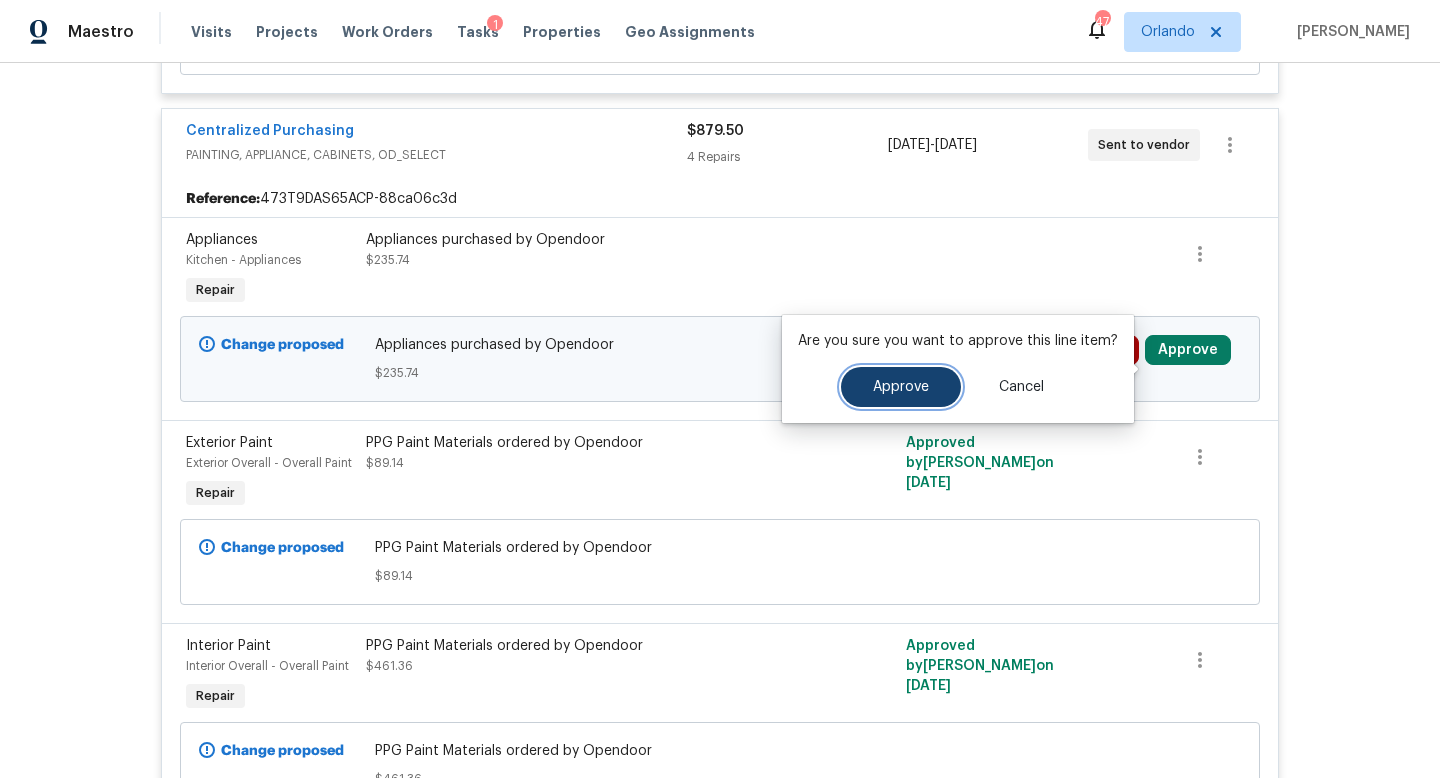 click on "Approve" at bounding box center [901, 387] 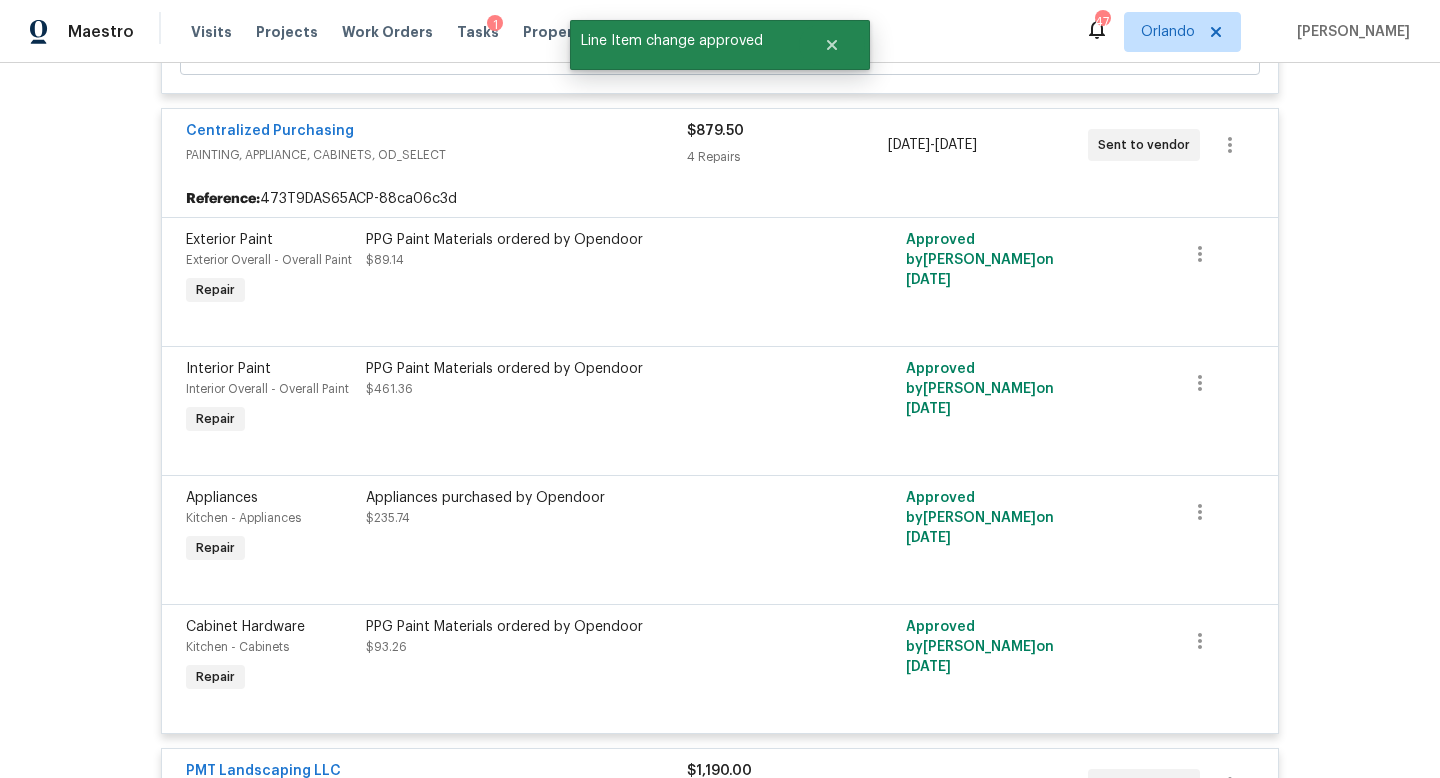 click on "PAINTING, APPLIANCE, CABINETS, OD_SELECT" at bounding box center [436, 155] 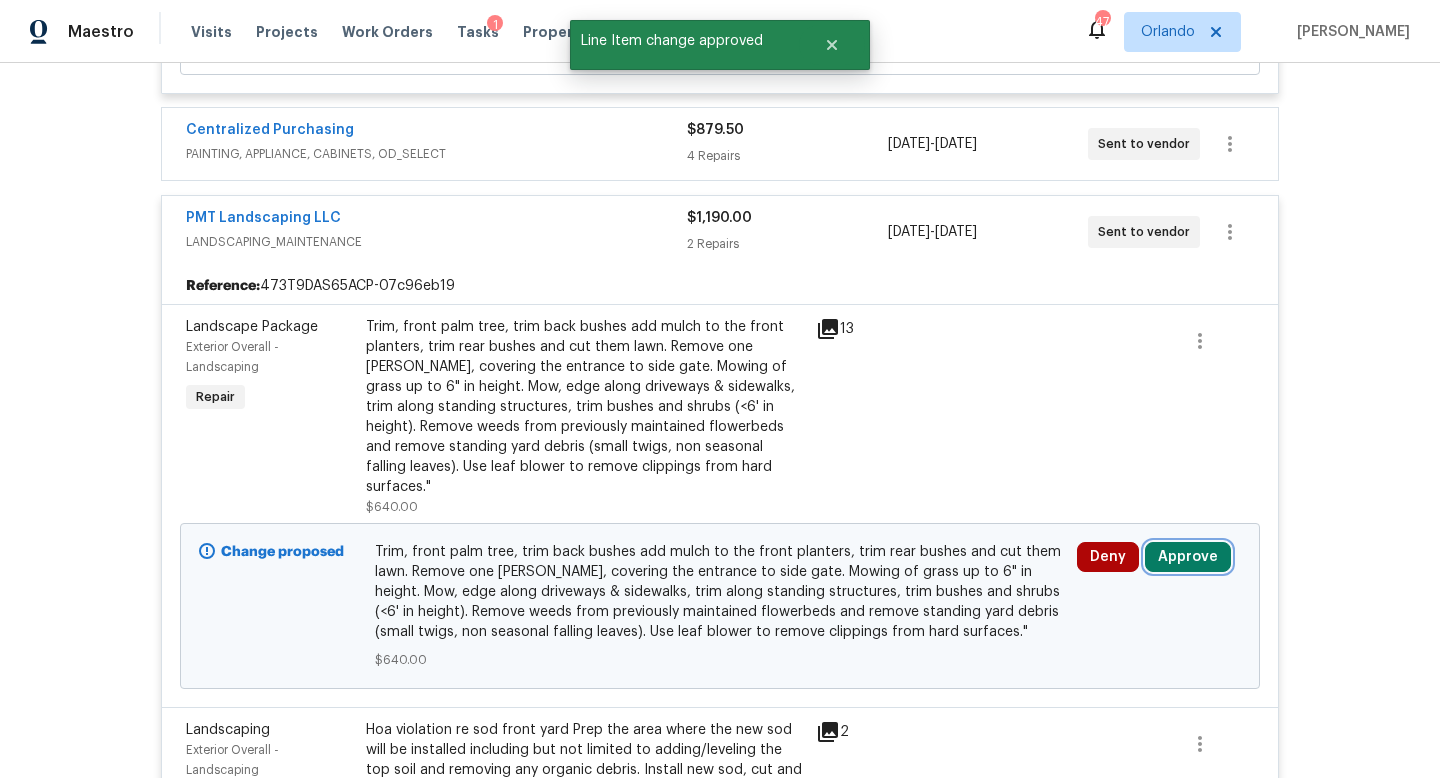 click on "Approve" at bounding box center (1188, 557) 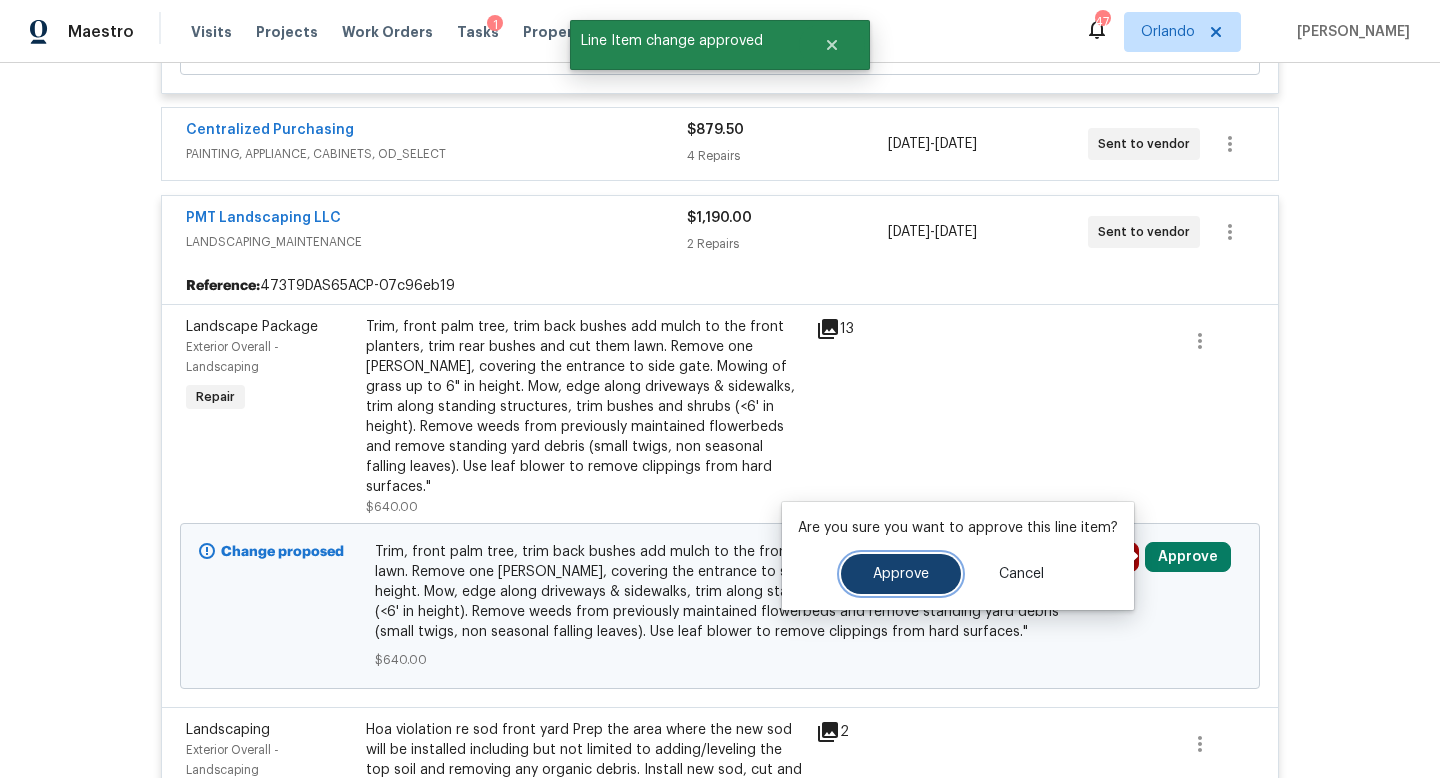 click on "Approve" at bounding box center (901, 574) 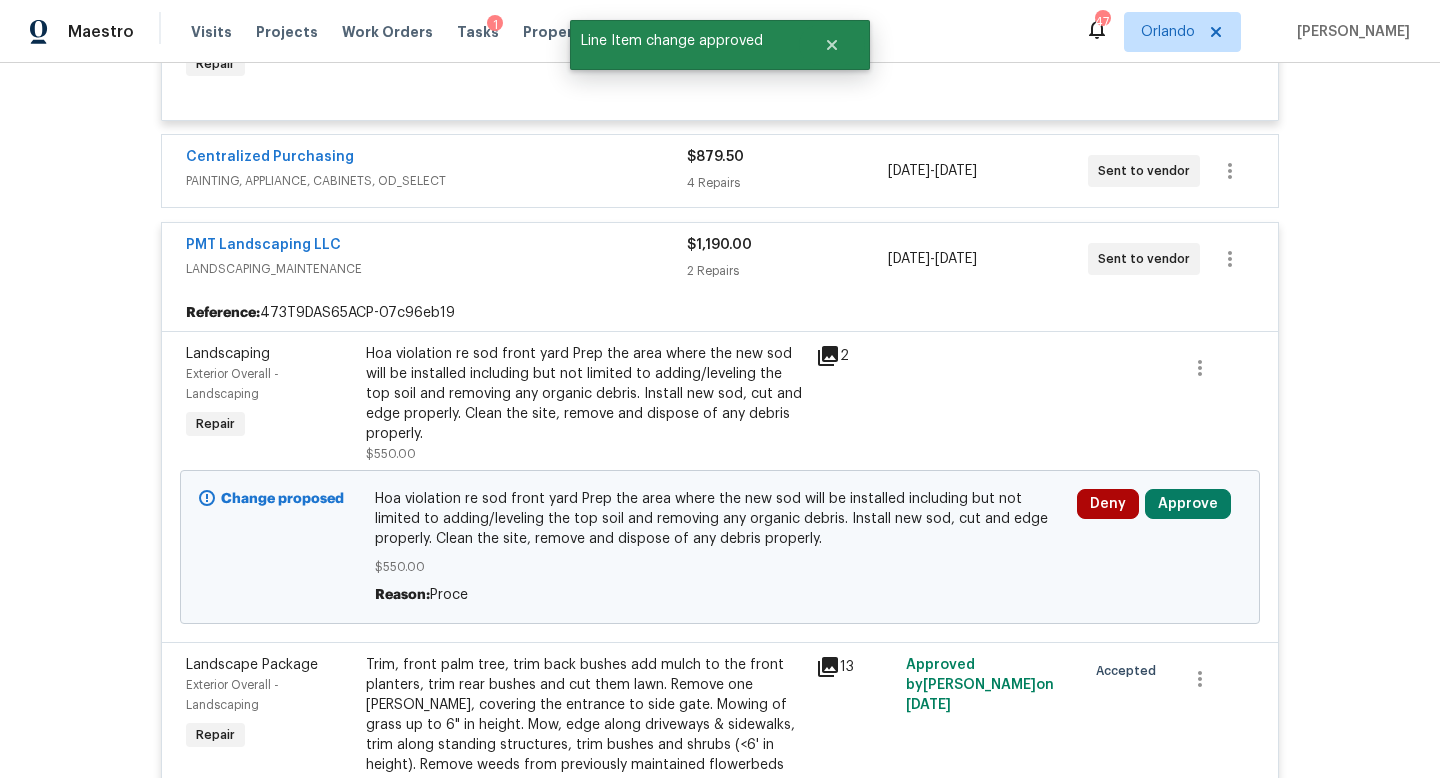 scroll, scrollTop: 5745, scrollLeft: 0, axis: vertical 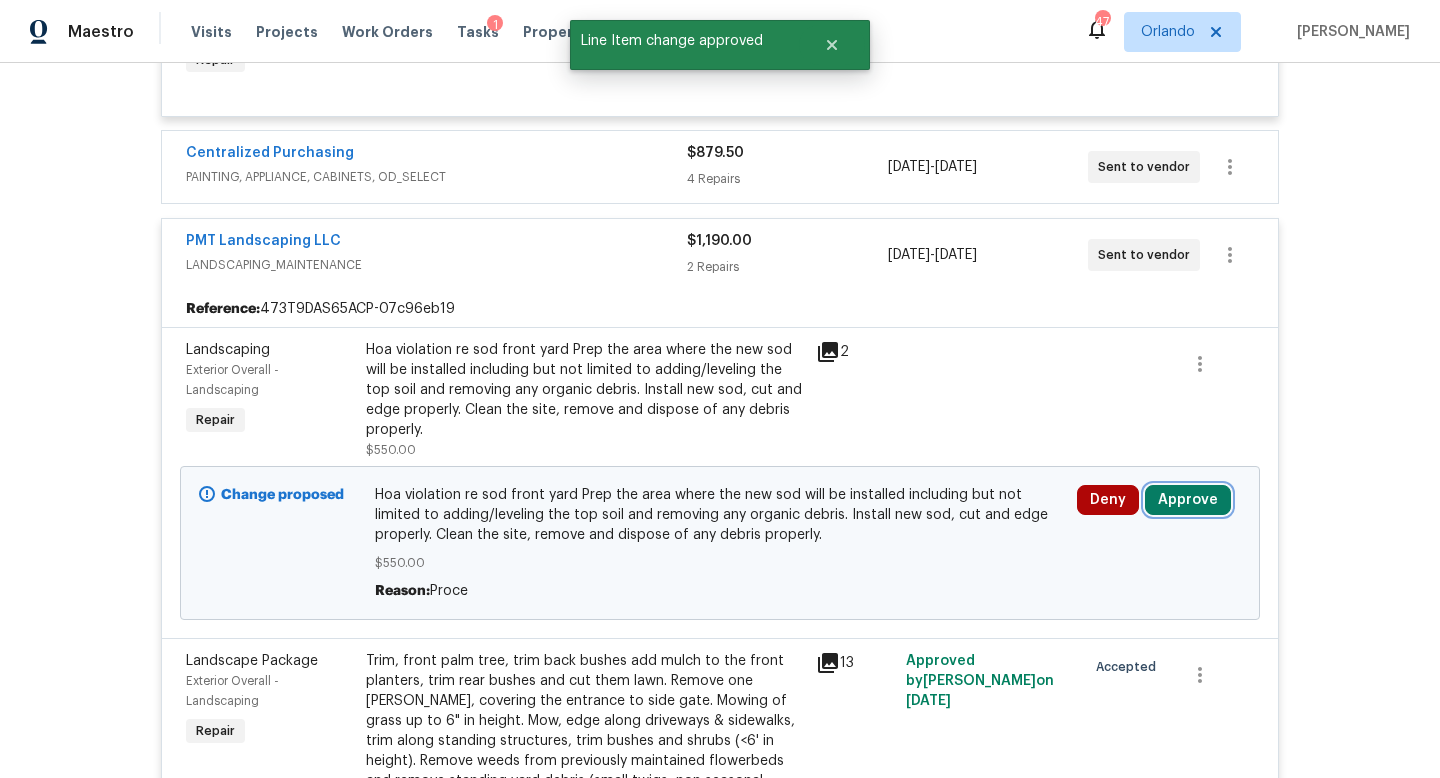 click on "Approve" at bounding box center (1188, 500) 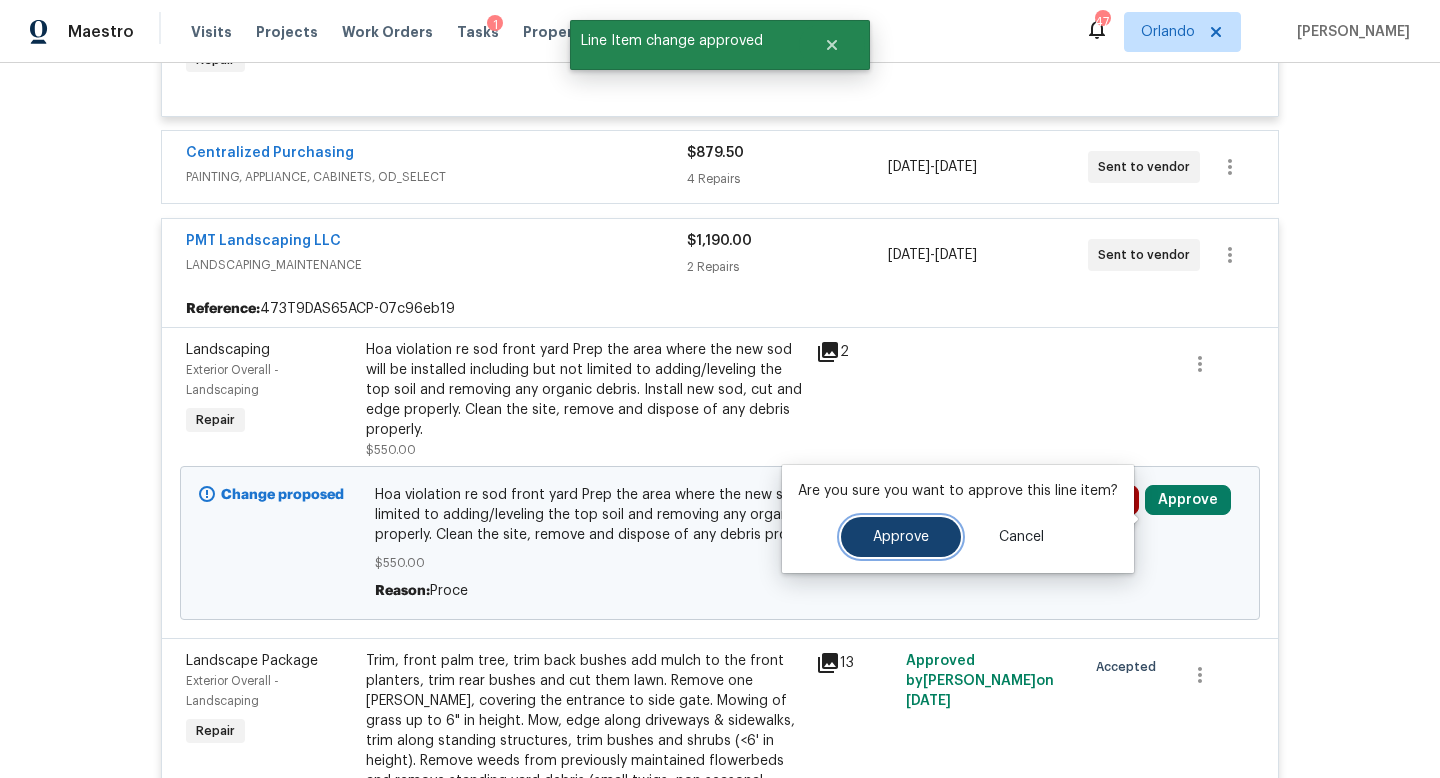 click on "Approve" at bounding box center (901, 537) 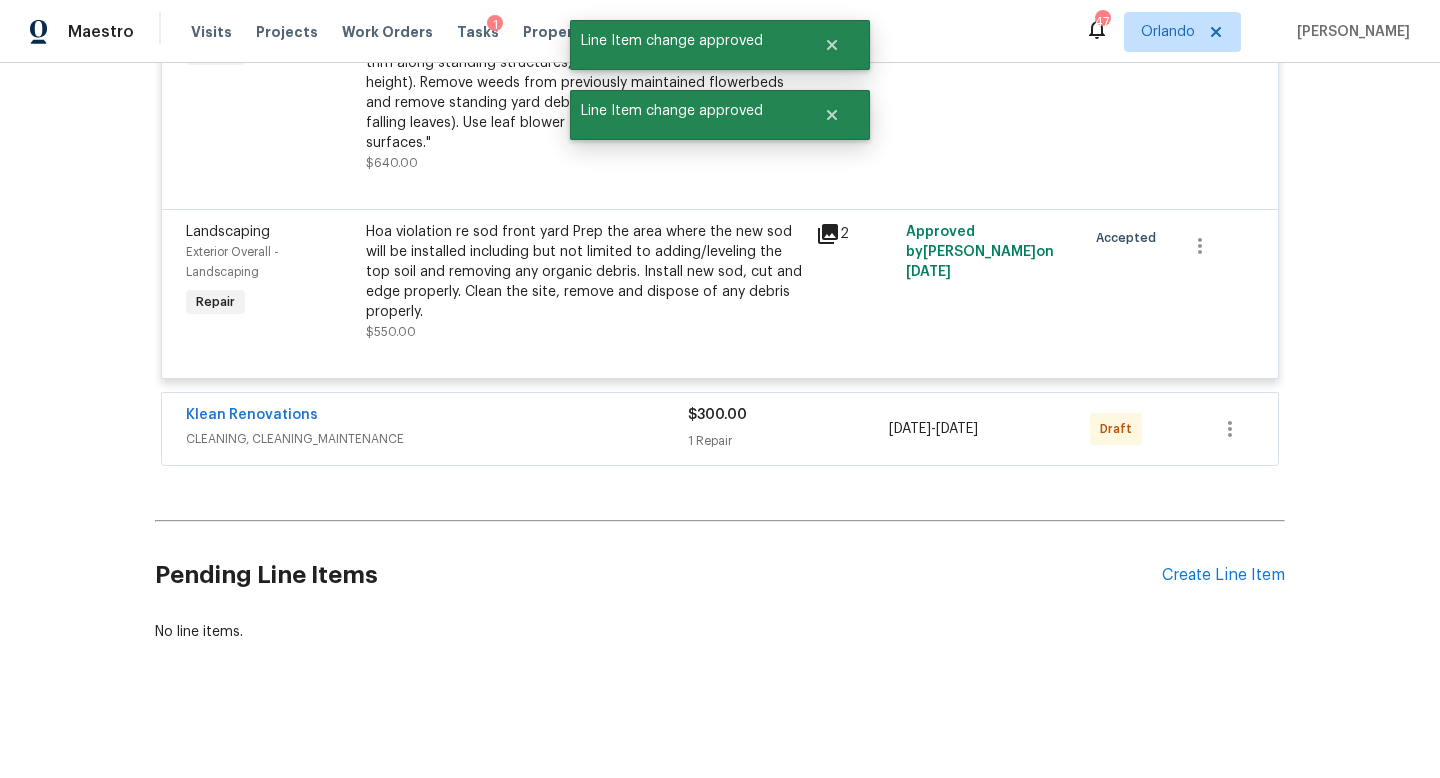scroll, scrollTop: 5200, scrollLeft: 0, axis: vertical 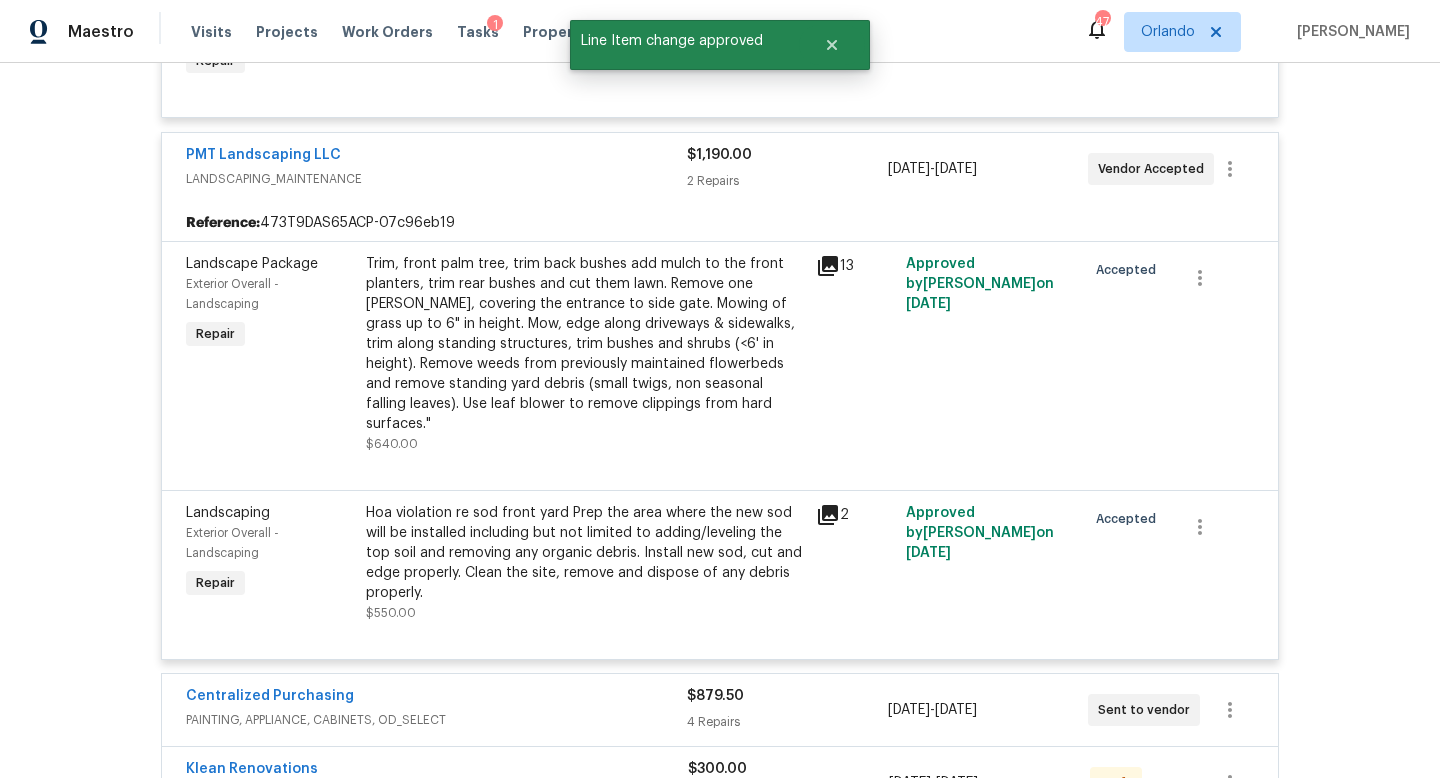 click on "LANDSCAPING_MAINTENANCE" at bounding box center (436, 179) 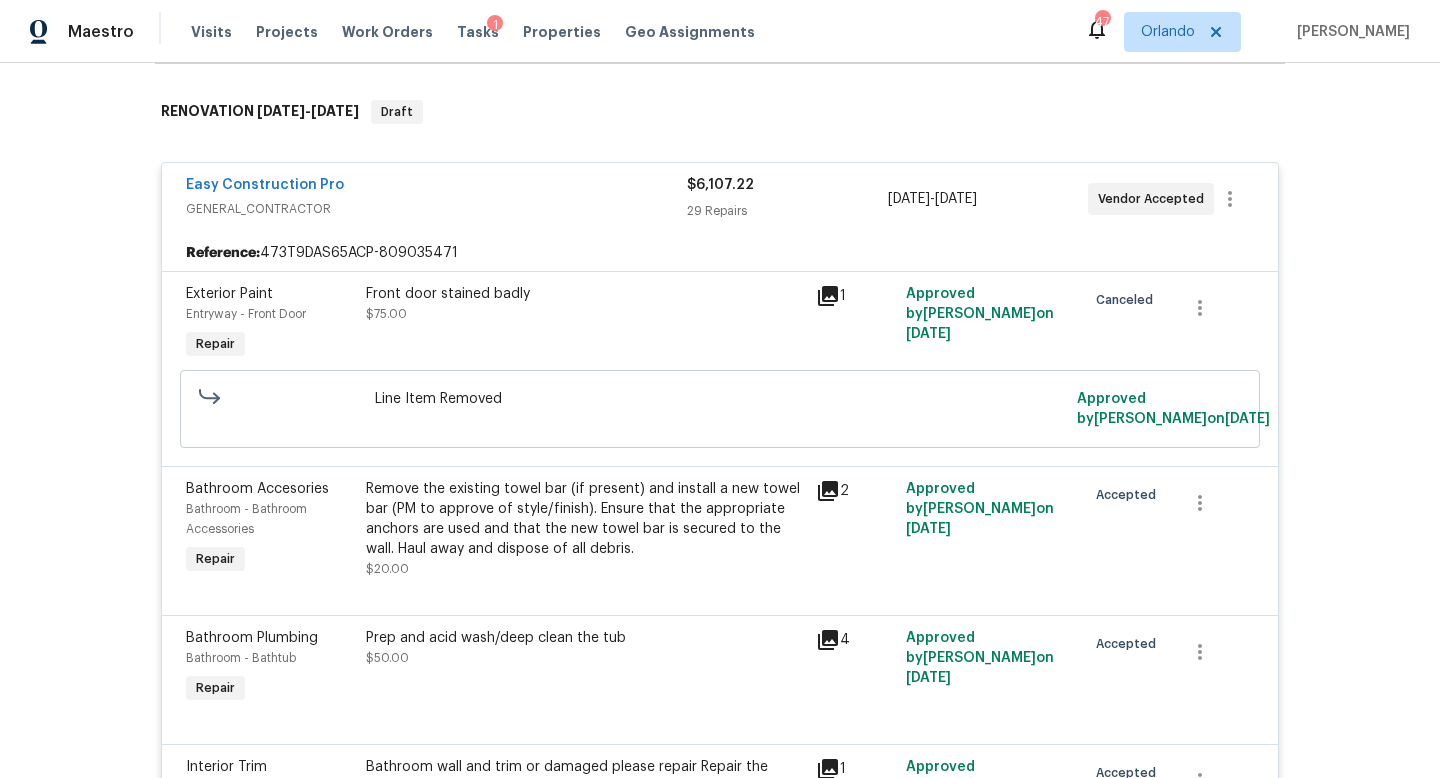scroll, scrollTop: 95, scrollLeft: 0, axis: vertical 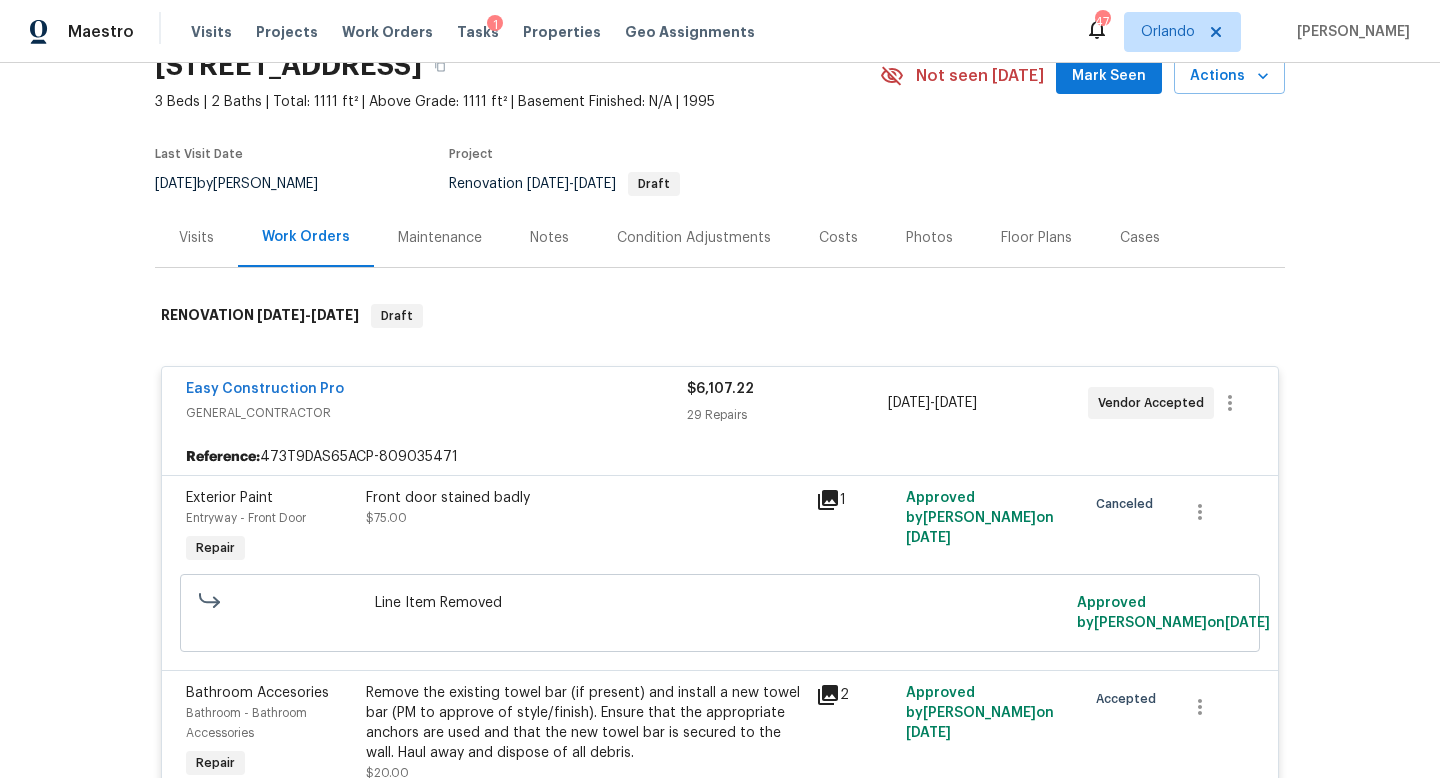 click on "GENERAL_CONTRACTOR" at bounding box center [436, 413] 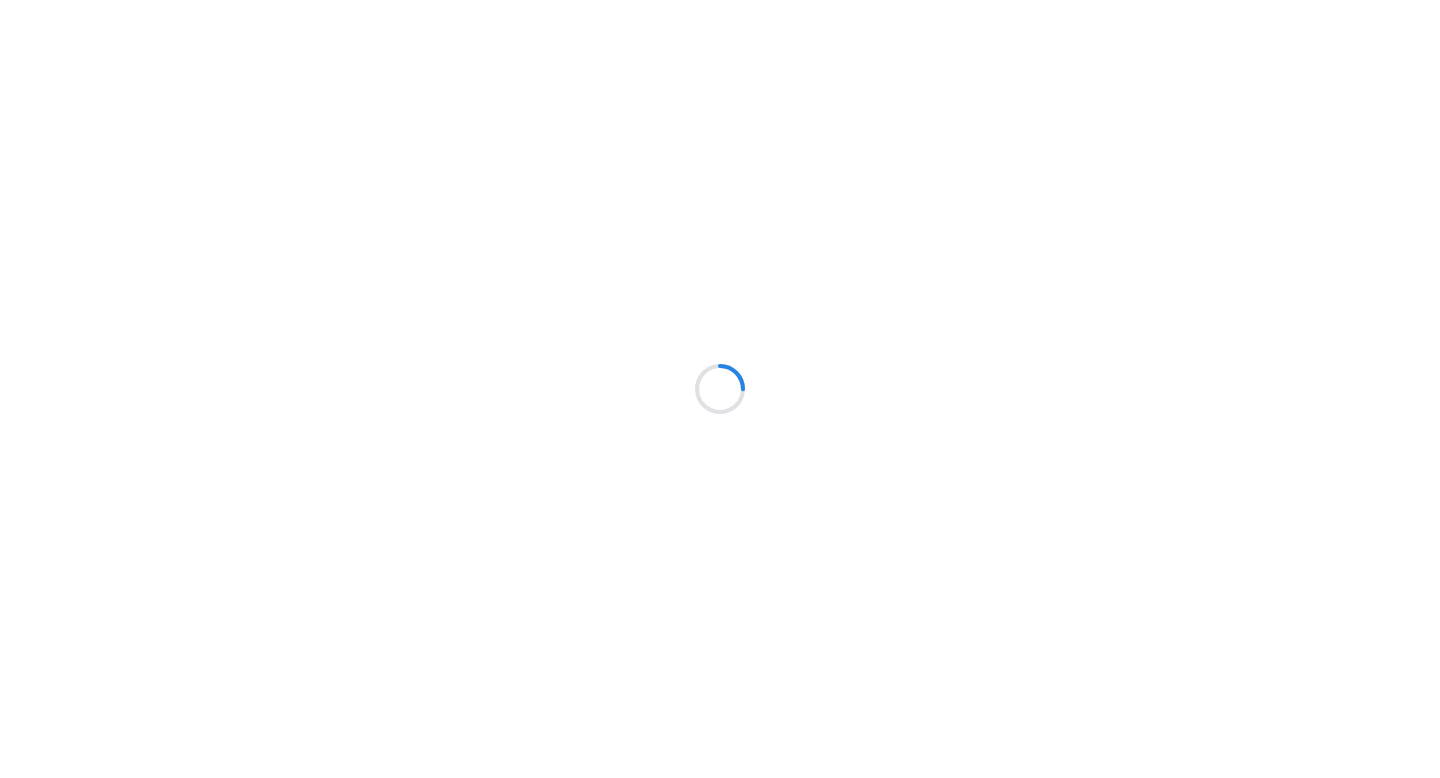 scroll, scrollTop: 0, scrollLeft: 0, axis: both 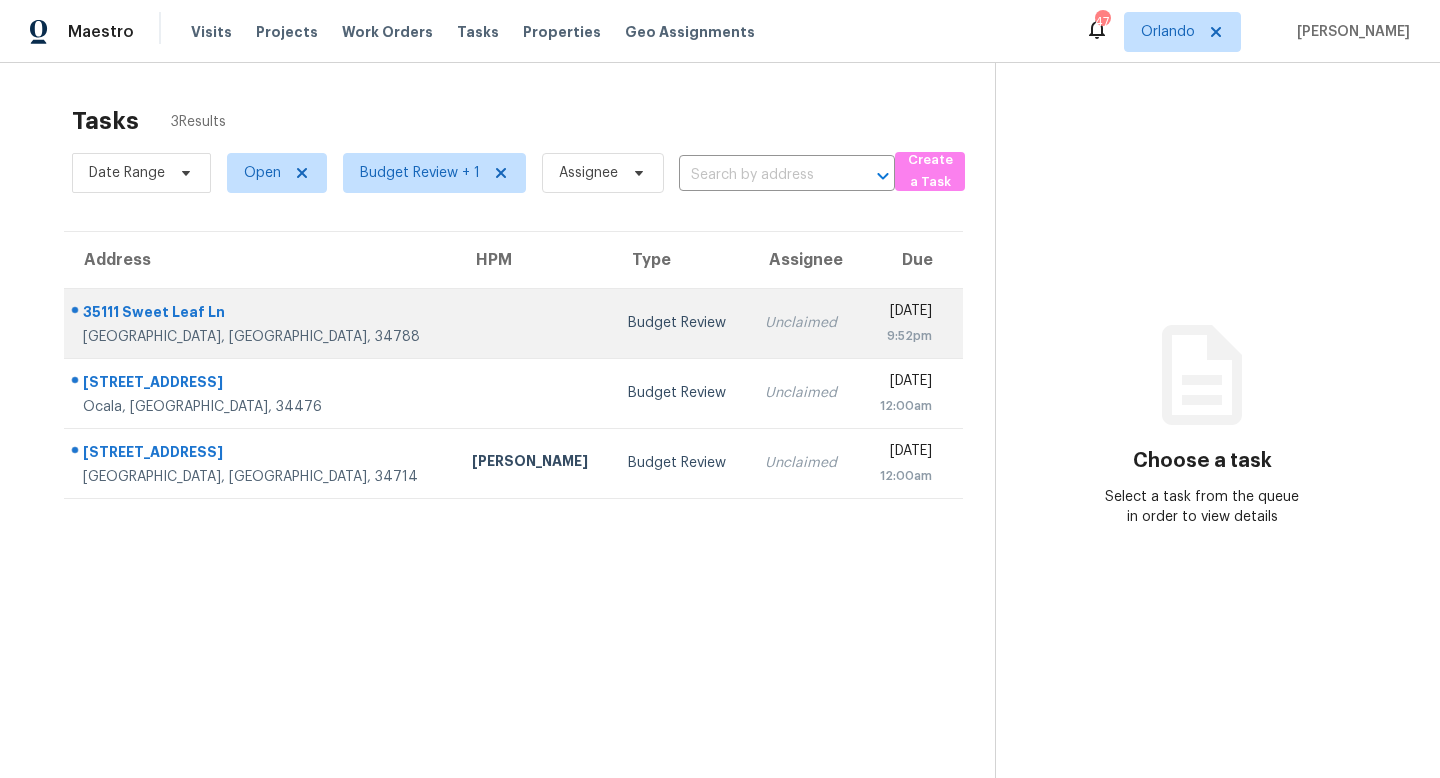 click on "Unclaimed" at bounding box center (804, 323) 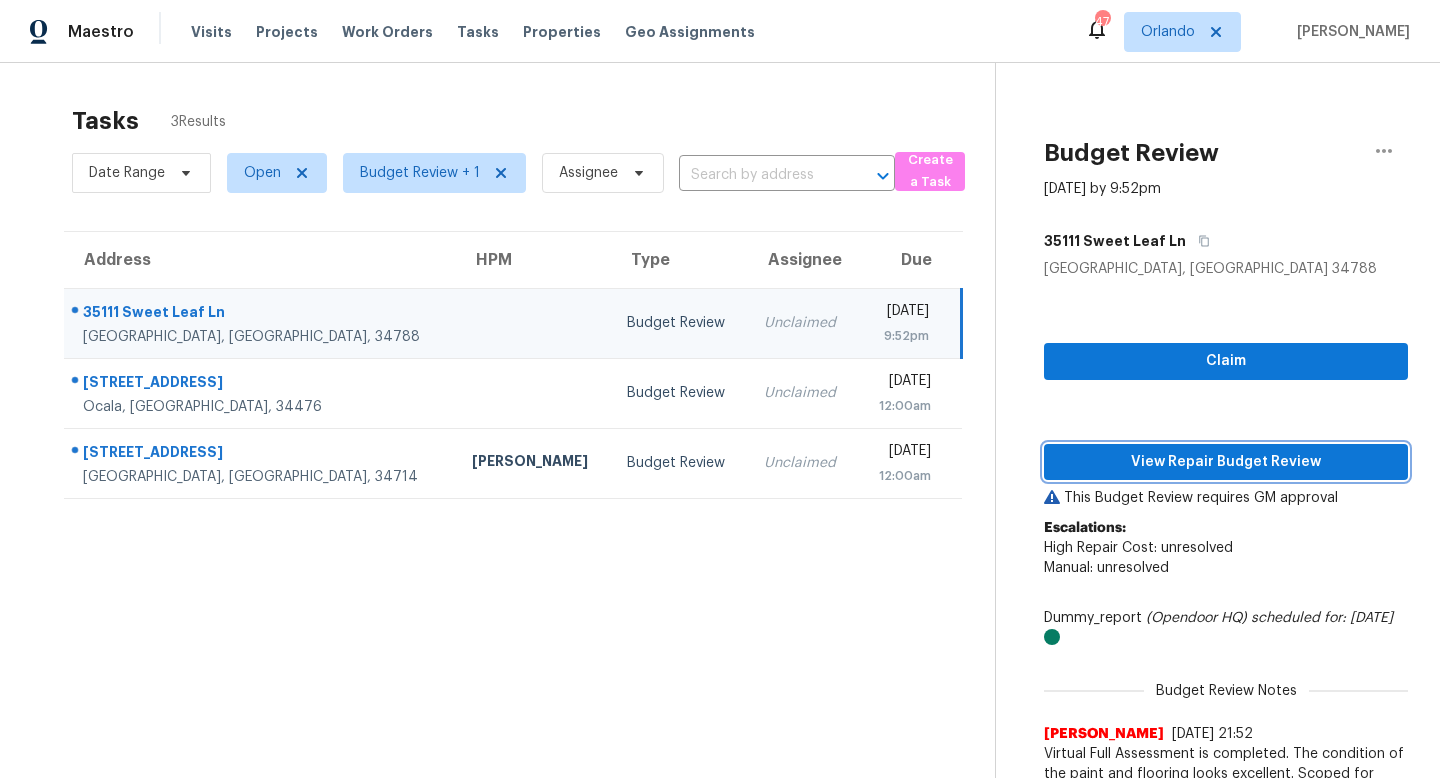 click on "View Repair Budget Review" at bounding box center [1226, 462] 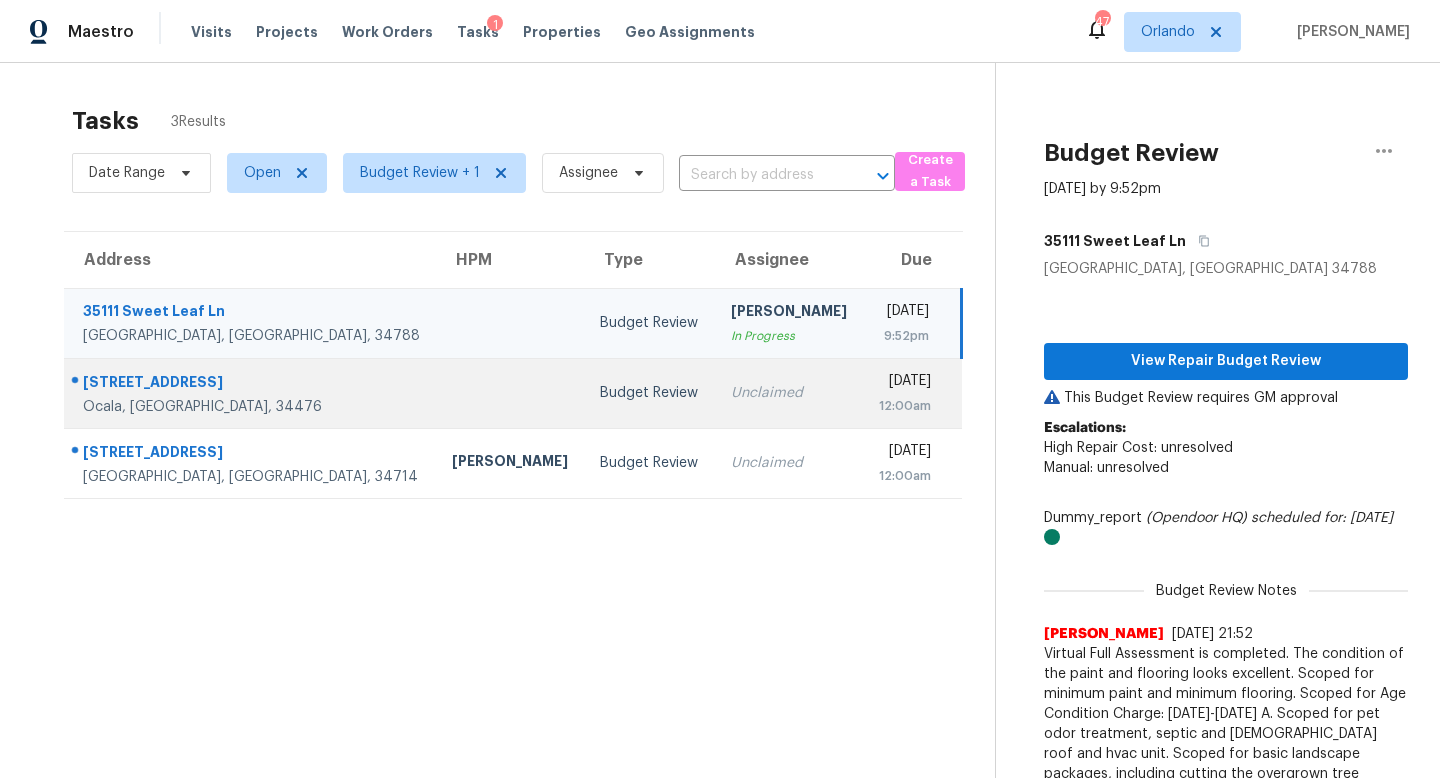 click on "Unclaimed" at bounding box center (789, 393) 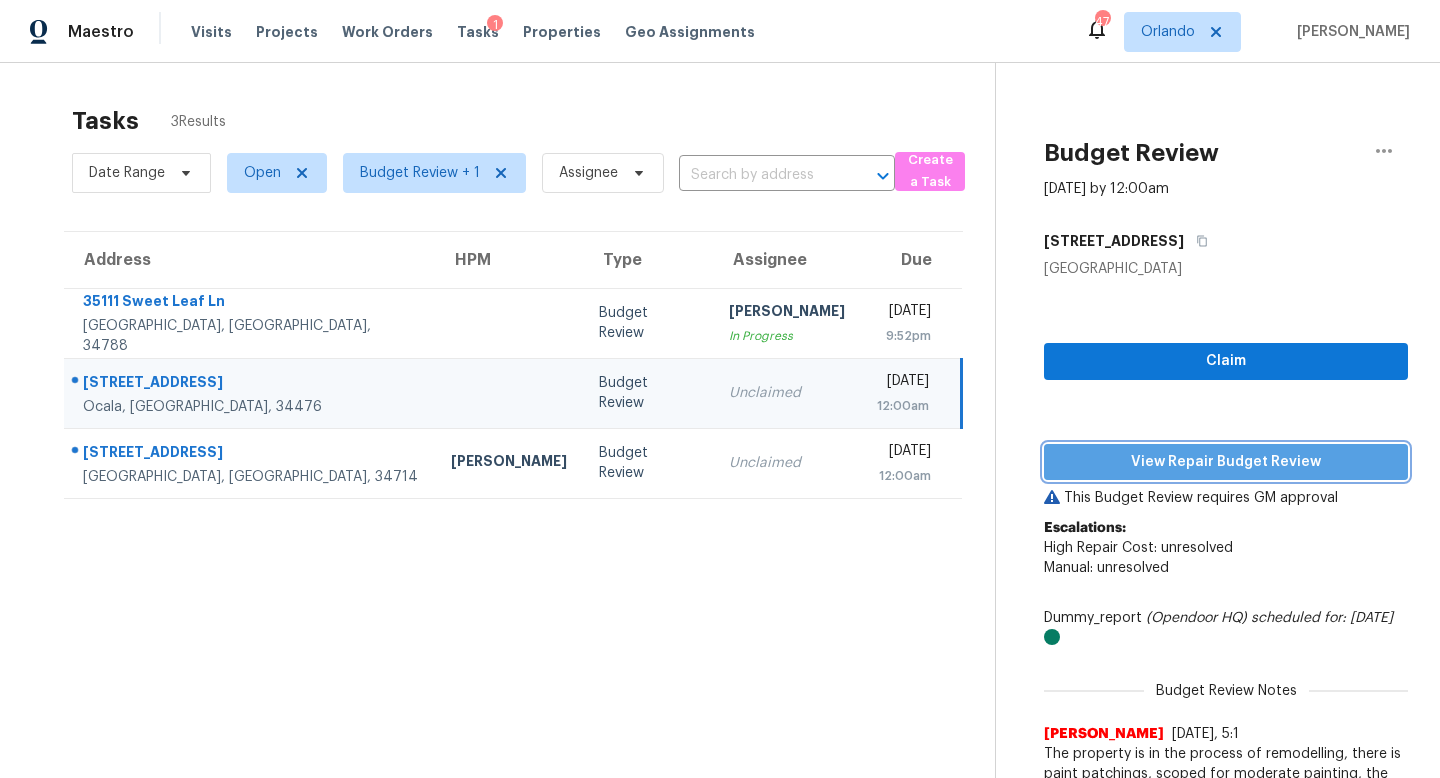 click on "View Repair Budget Review" at bounding box center (1226, 462) 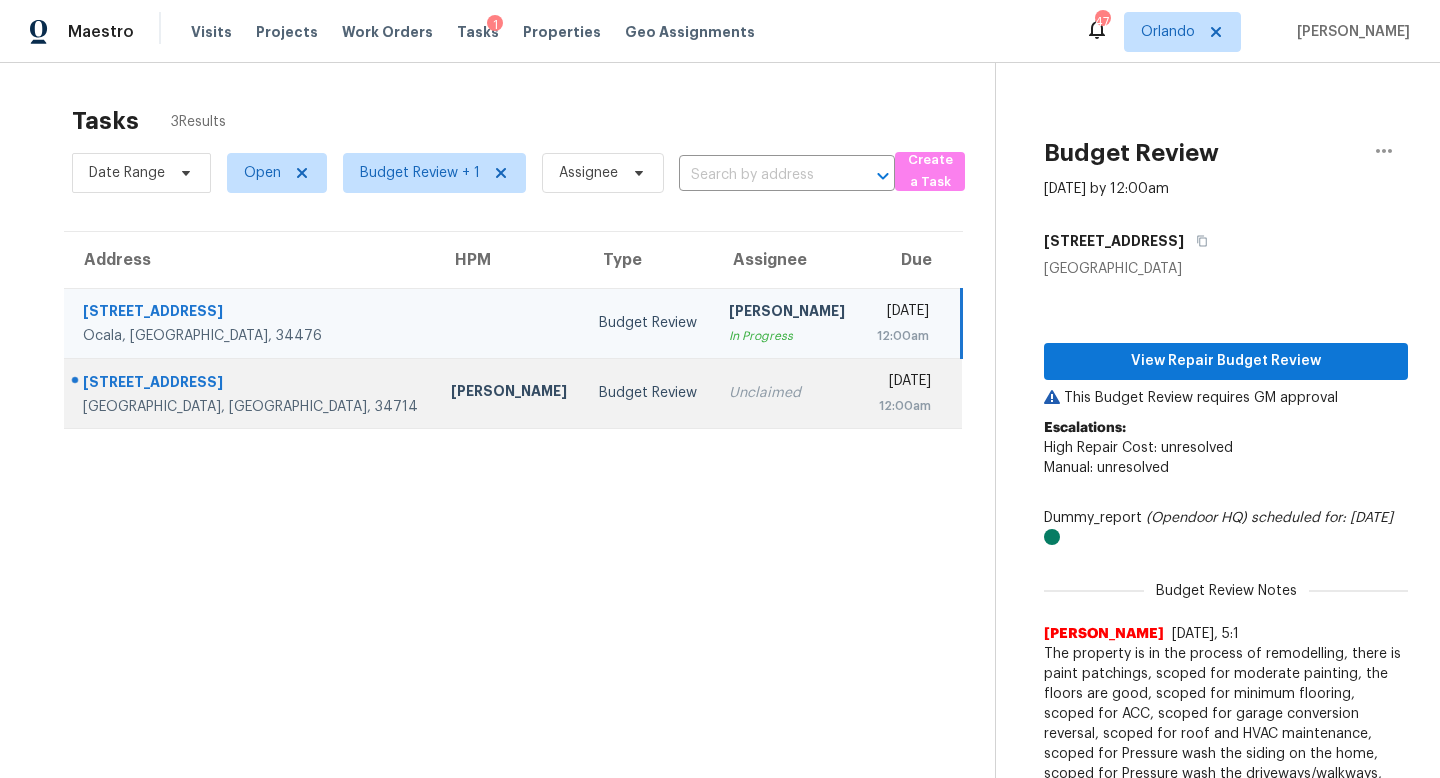 click on "Unclaimed" at bounding box center [787, 393] 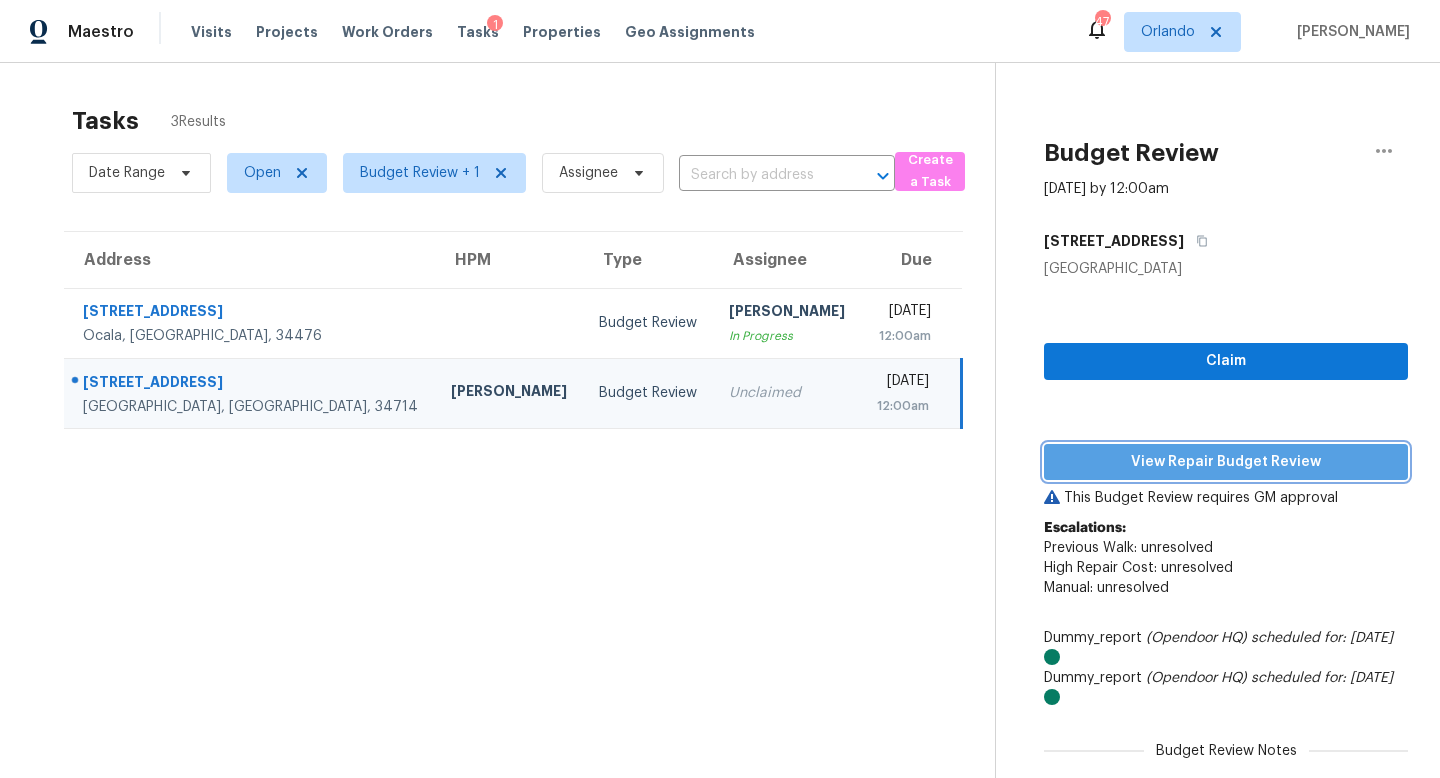click on "View Repair Budget Review" at bounding box center [1226, 462] 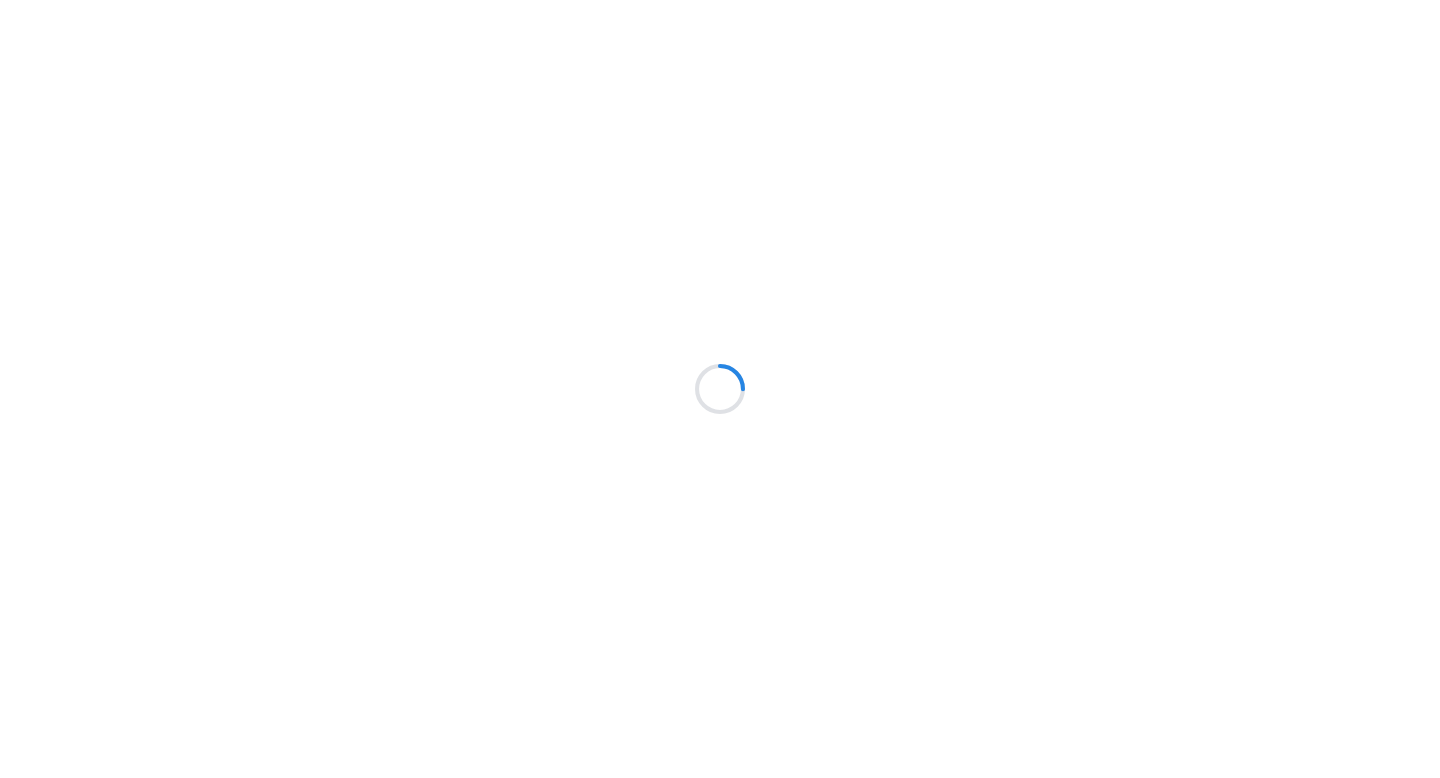 scroll, scrollTop: 0, scrollLeft: 0, axis: both 